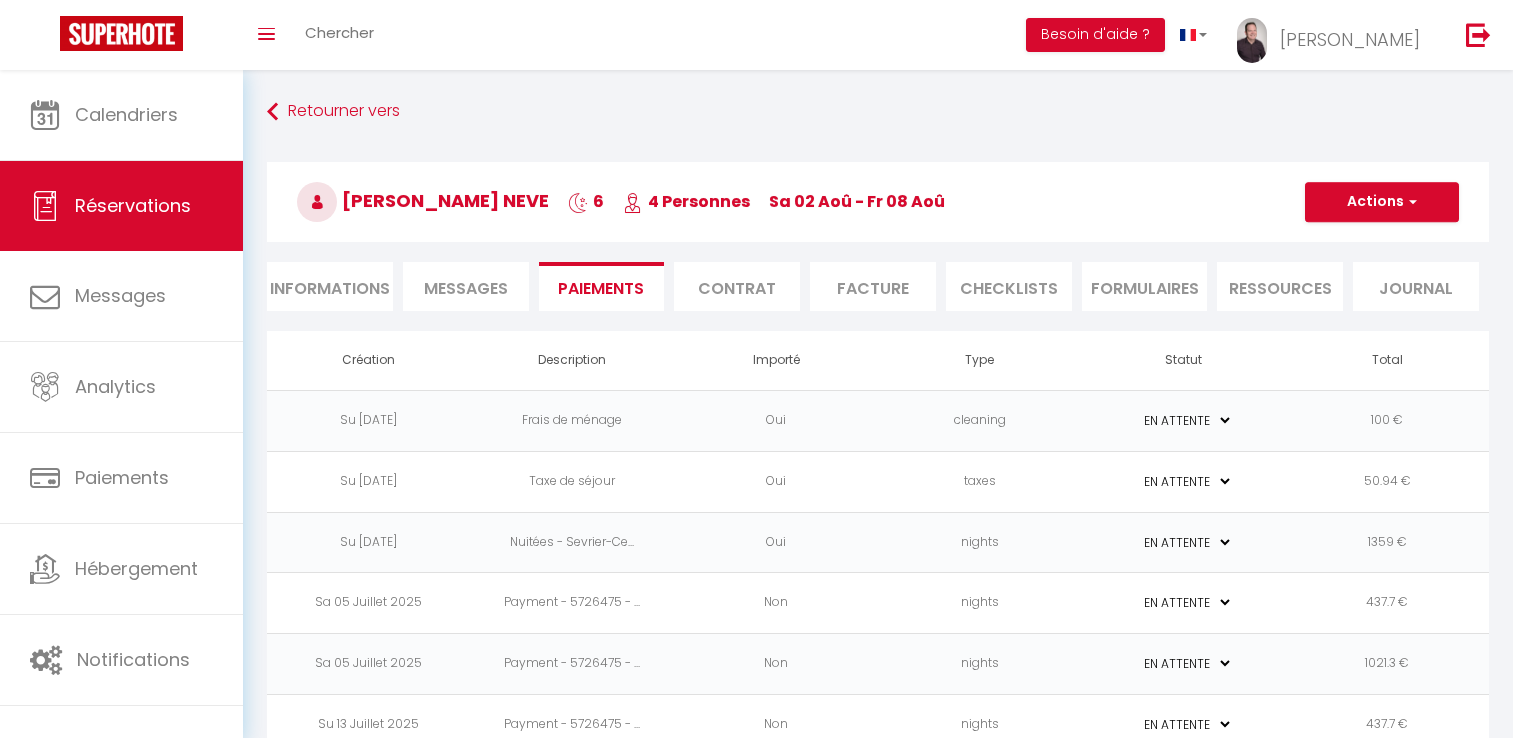 select on "0" 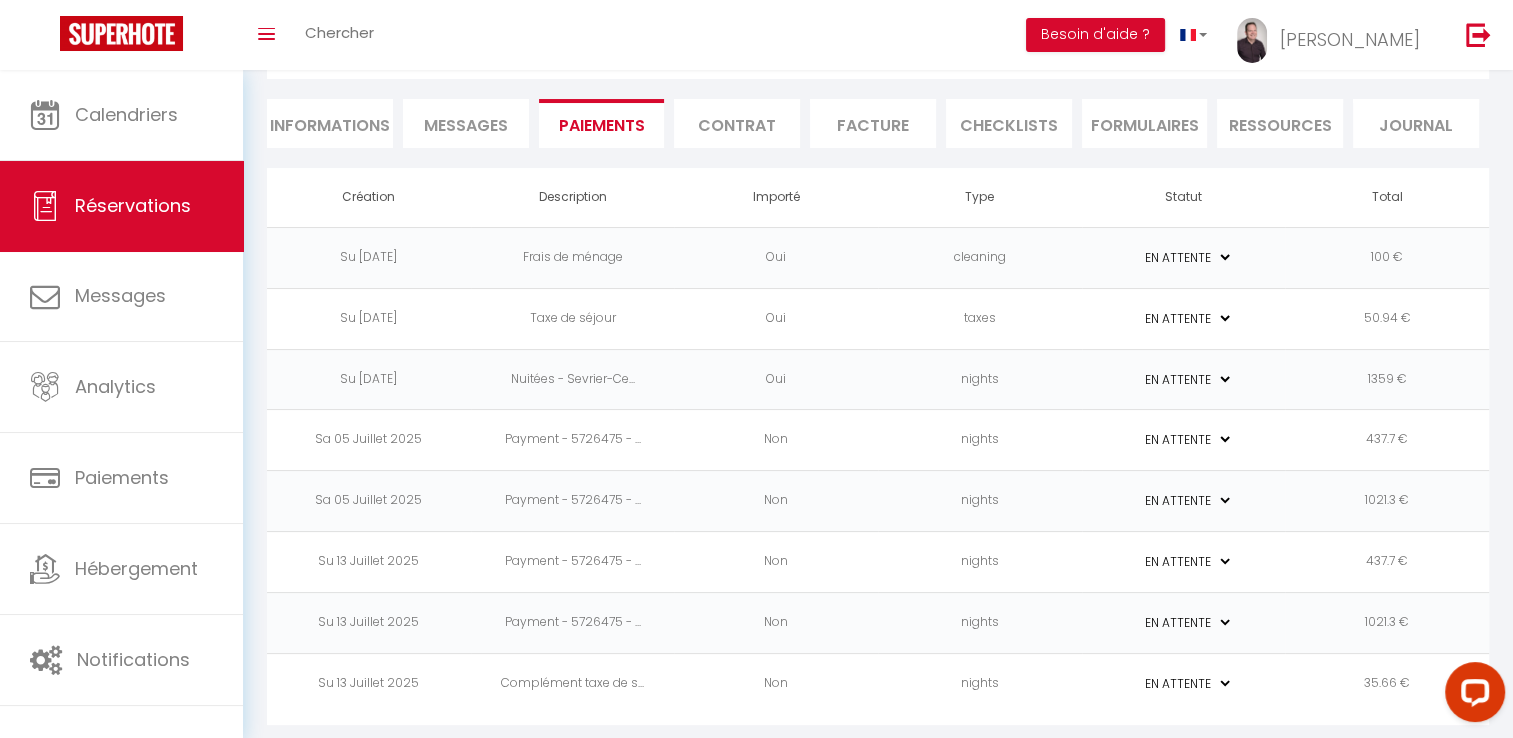 scroll, scrollTop: 0, scrollLeft: 0, axis: both 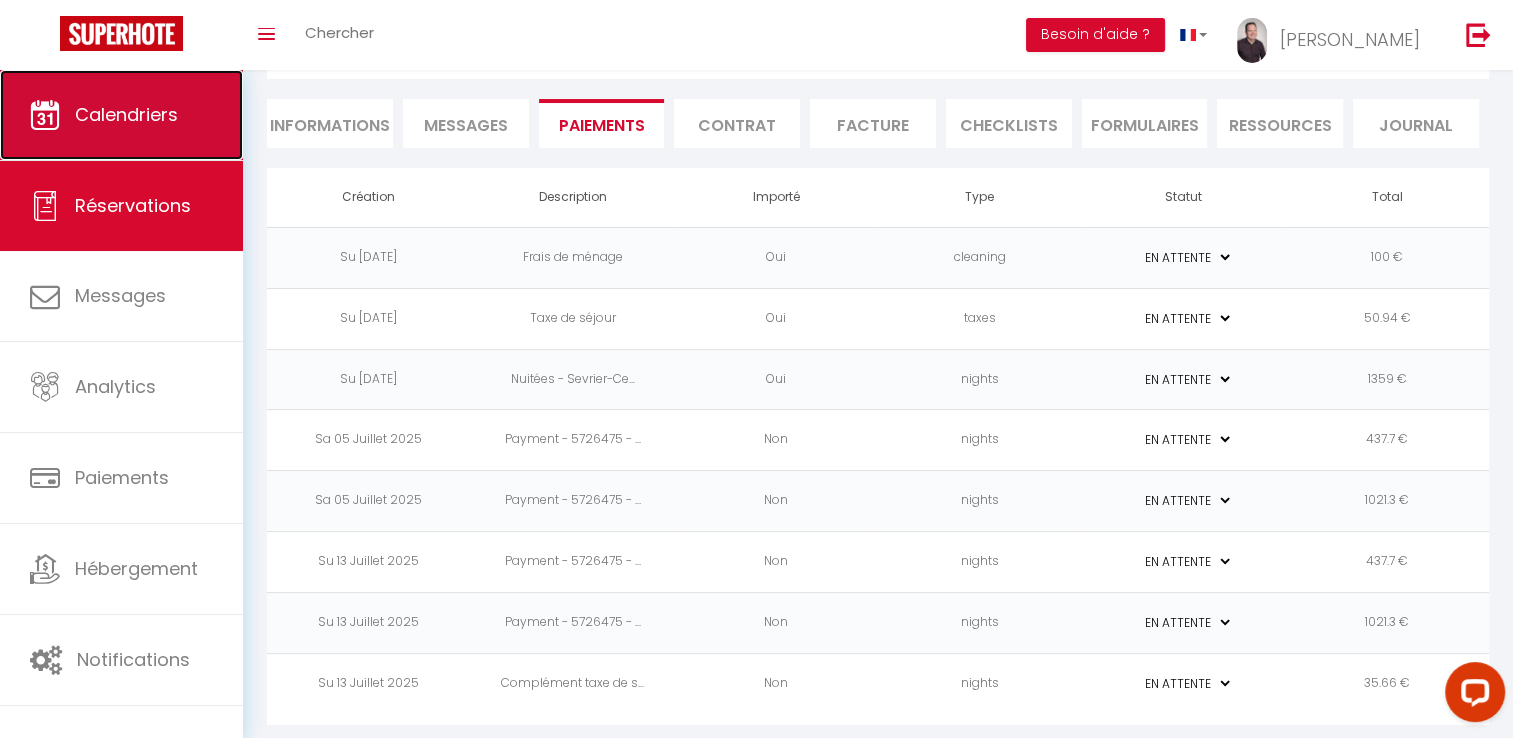 drag, startPoint x: 0, startPoint y: 0, endPoint x: 123, endPoint y: 111, distance: 165.68042 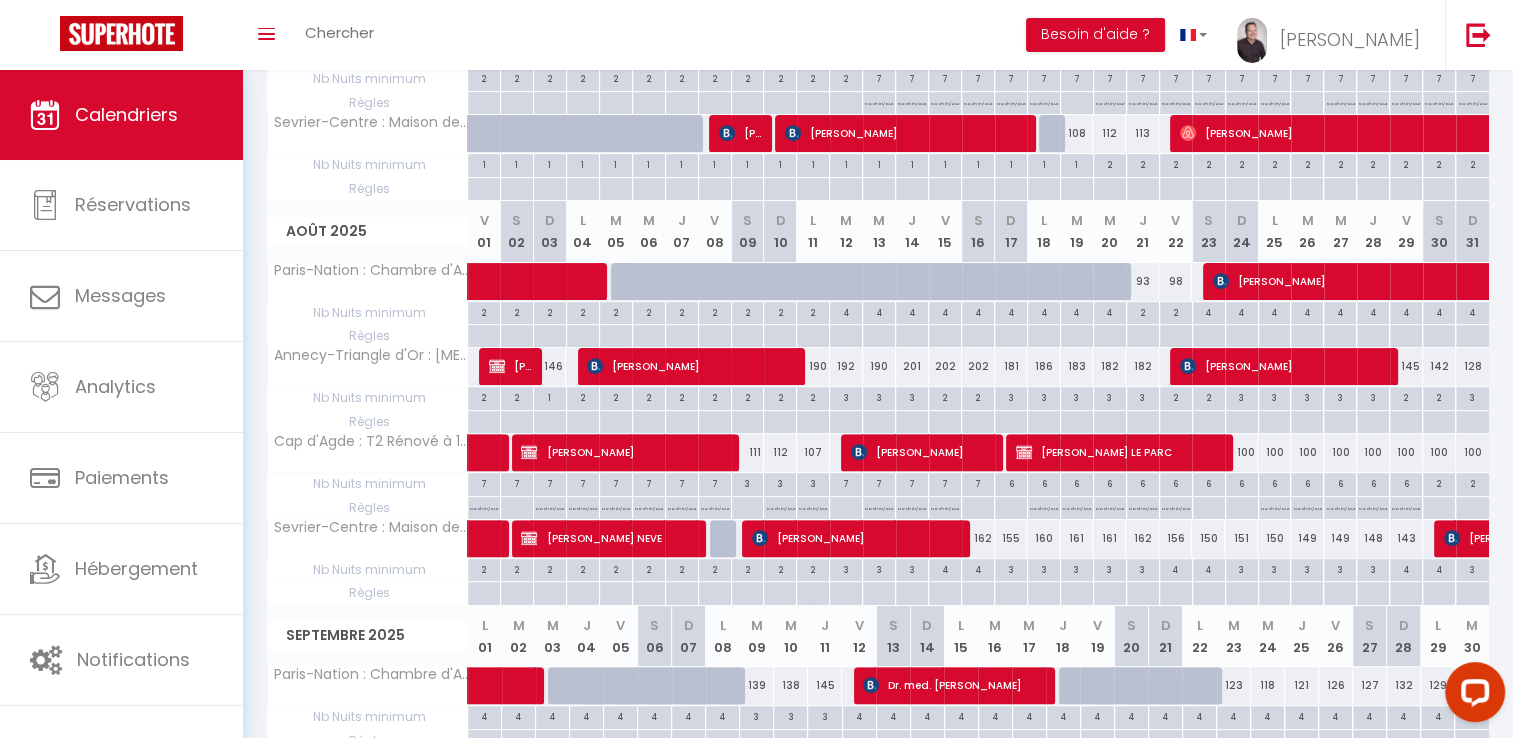 scroll, scrollTop: 560, scrollLeft: 0, axis: vertical 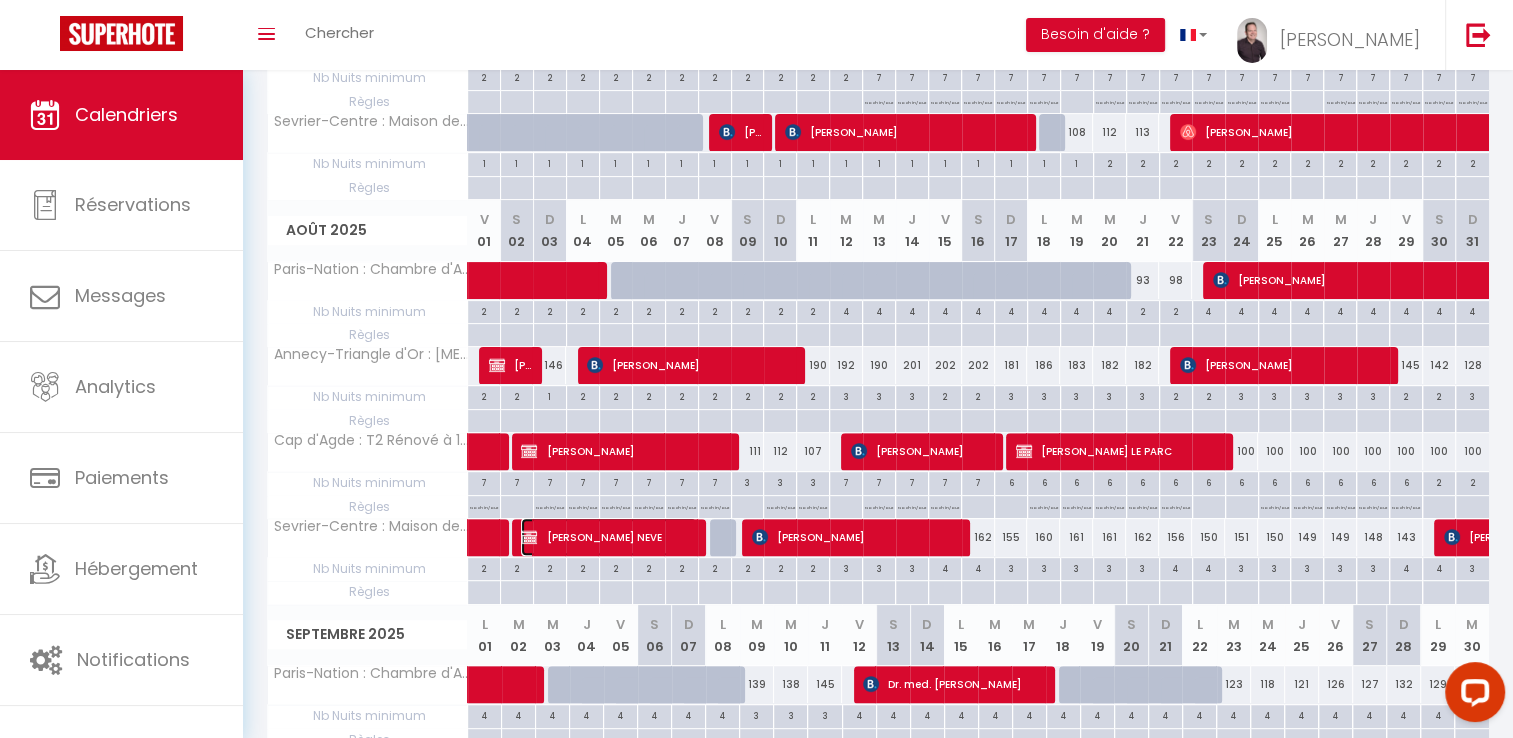 click on "[PERSON_NAME] NEVE" at bounding box center [609, 537] 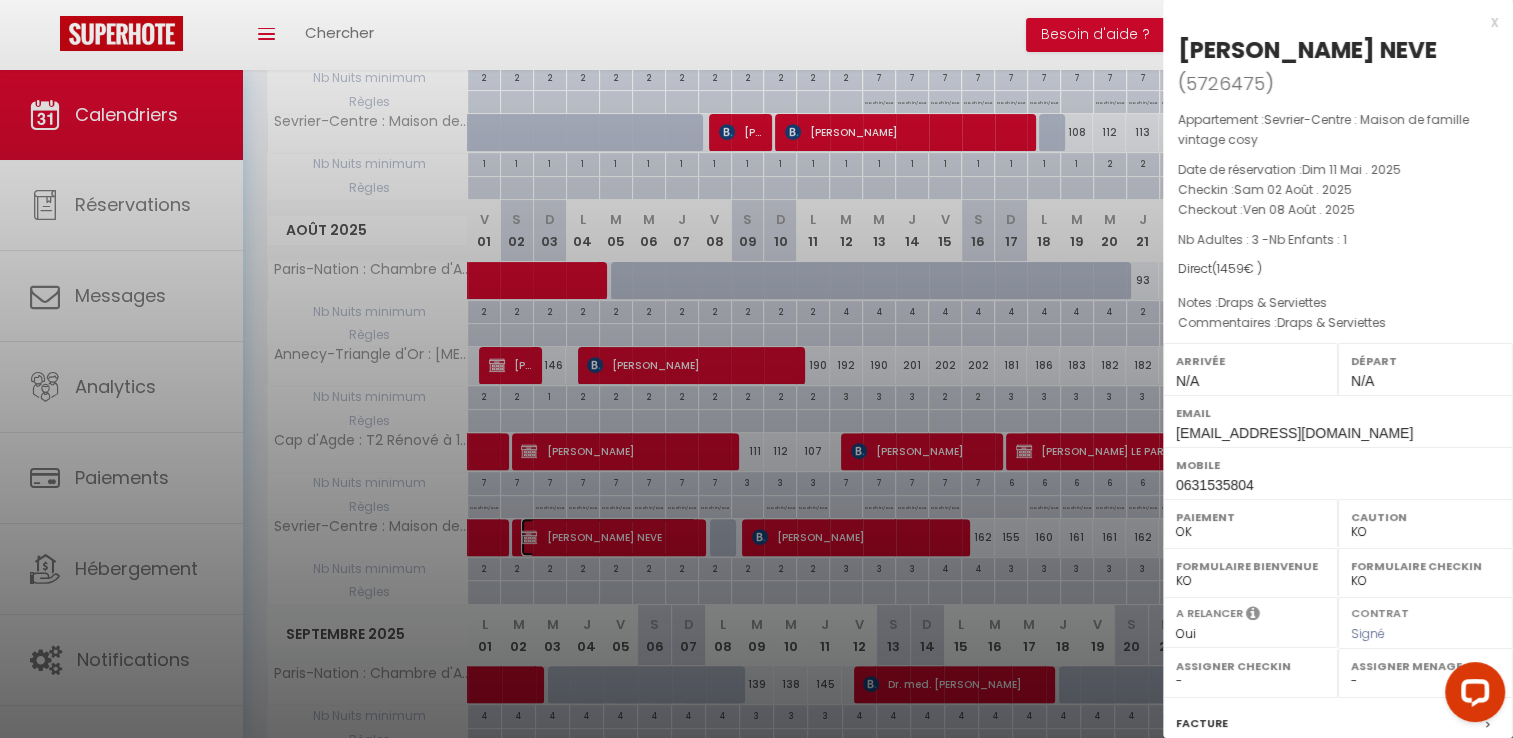 scroll, scrollTop: 242, scrollLeft: 0, axis: vertical 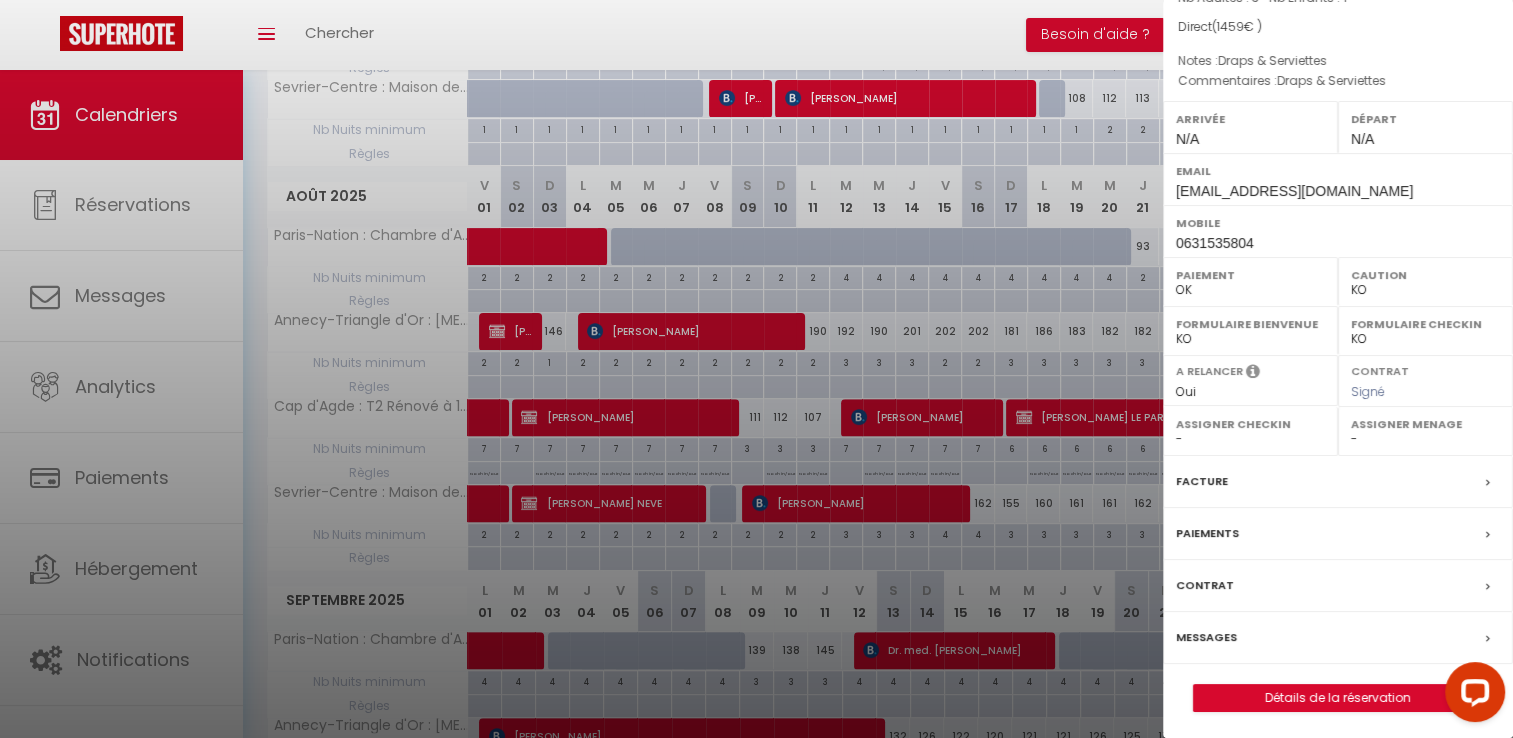 click on "Paiements" at bounding box center [1207, 533] 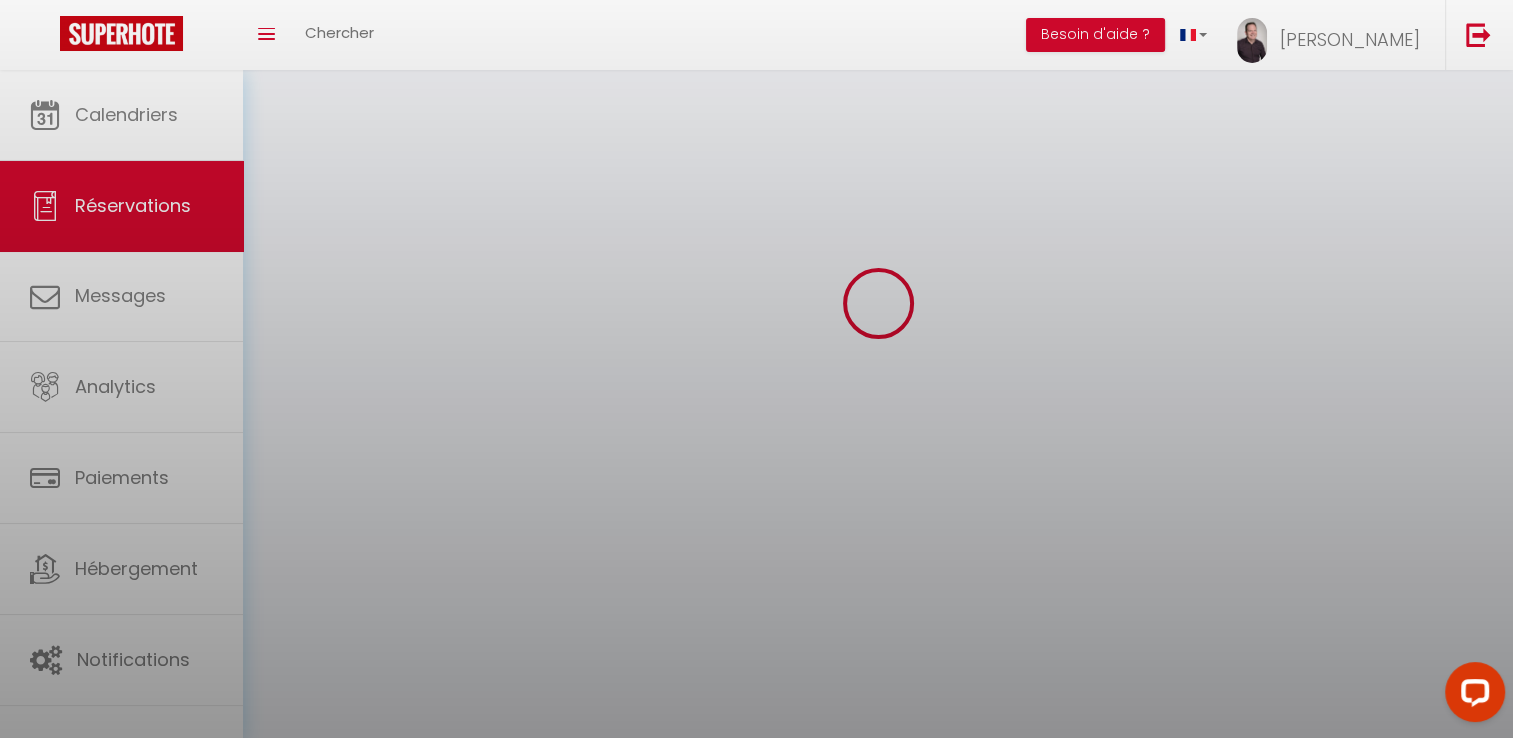scroll, scrollTop: 0, scrollLeft: 0, axis: both 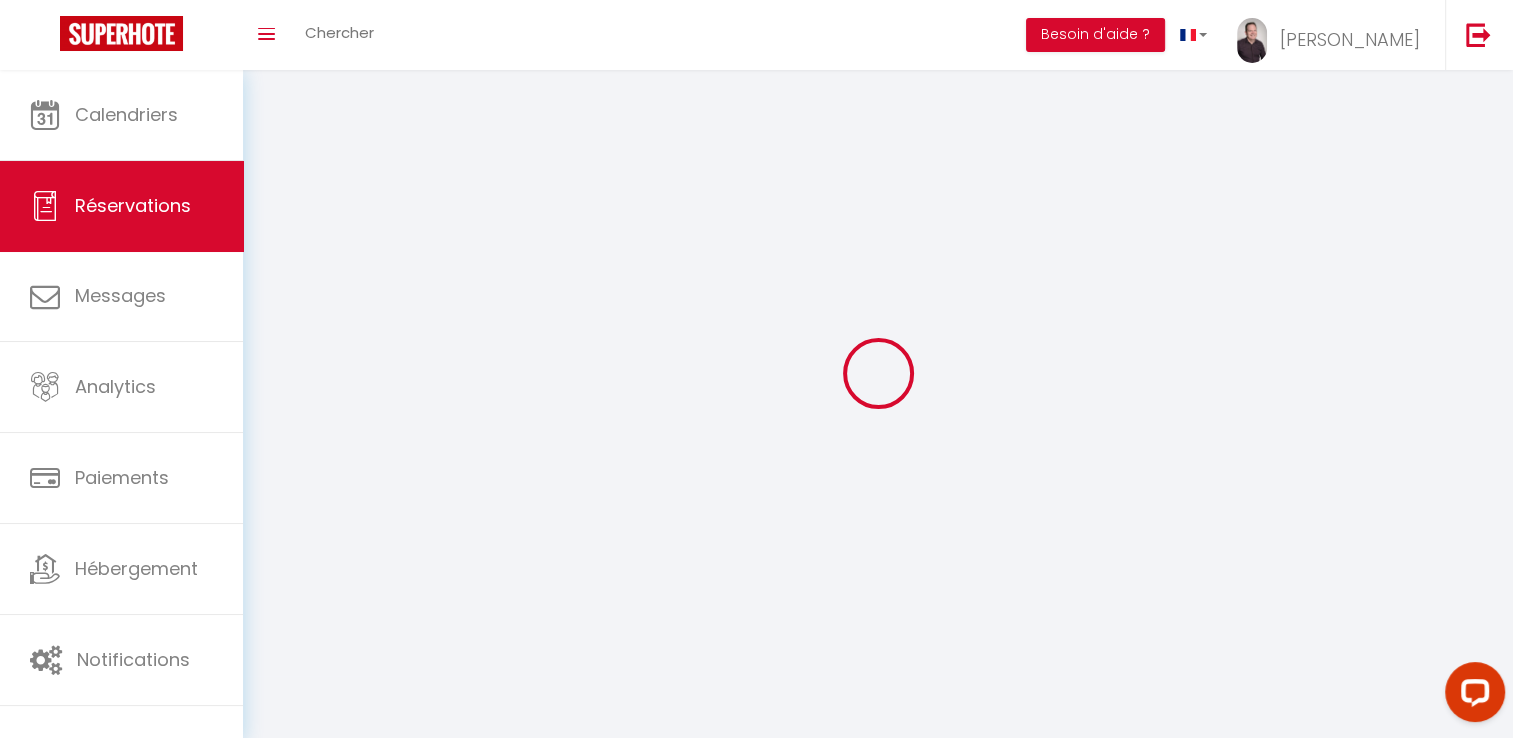 select on "0" 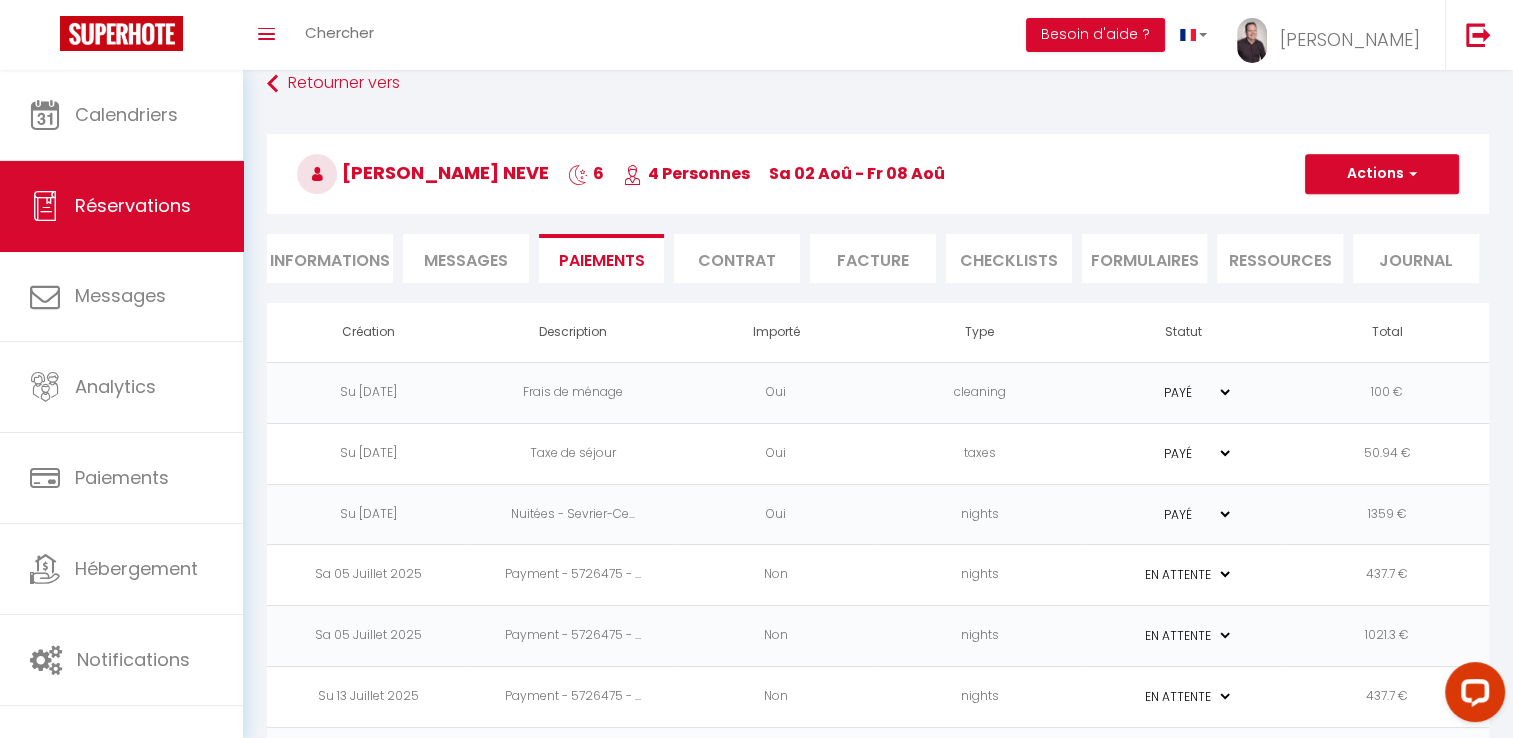 scroll, scrollTop: 163, scrollLeft: 0, axis: vertical 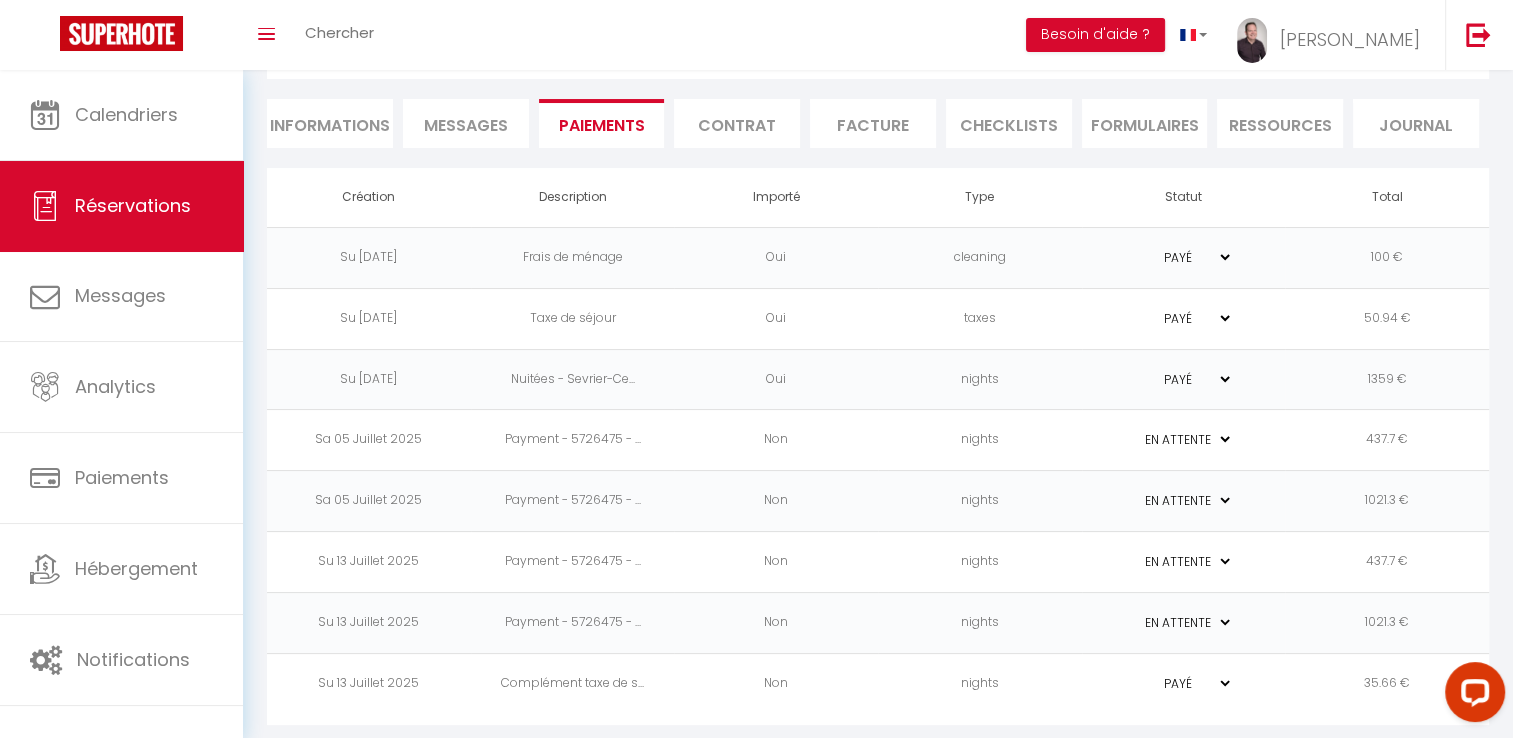 click on "Facture" at bounding box center [873, 123] 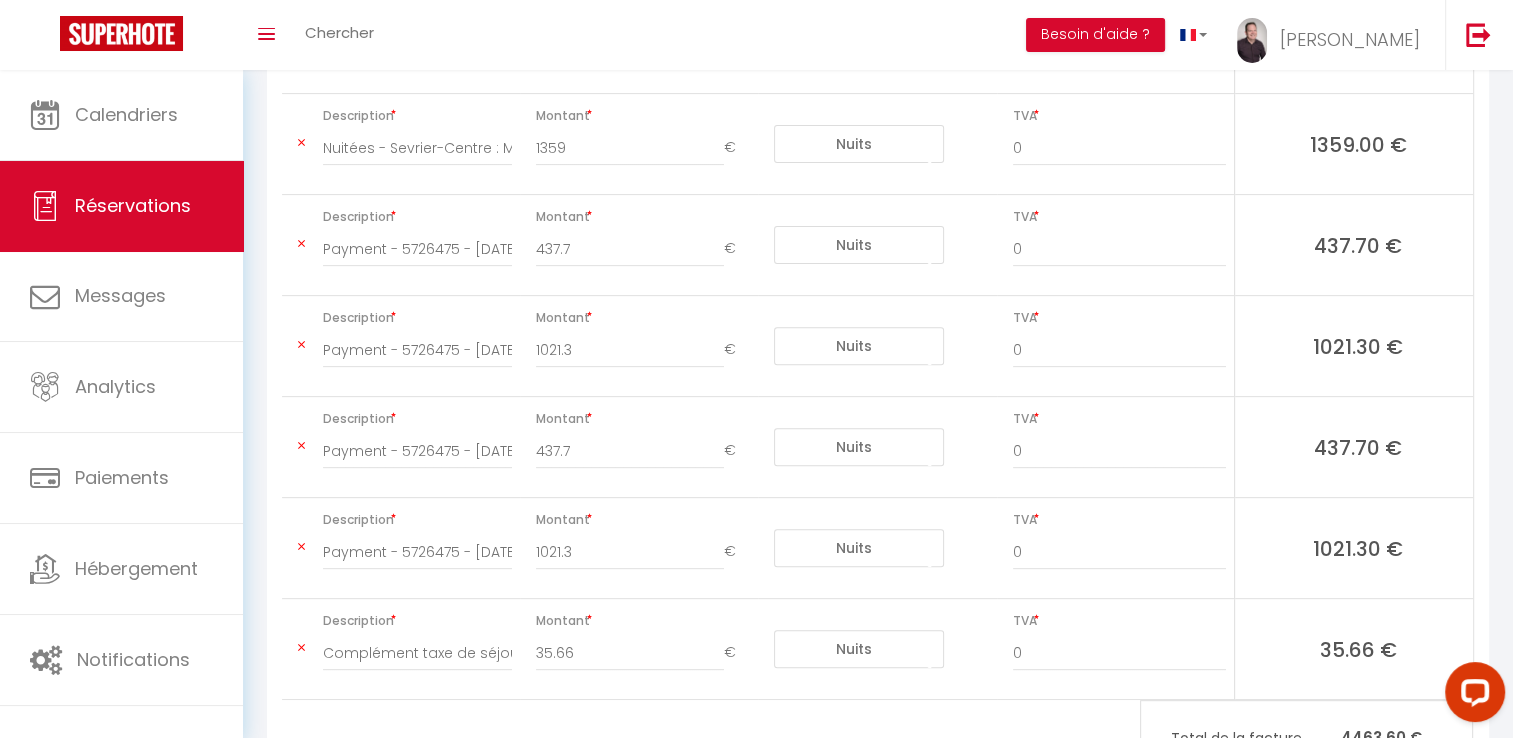 scroll, scrollTop: 678, scrollLeft: 0, axis: vertical 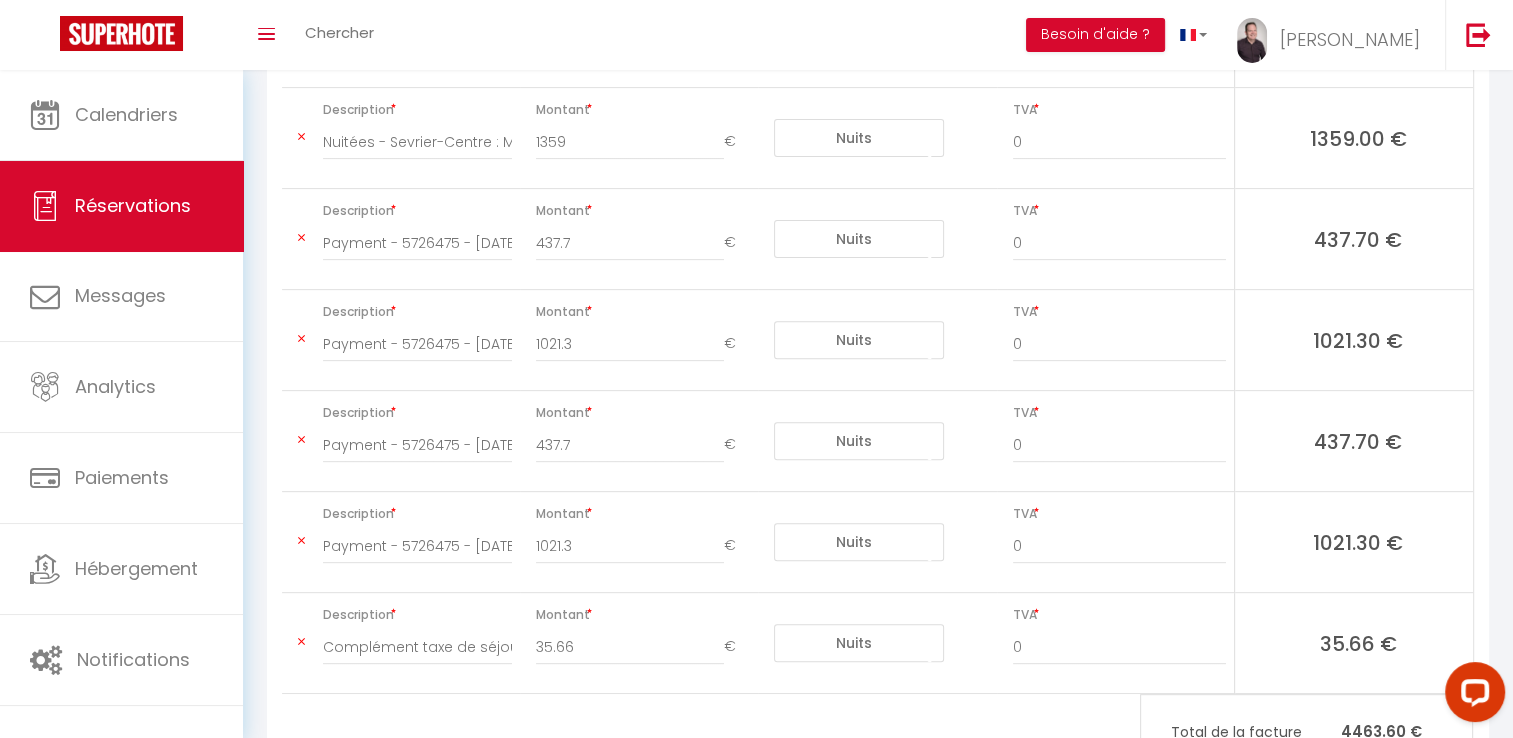 click at bounding box center (301, 238) 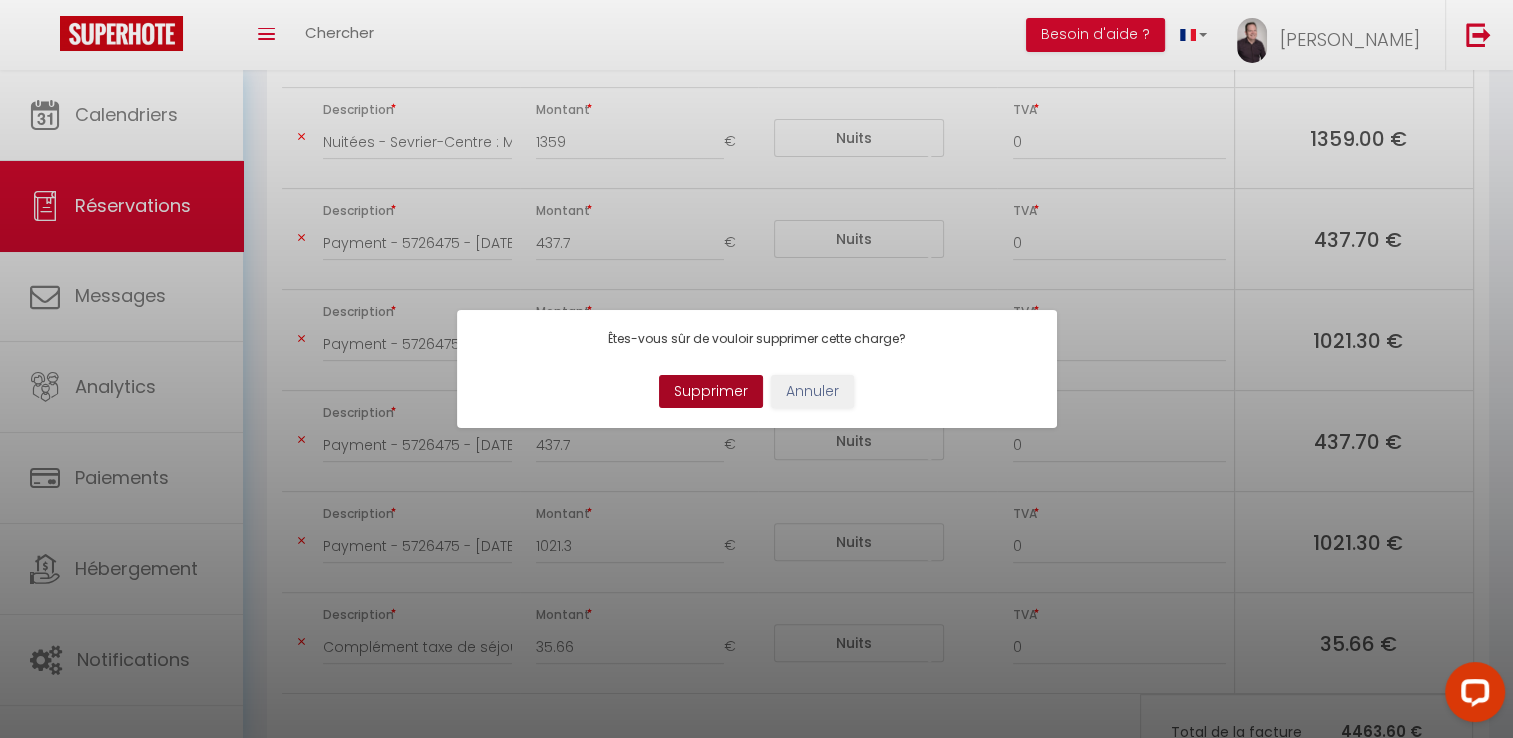 click on "Supprimer" at bounding box center (711, 392) 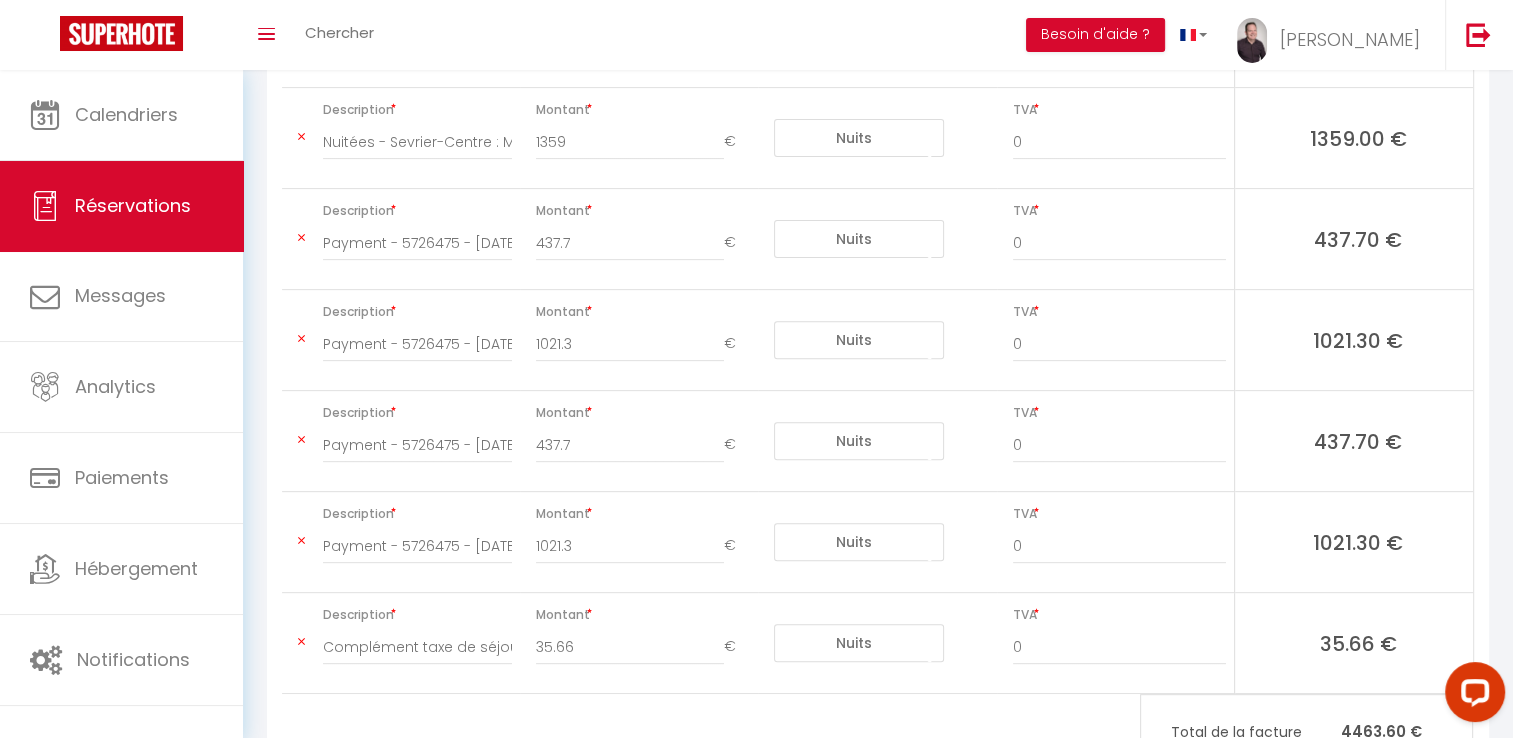 type on "1021.3" 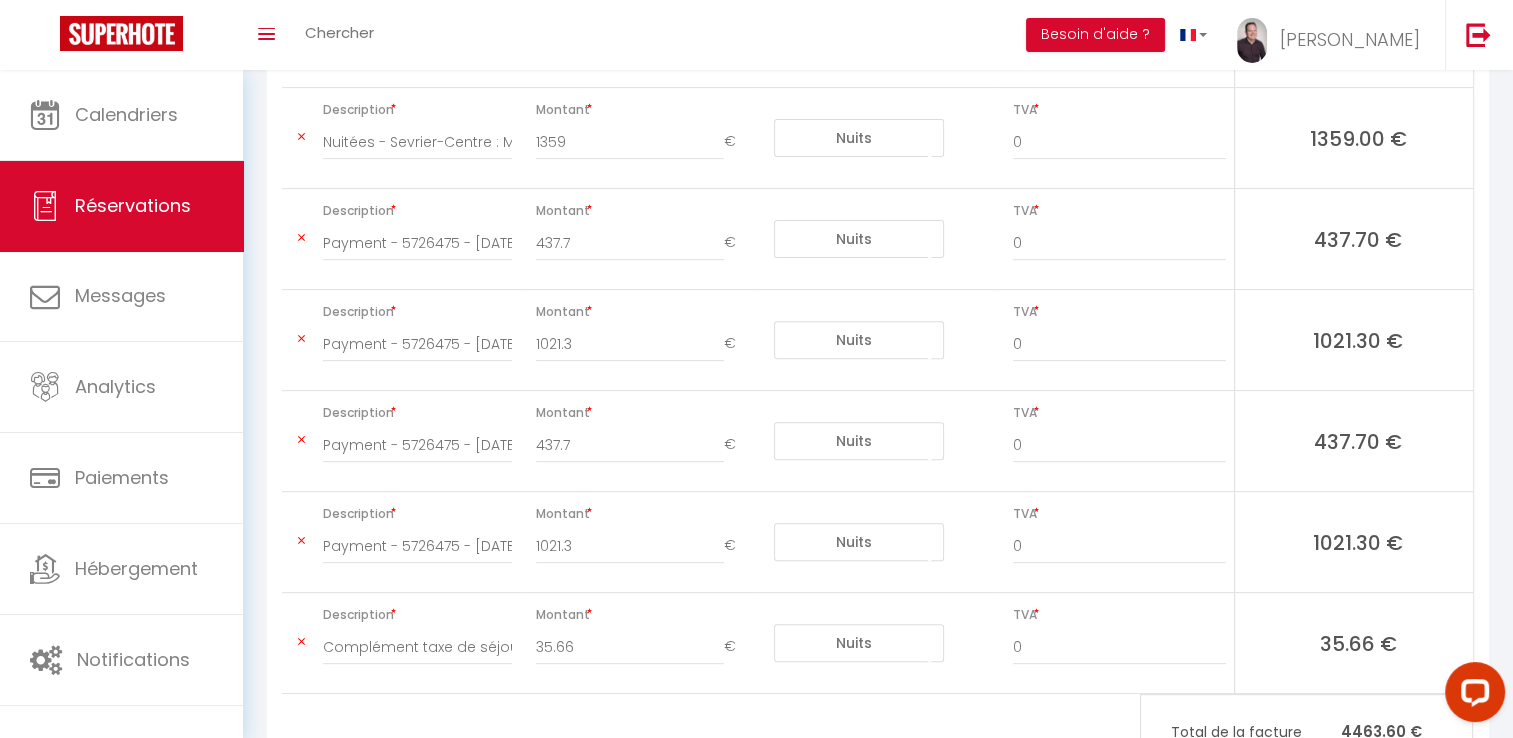type on "437.7" 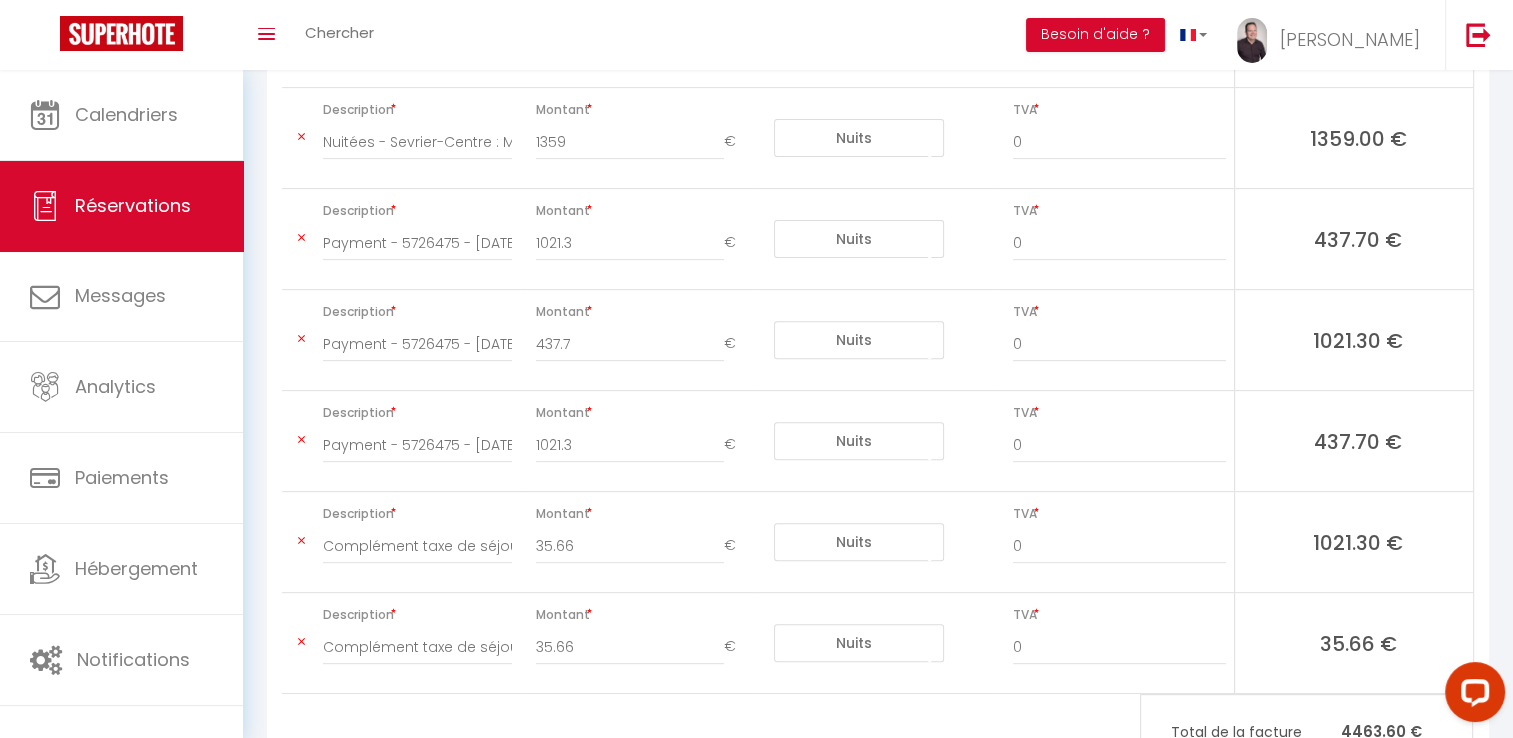 scroll, scrollTop: 647, scrollLeft: 0, axis: vertical 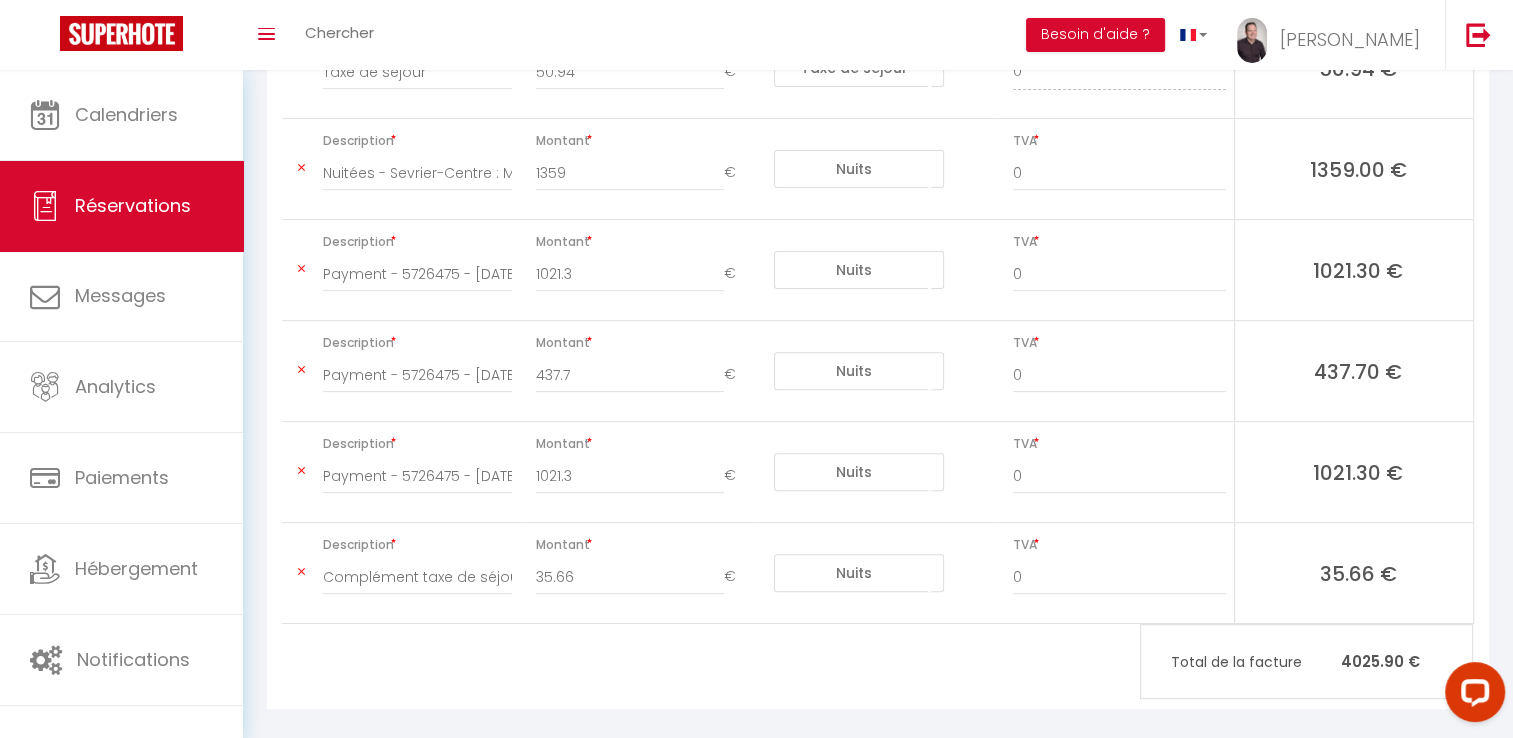 click at bounding box center [301, 269] 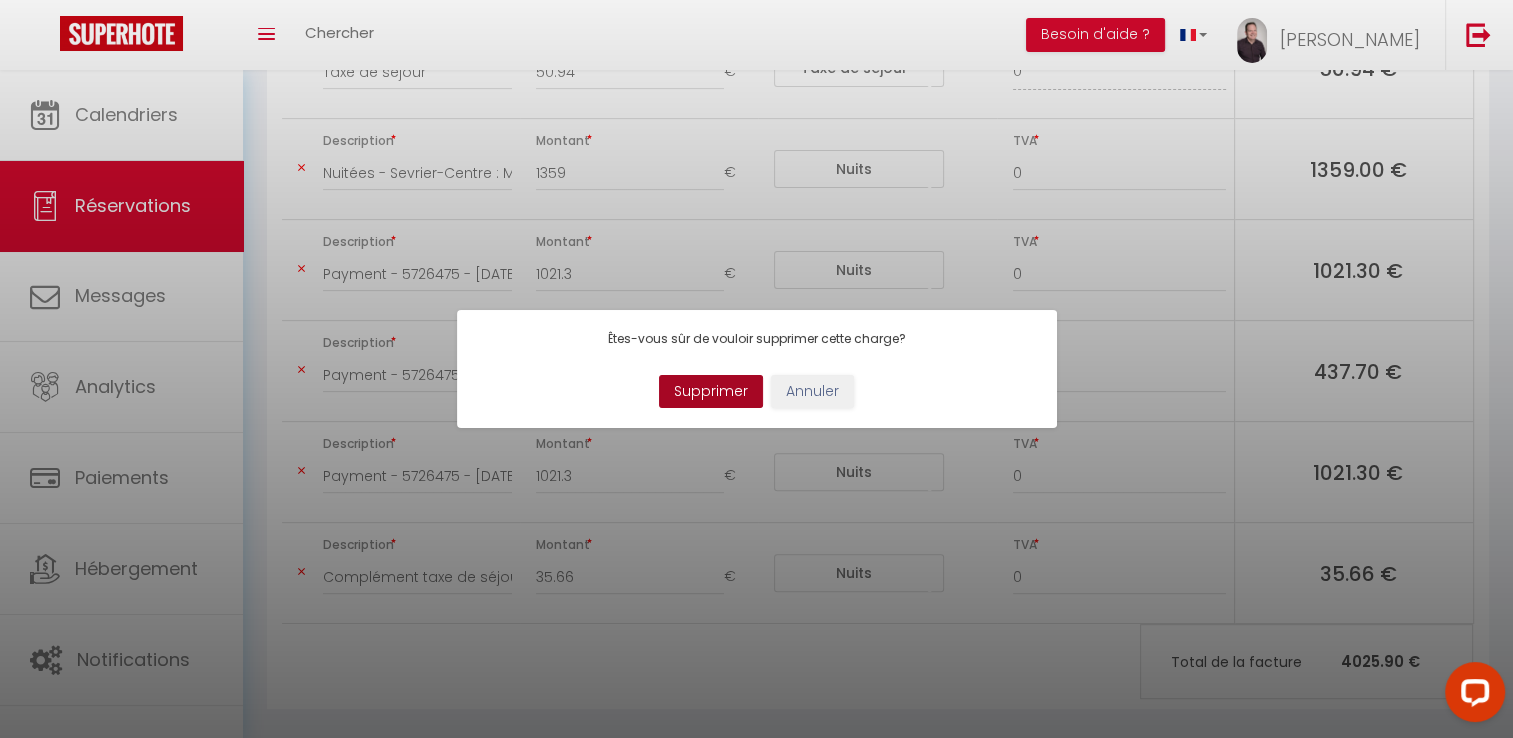 click on "Supprimer" at bounding box center (711, 392) 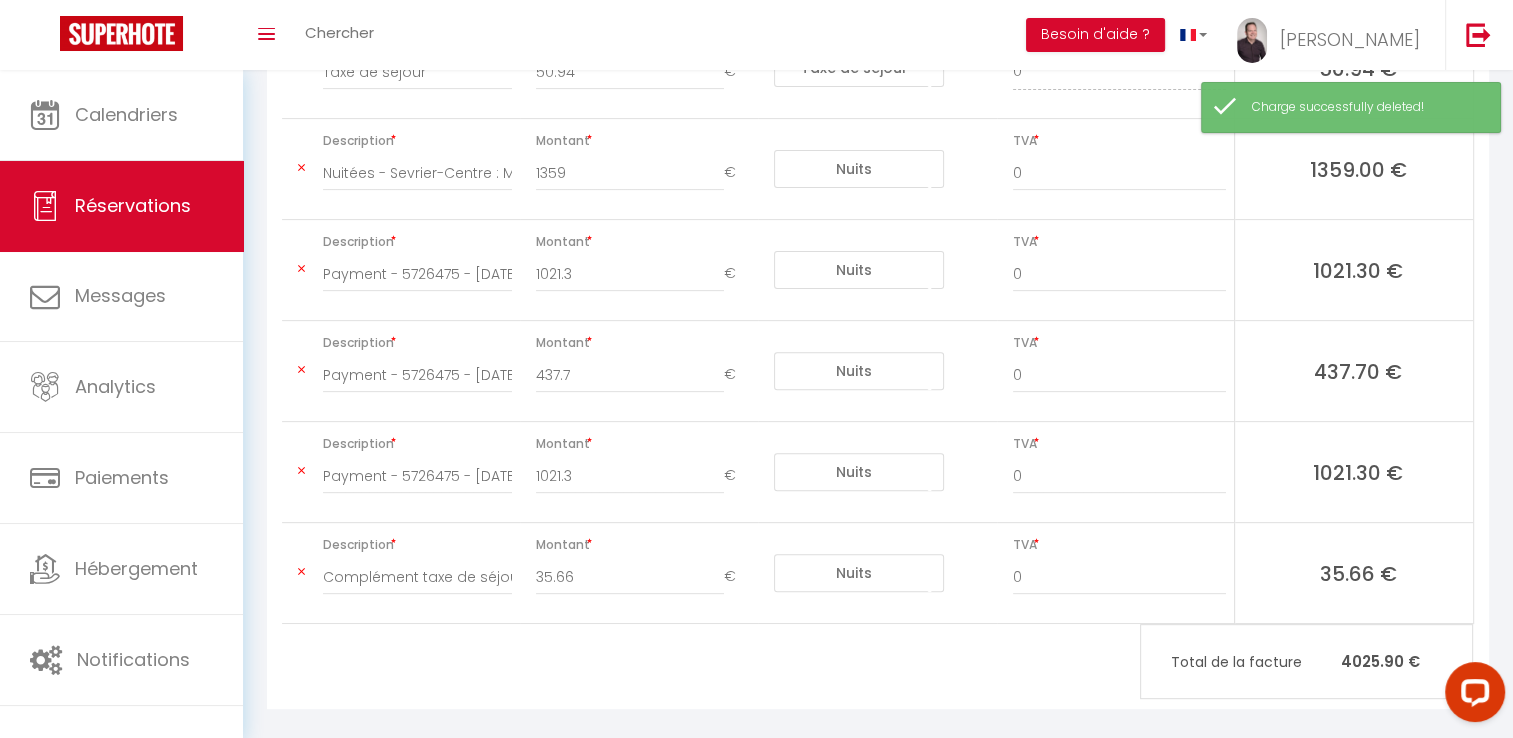type on "437.7" 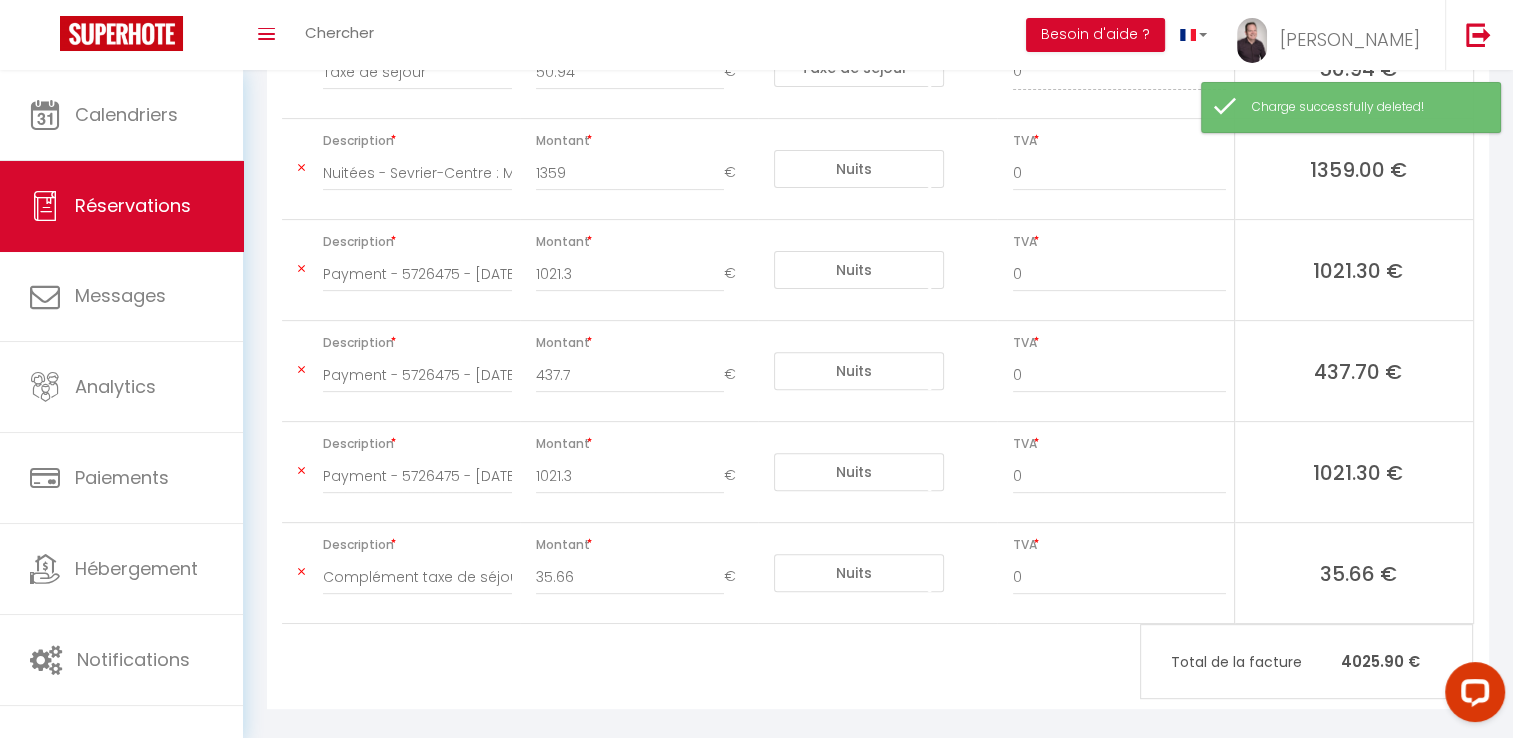 type on "1021.3" 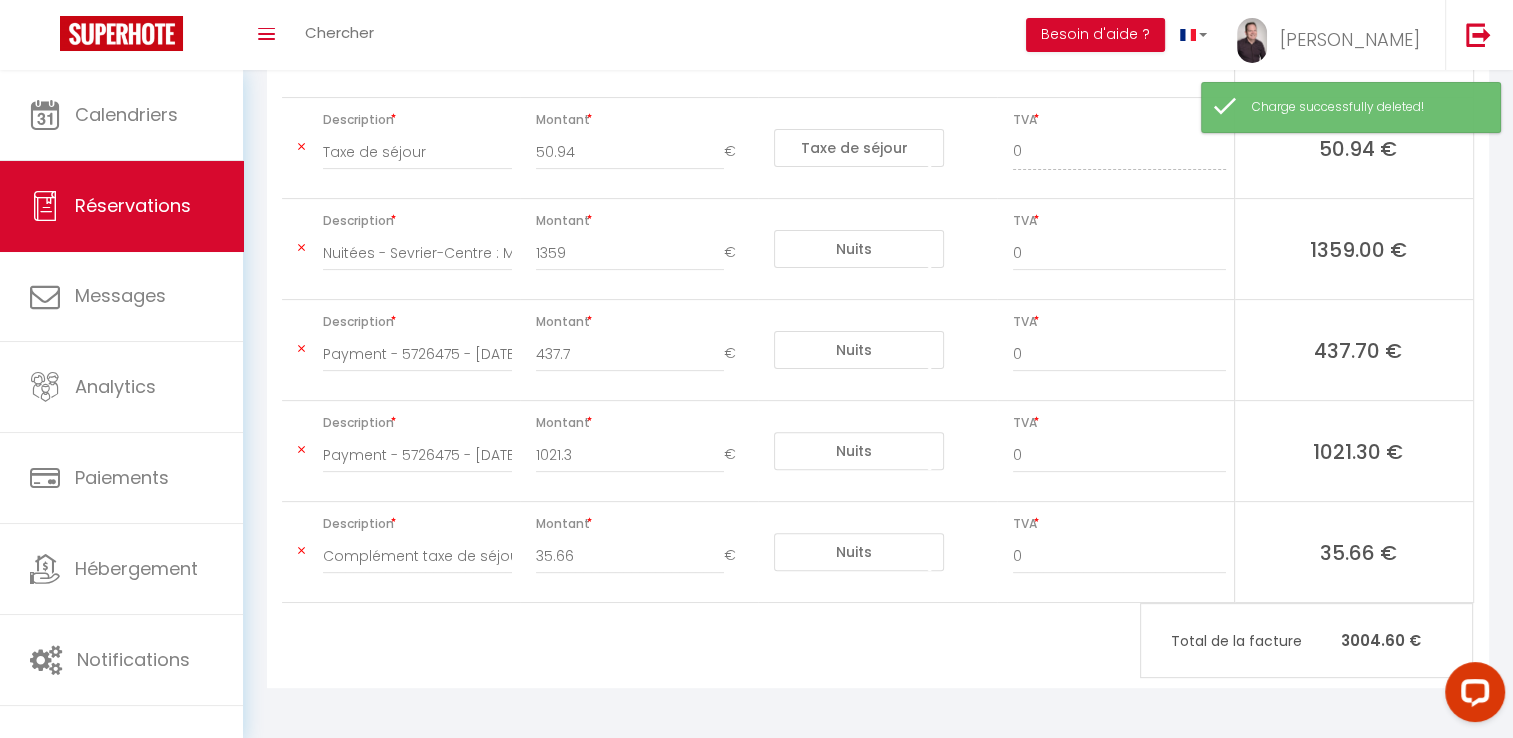 scroll, scrollTop: 546, scrollLeft: 0, axis: vertical 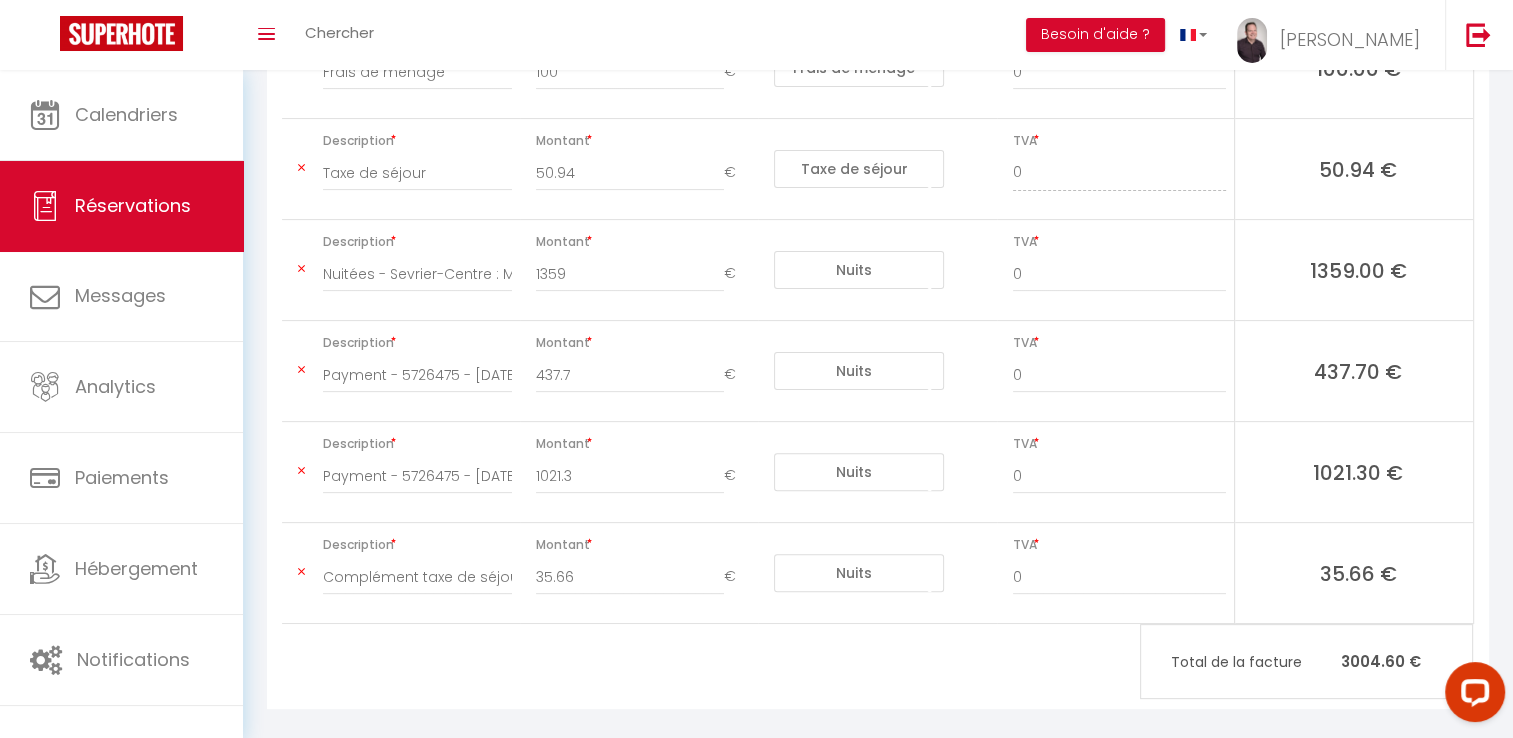 click at bounding box center (301, 572) 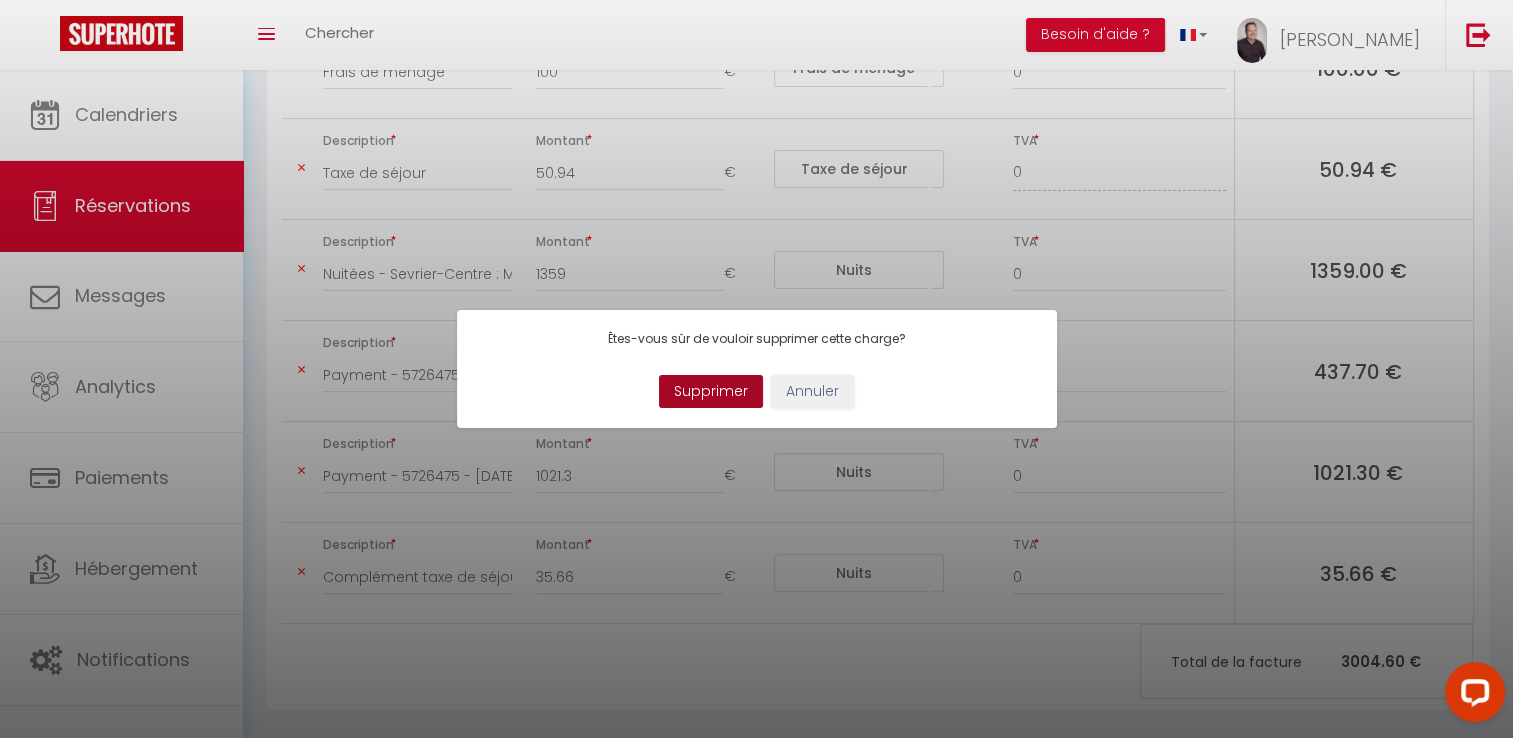 click on "Supprimer" at bounding box center [711, 392] 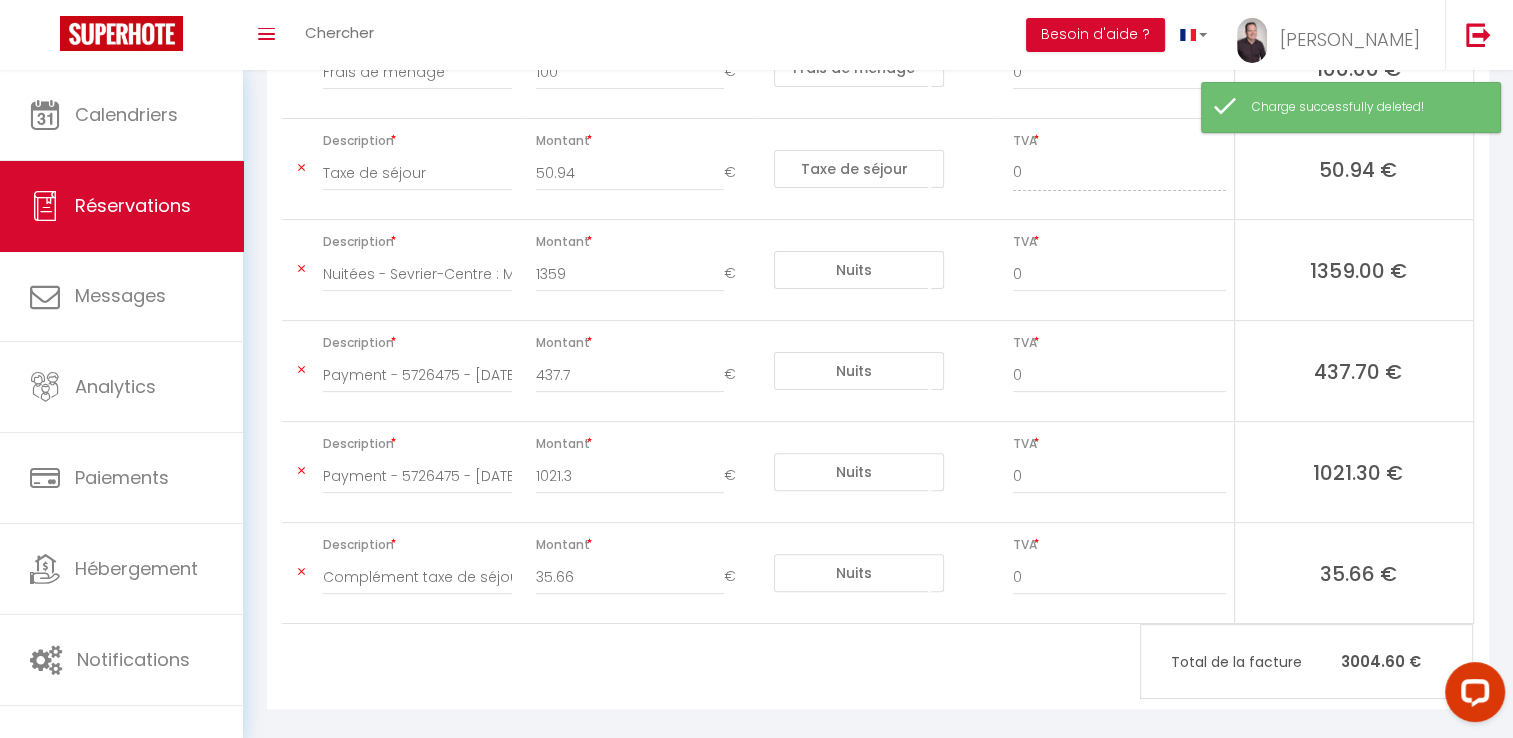 scroll, scrollTop: 445, scrollLeft: 0, axis: vertical 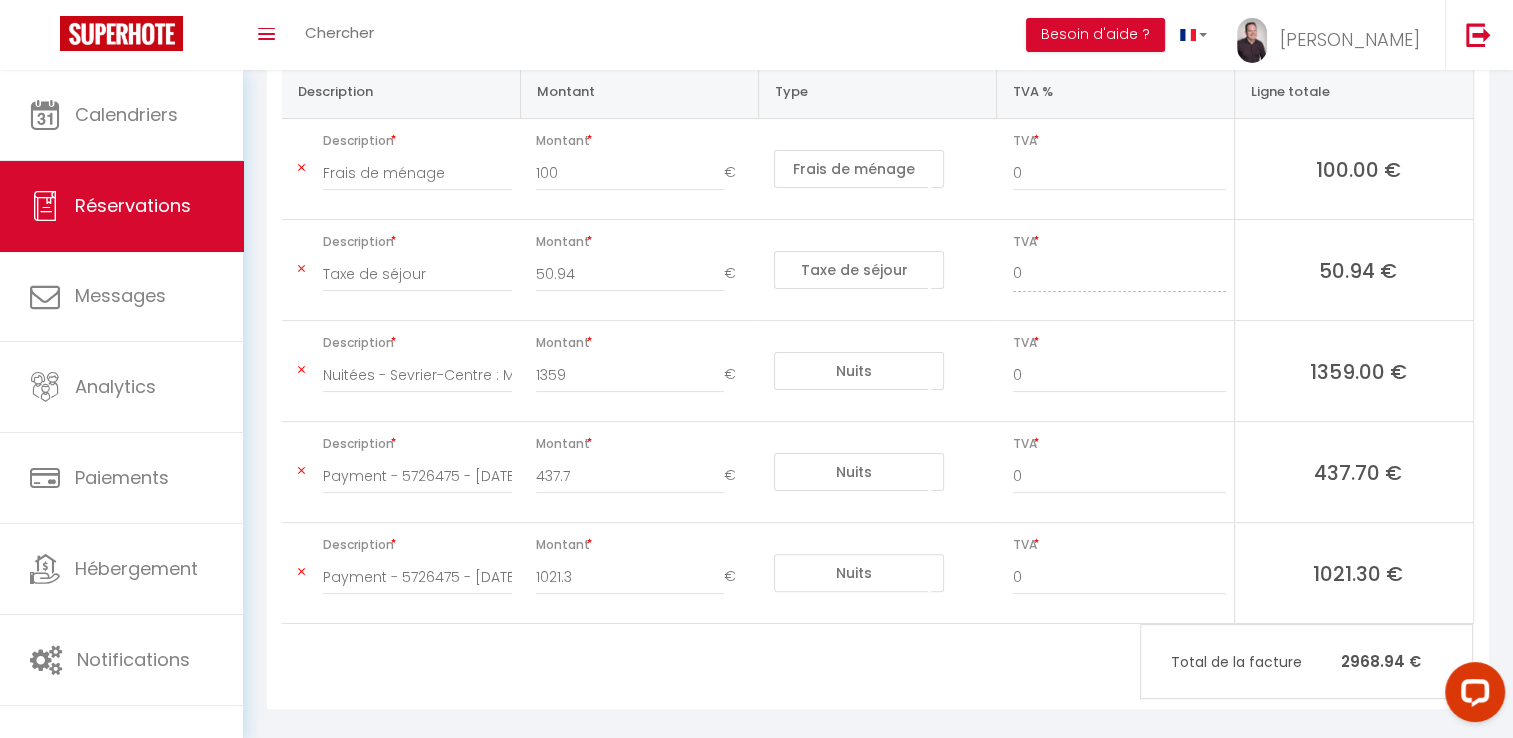 click at bounding box center [301, 471] 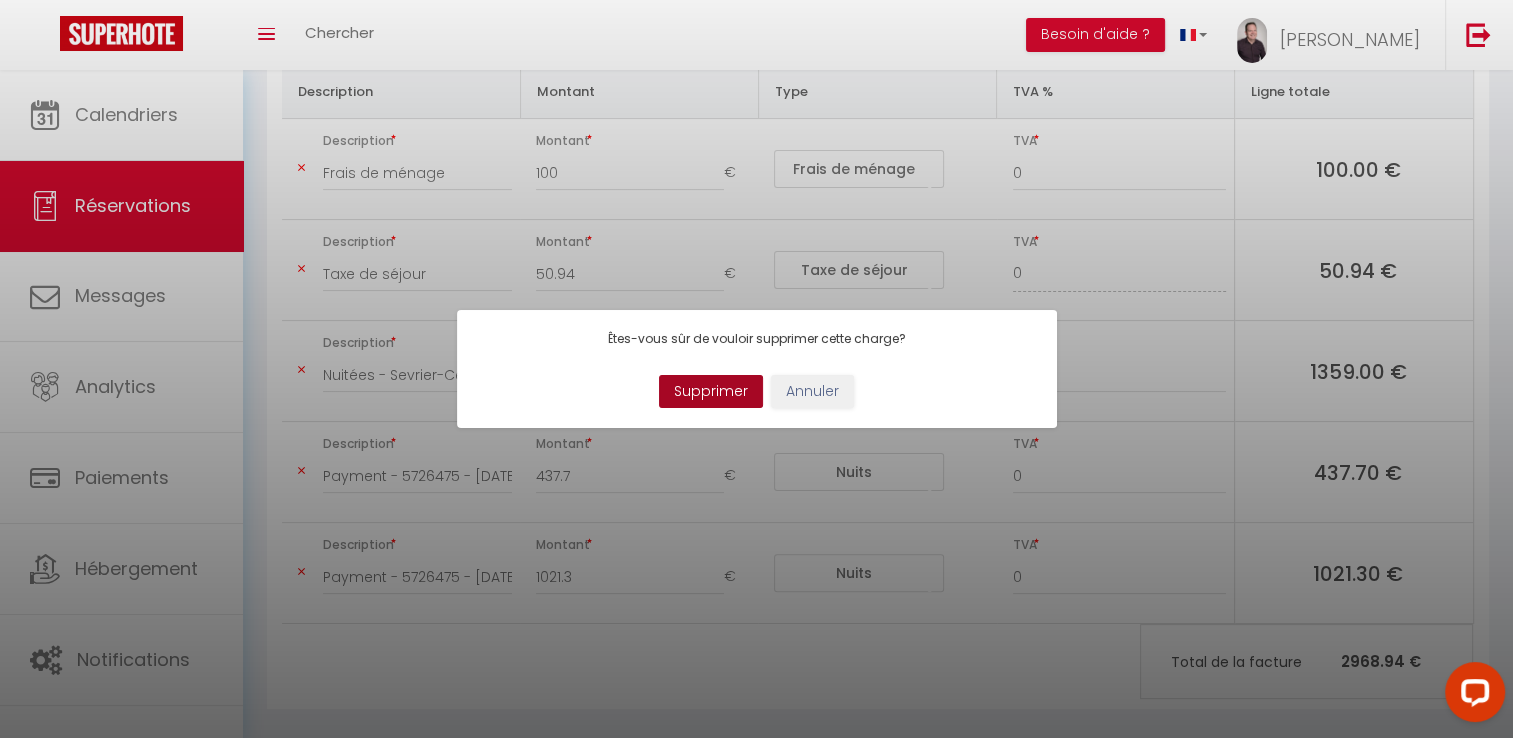 click on "Supprimer" at bounding box center [711, 392] 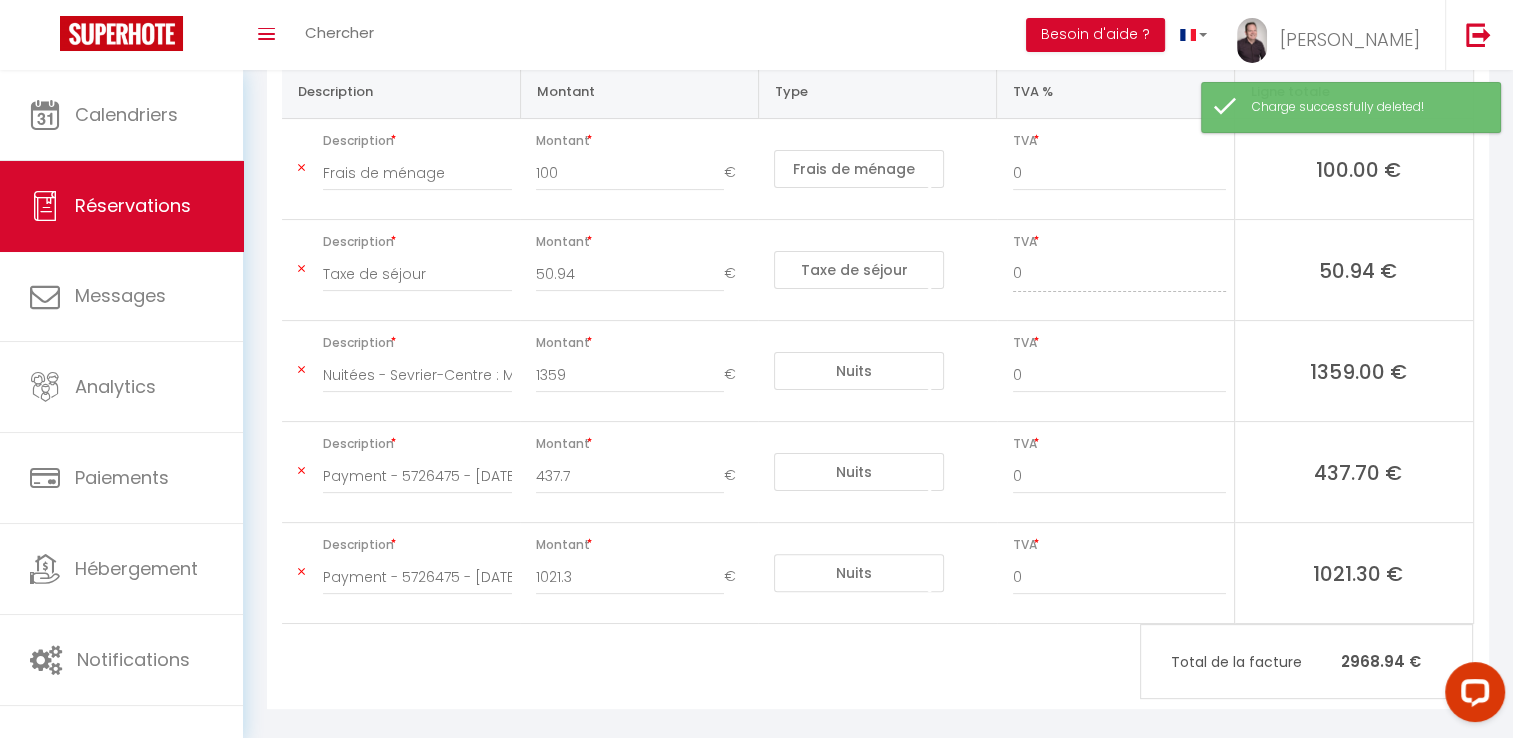 type on "1021.3" 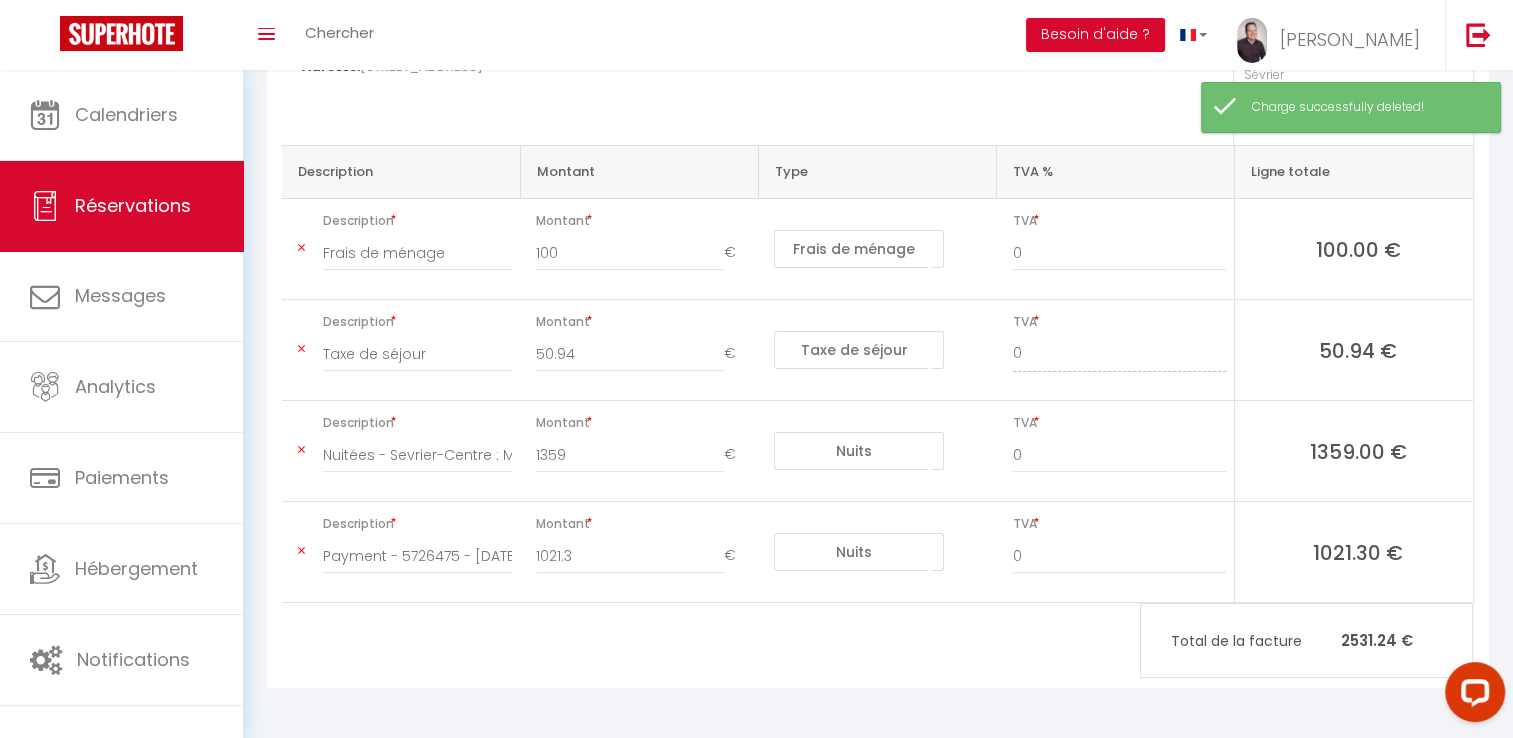 scroll, scrollTop: 344, scrollLeft: 0, axis: vertical 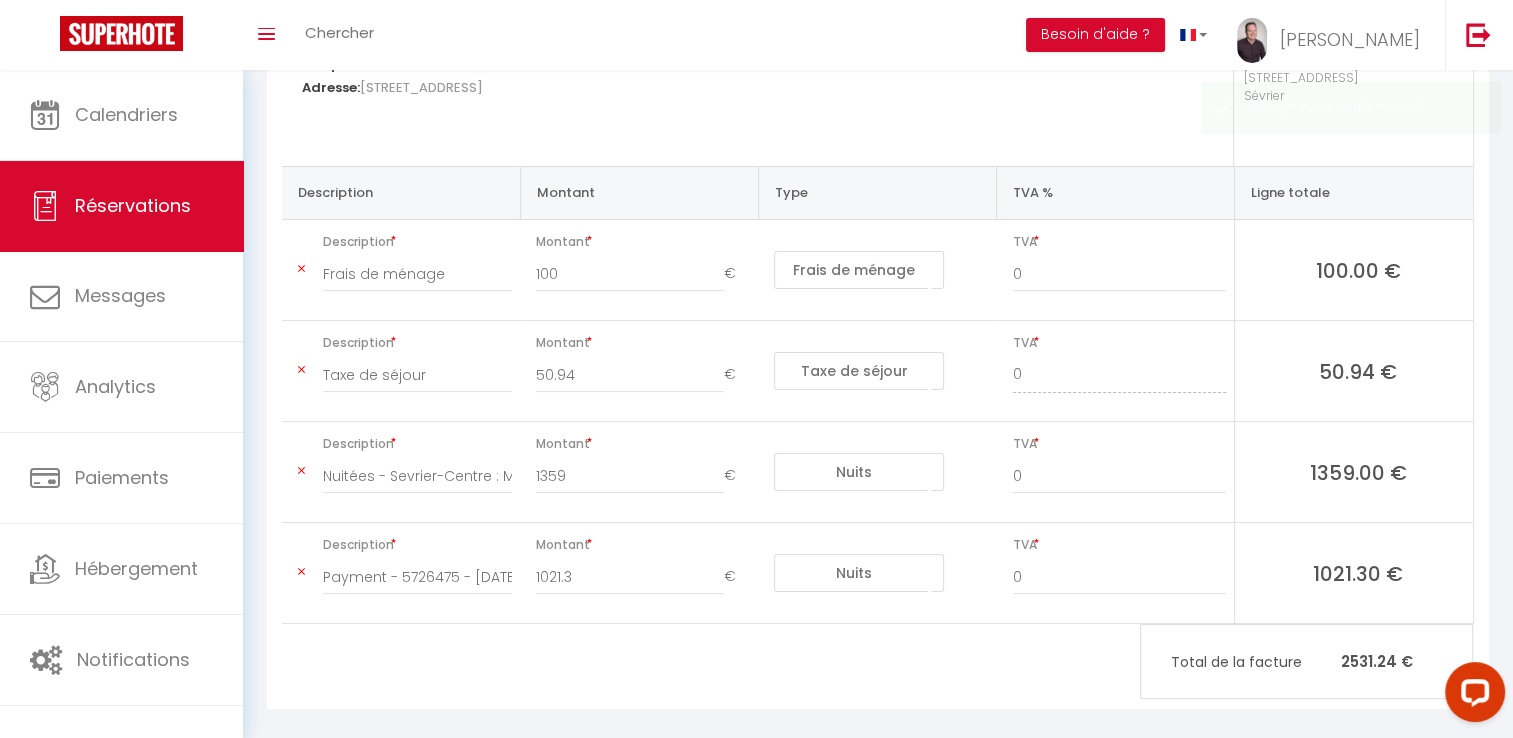 click at bounding box center (301, 572) 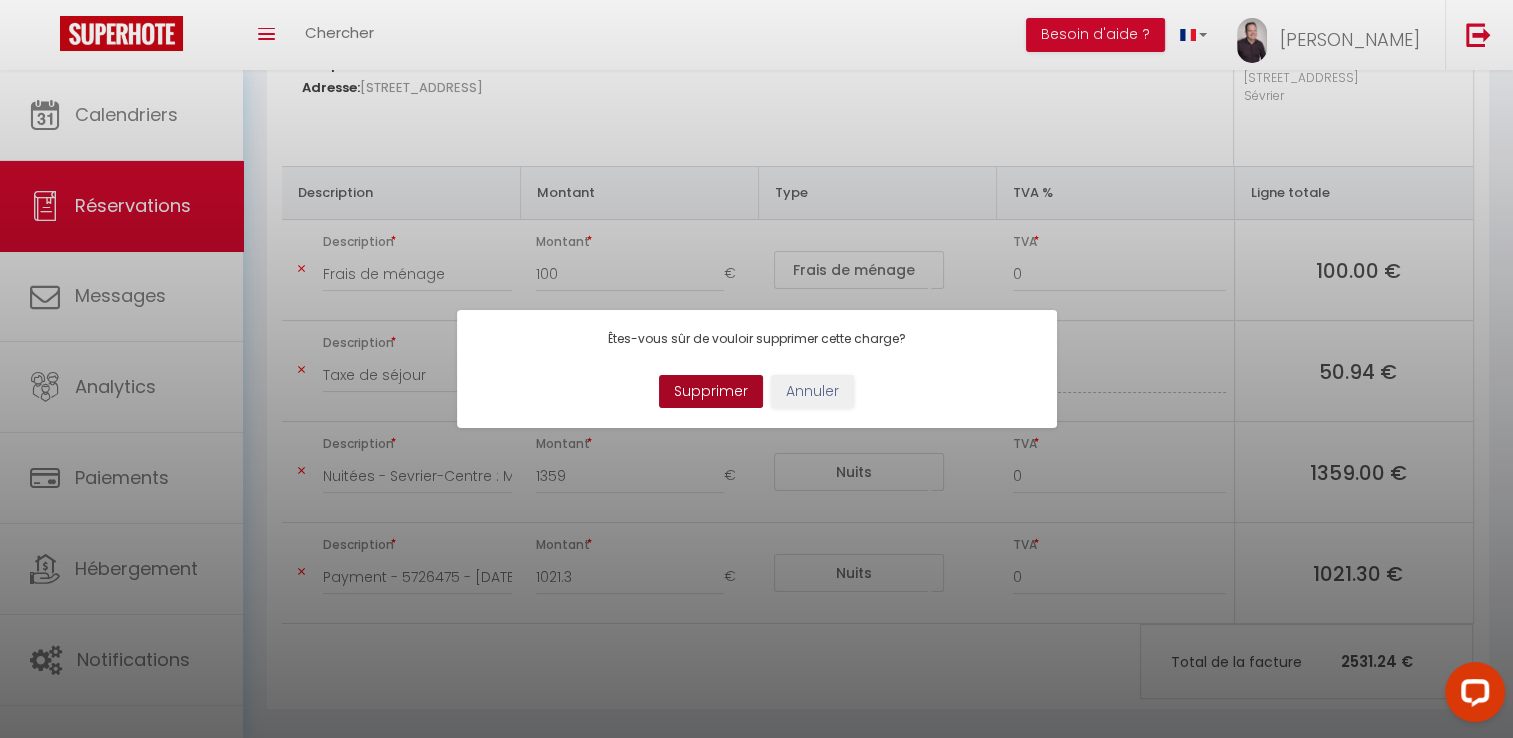 click on "Supprimer" at bounding box center [711, 392] 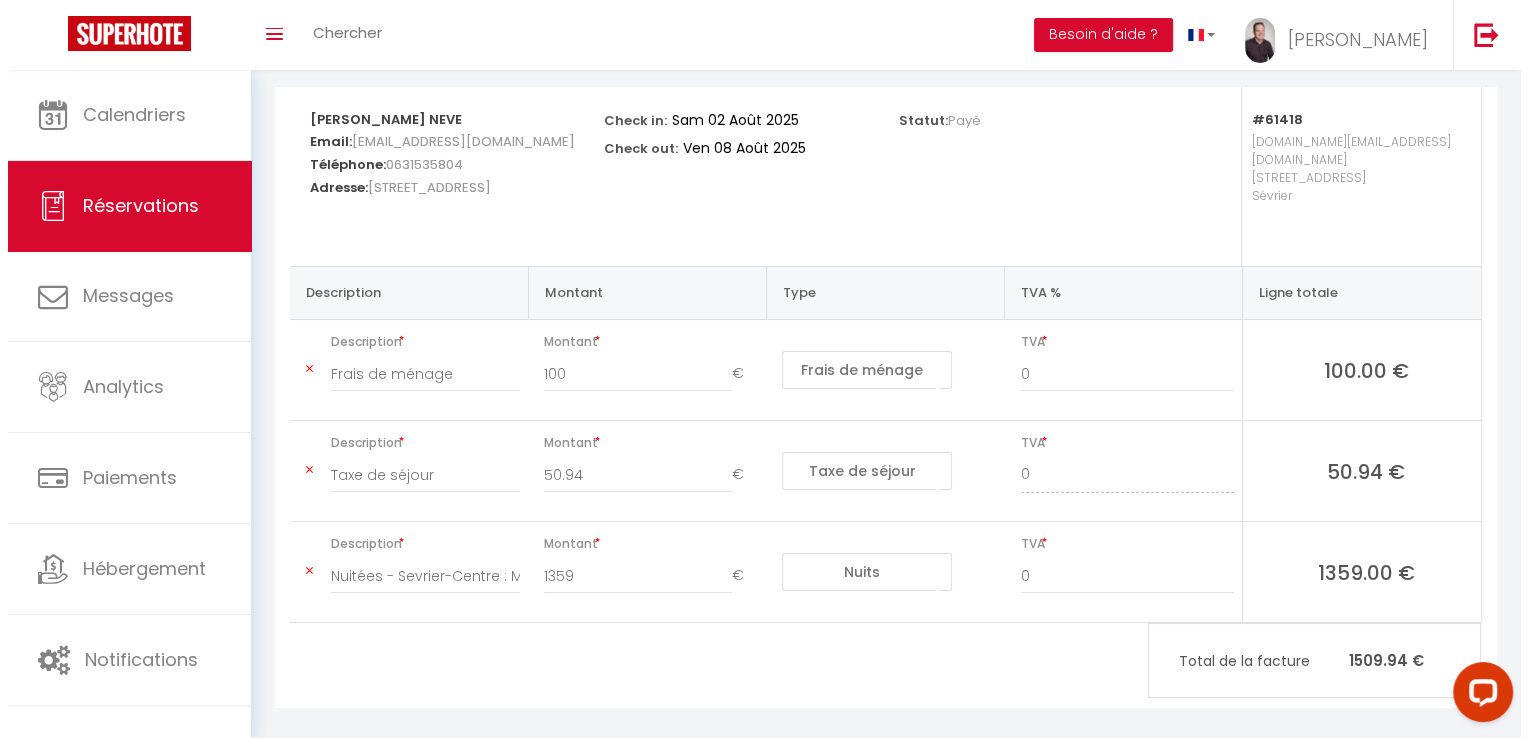 scroll, scrollTop: 0, scrollLeft: 0, axis: both 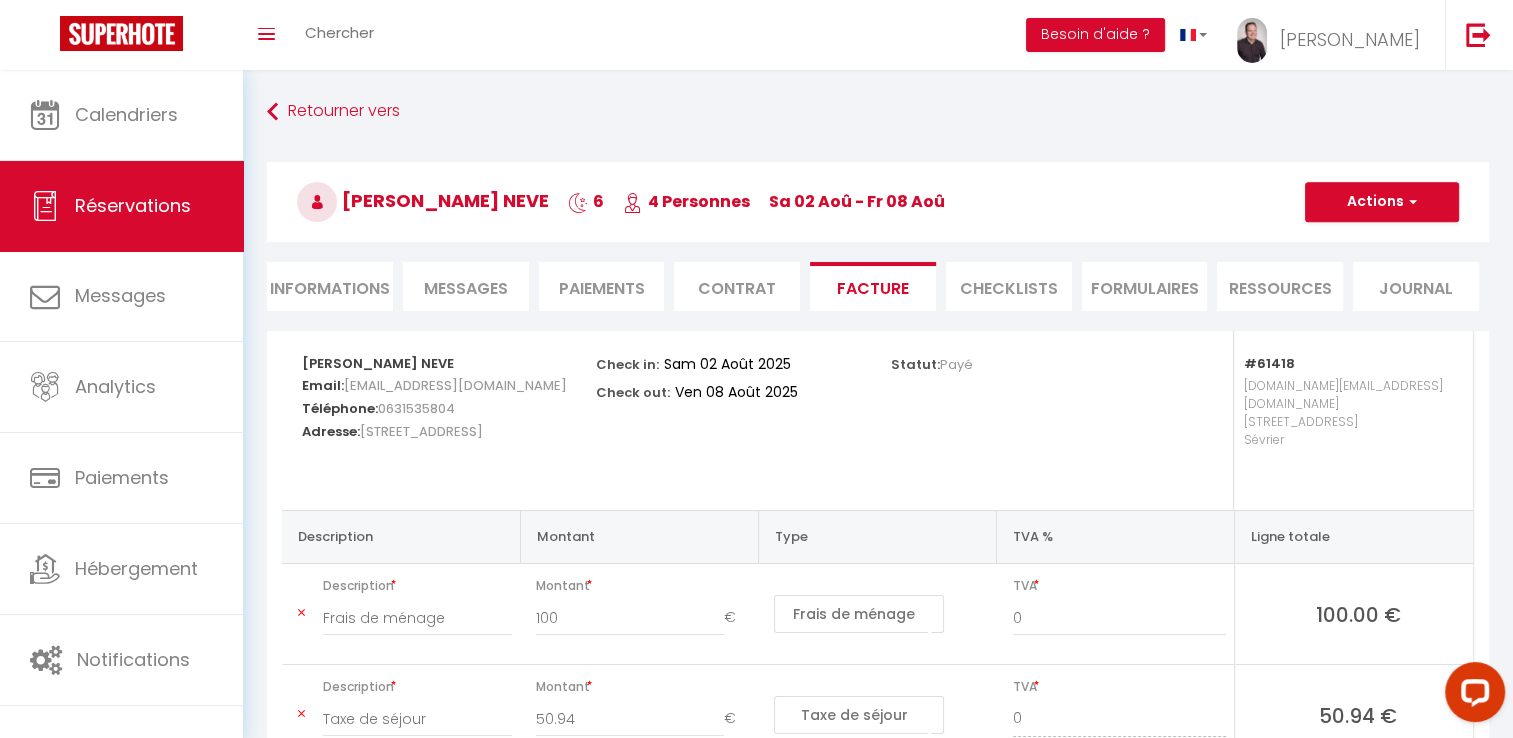 click on "Paiements" at bounding box center (602, 286) 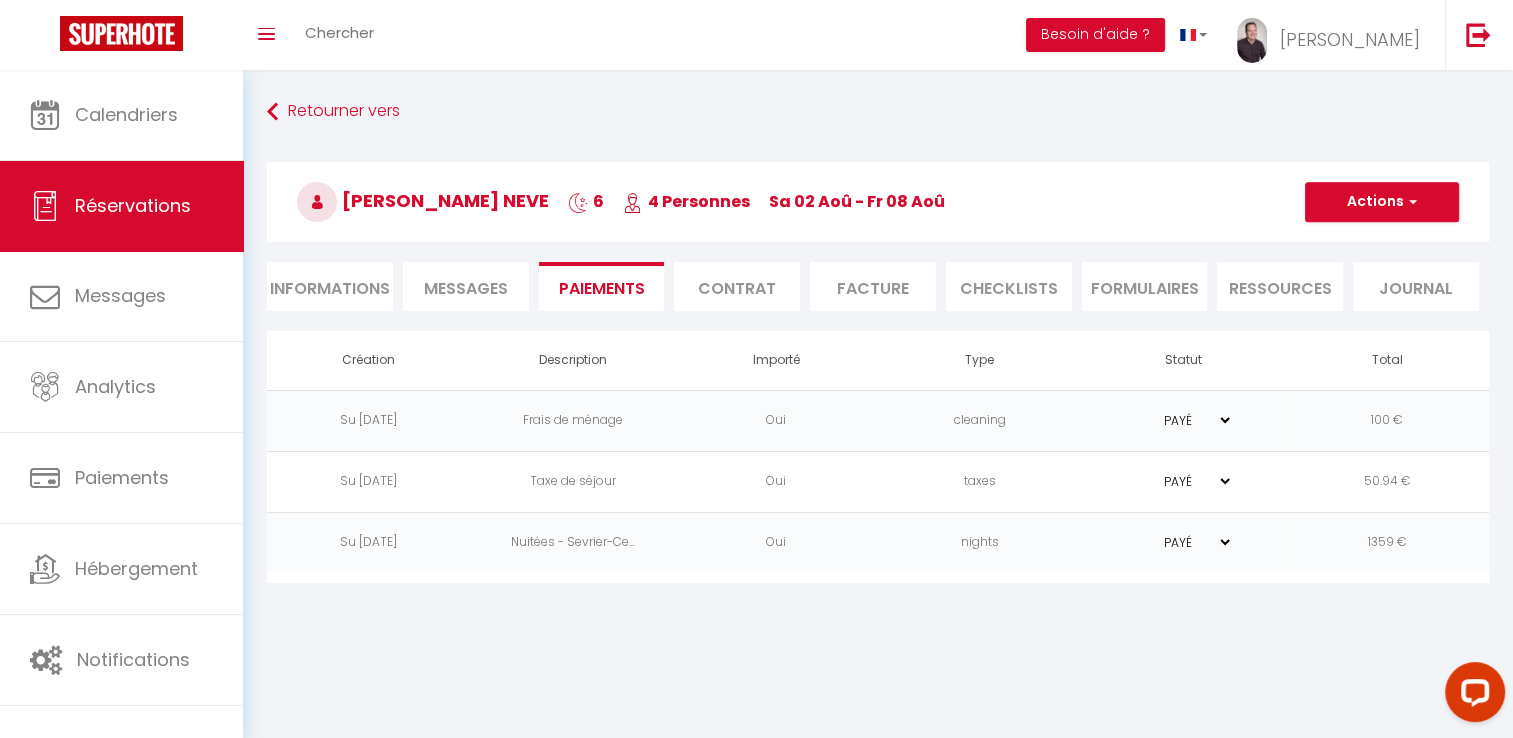 click on "Facture" at bounding box center [873, 286] 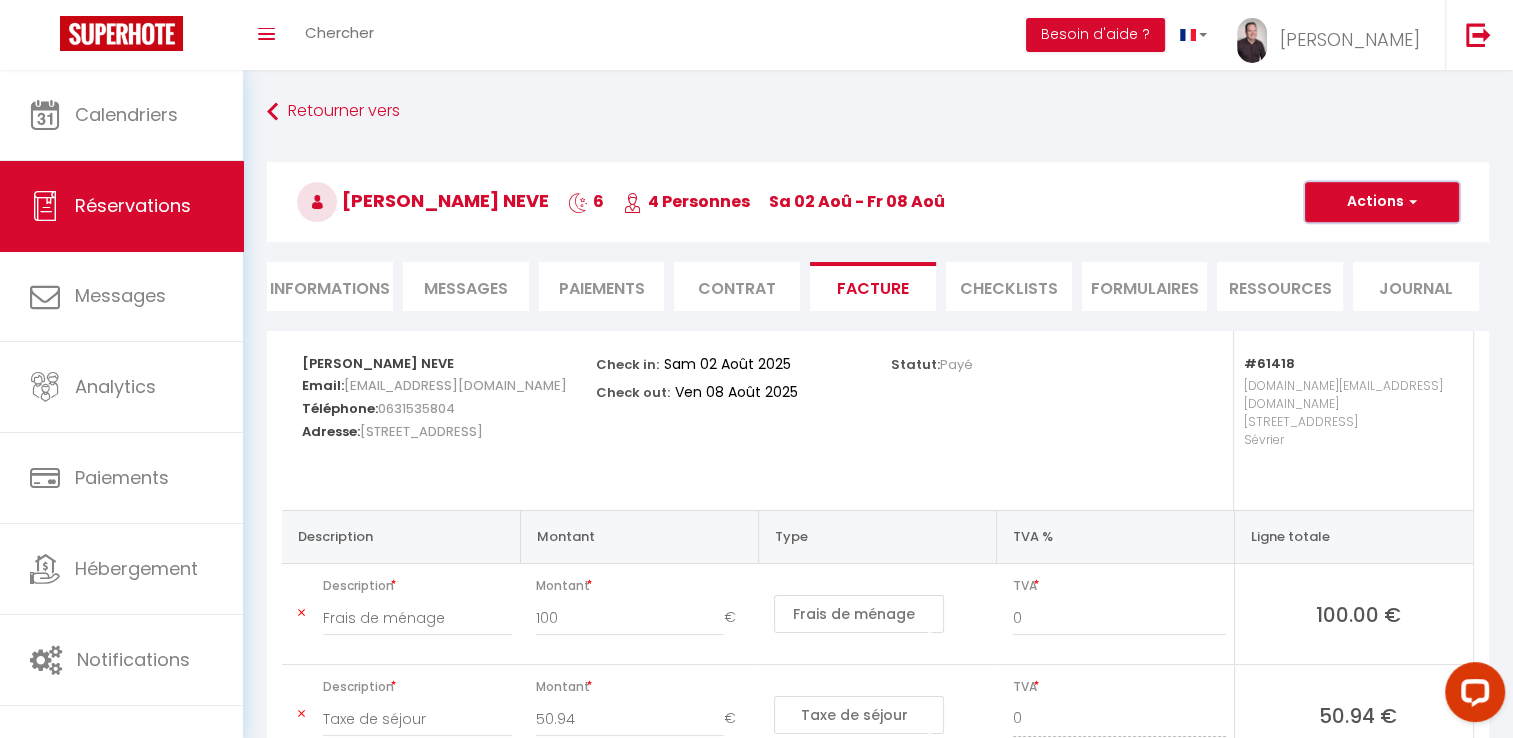 click on "Actions" at bounding box center (1382, 202) 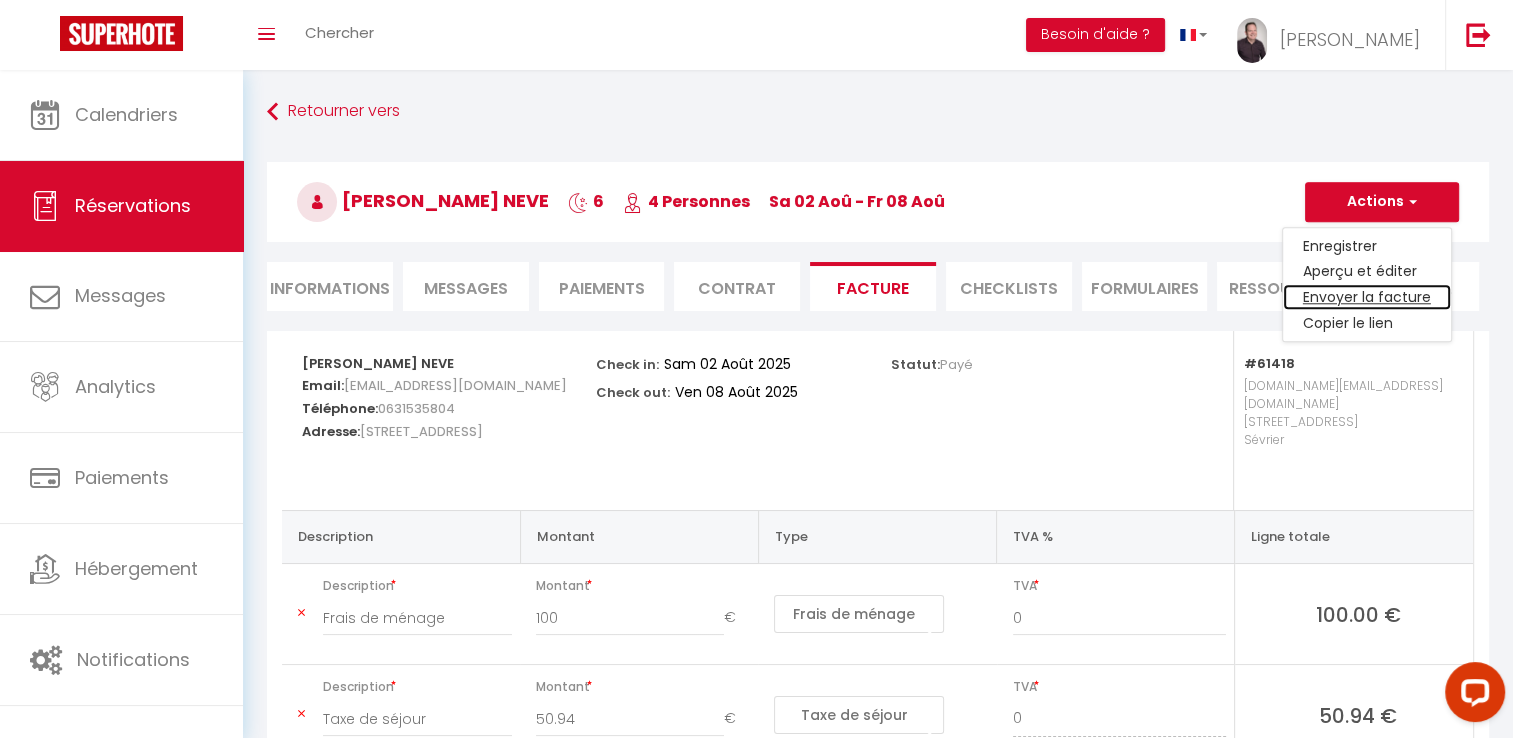 click on "Envoyer la facture" at bounding box center (1367, 298) 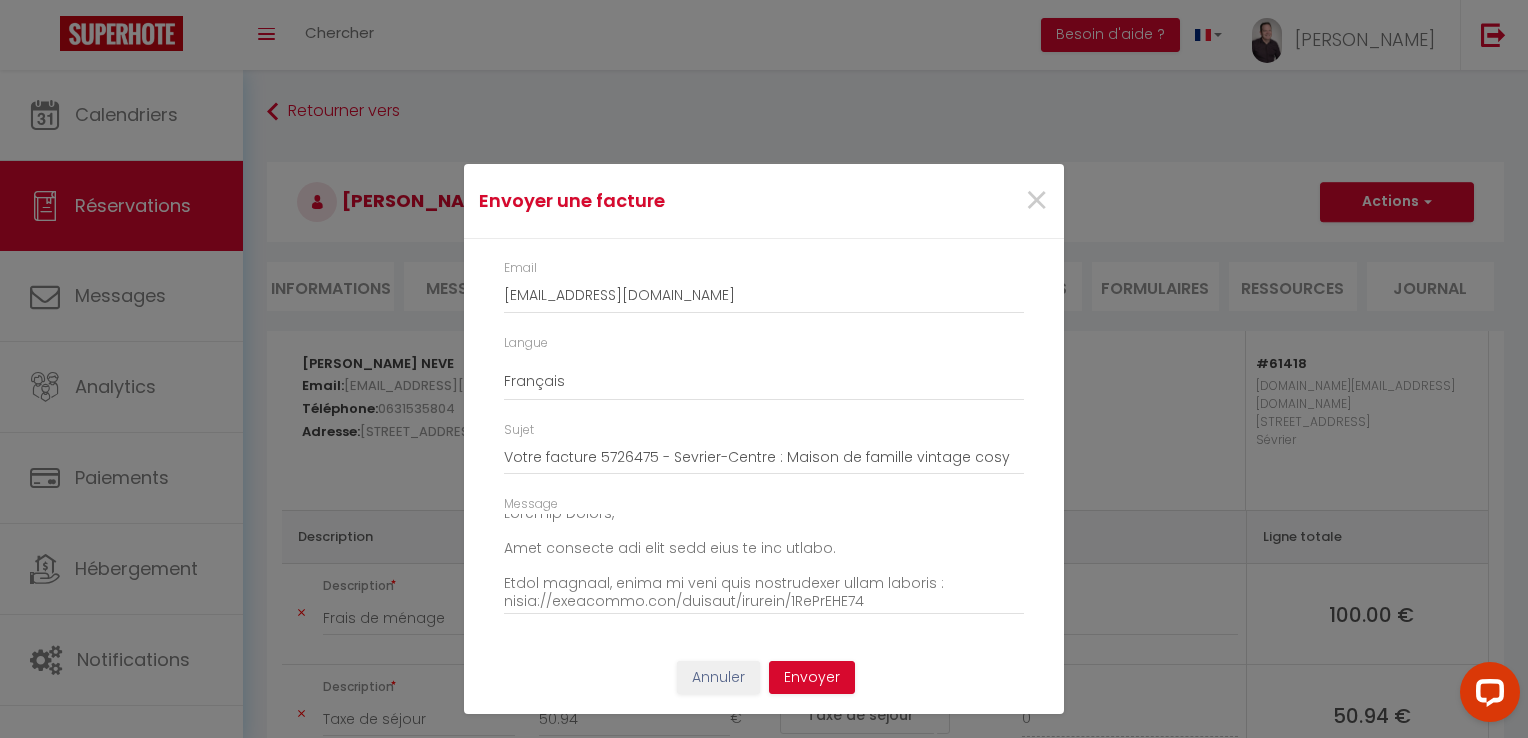 scroll, scrollTop: 24, scrollLeft: 0, axis: vertical 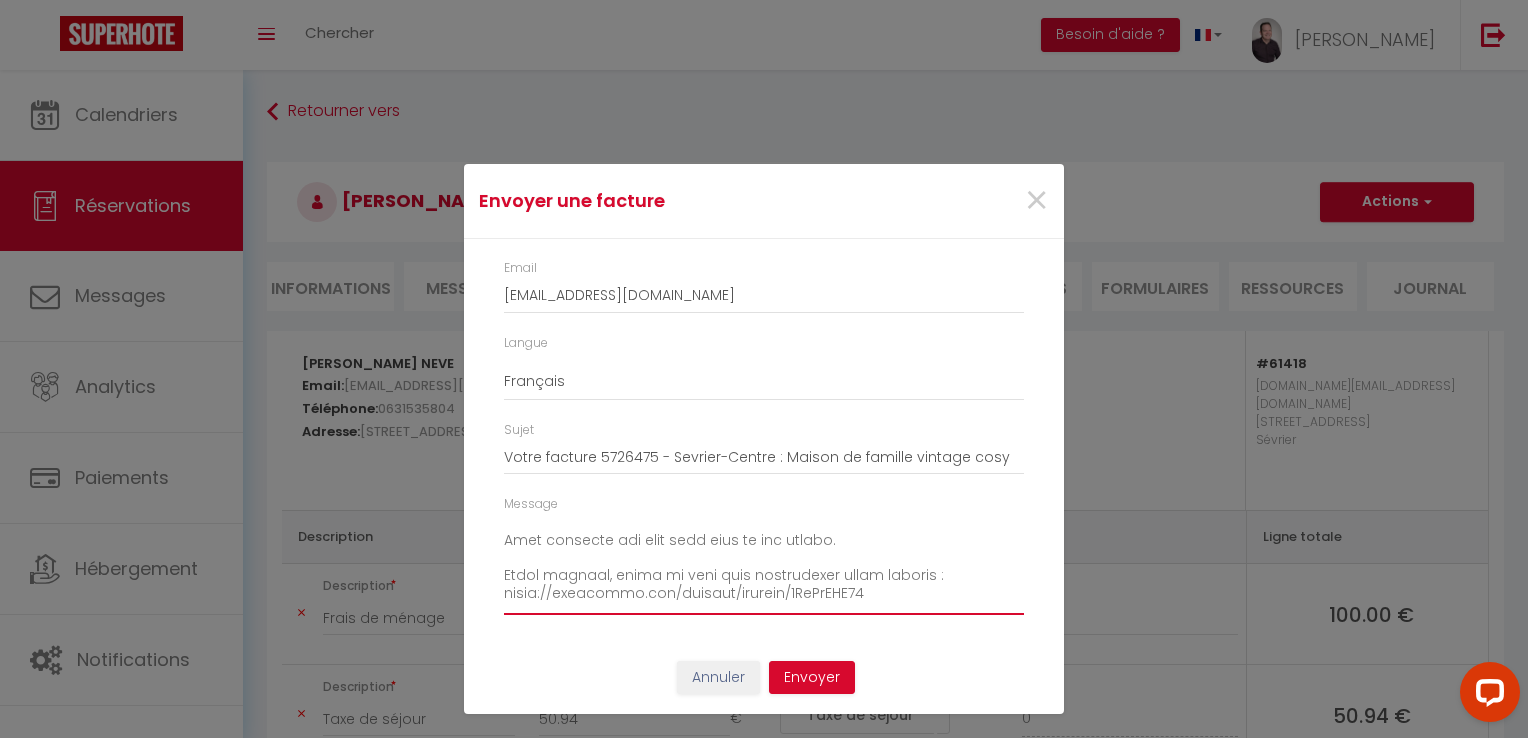 click on "Message" at bounding box center [764, 564] 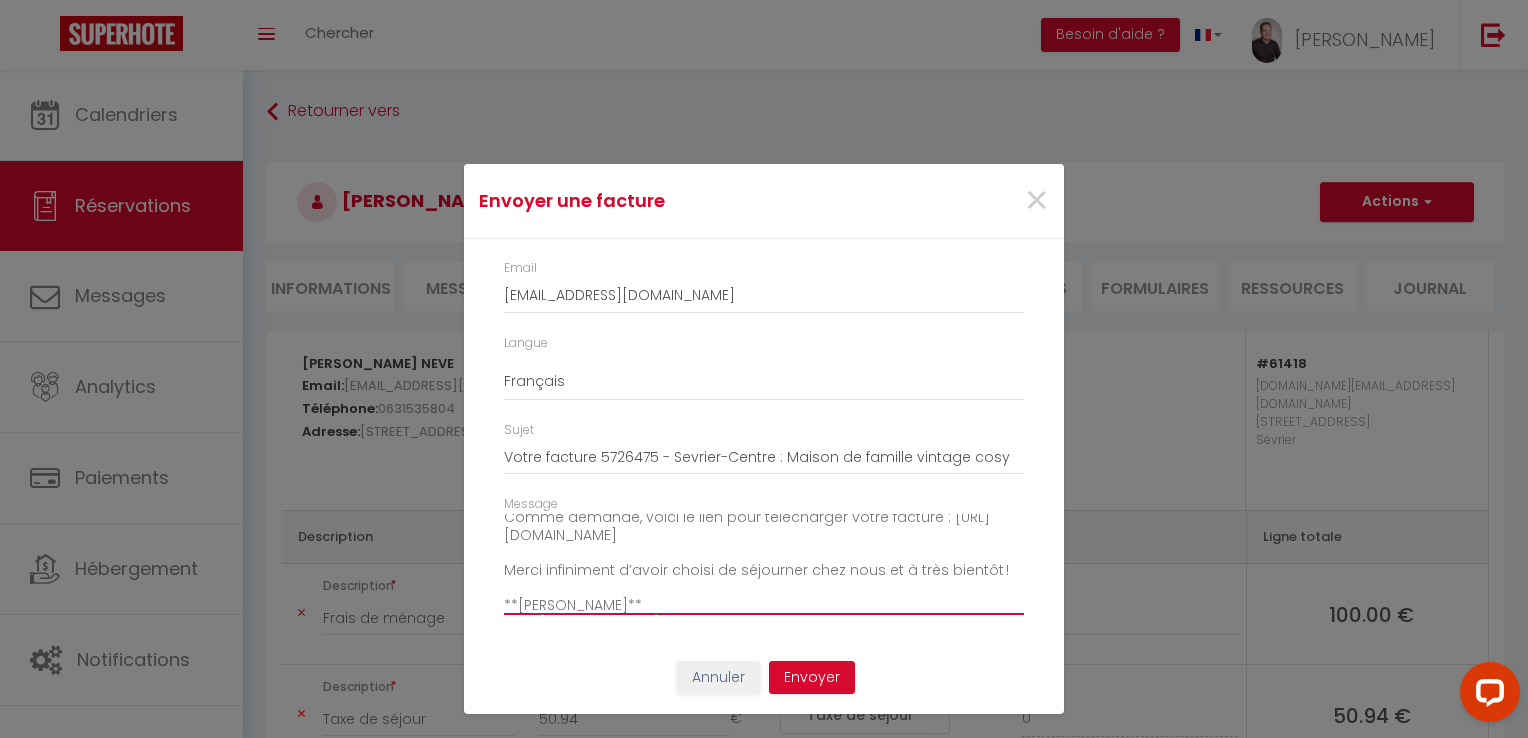 scroll, scrollTop: 99, scrollLeft: 0, axis: vertical 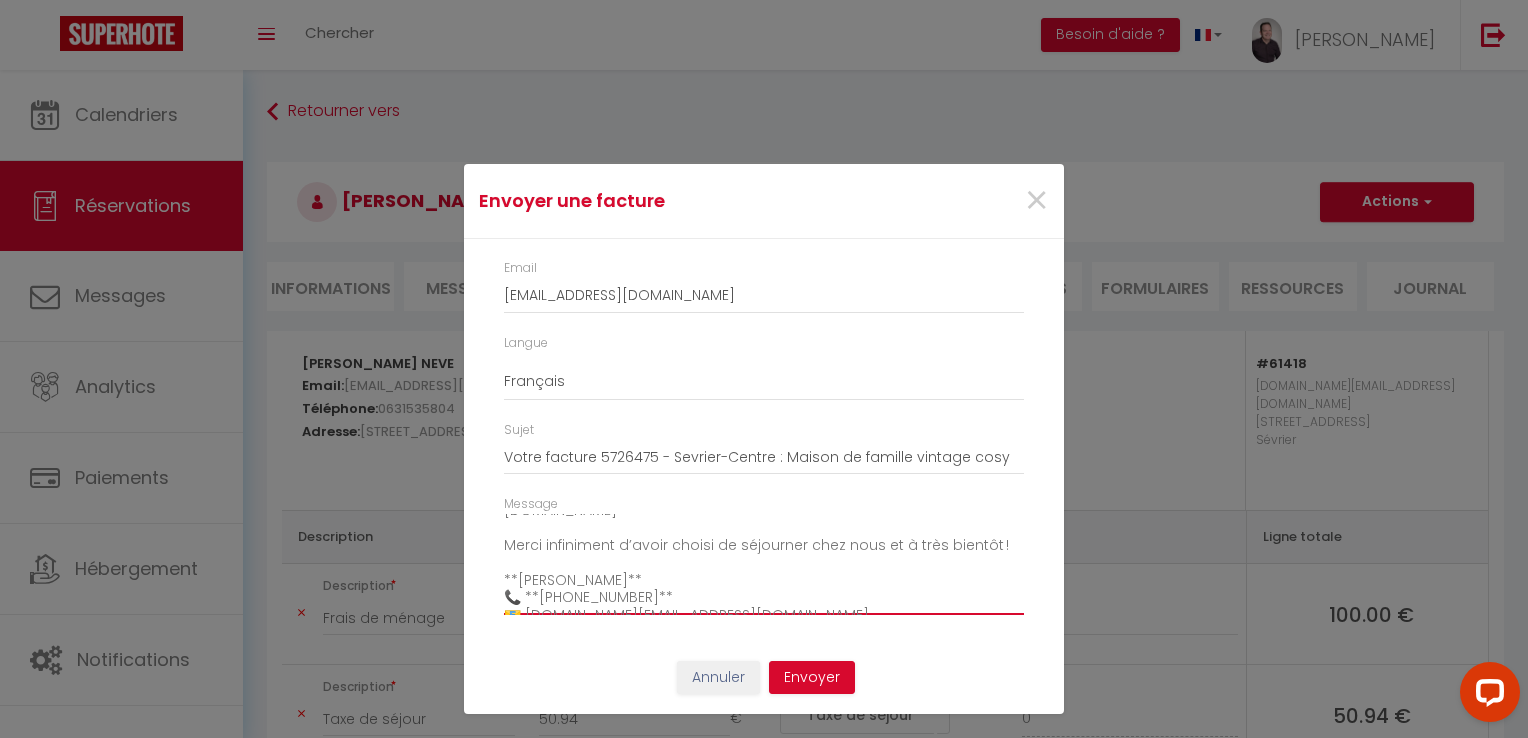 click on "Bonjour [PERSON_NAME],
Comme demandé, voici le lien pour télécharger votre facture : [URL][DOMAIN_NAME]
Merci infiniment d’avoir choisi de séjourner chez nous et à très bientôt !
**[PERSON_NAME]**
📞 **[PHONE_NUMBER]**
📧 [DOMAIN_NAME][EMAIL_ADDRESS][DOMAIN_NAME]
🔹 [GEOGRAPHIC_DATA] : Maison de famille vintage cosy 🔹" at bounding box center (764, 564) 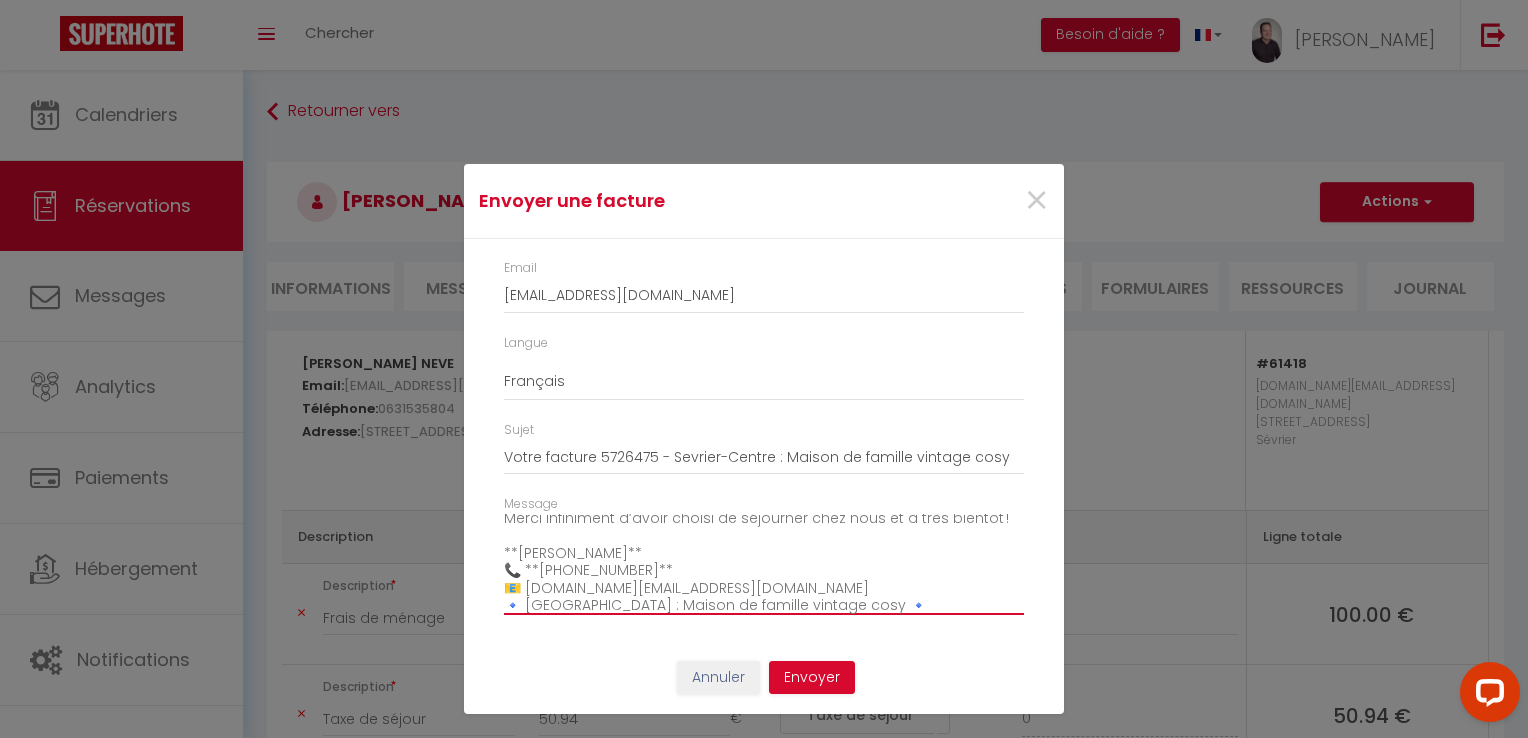 paste on "Un grand merci d’avoir choisi de séjourner chez nous – c’était un plaisir de vous accueillir !
Au plaisir de vous revoir très bientôt dans notre petit coin de paradis à [PERSON_NAME] 😊
[PERSON_NAME]
📞 [PHONE_NUMBER]
📧 [DOMAIN_NAME][EMAIL_ADDRESS][DOMAIN_NAME]
🔹 Sevrier-Centre : Maison de famille vintage &" 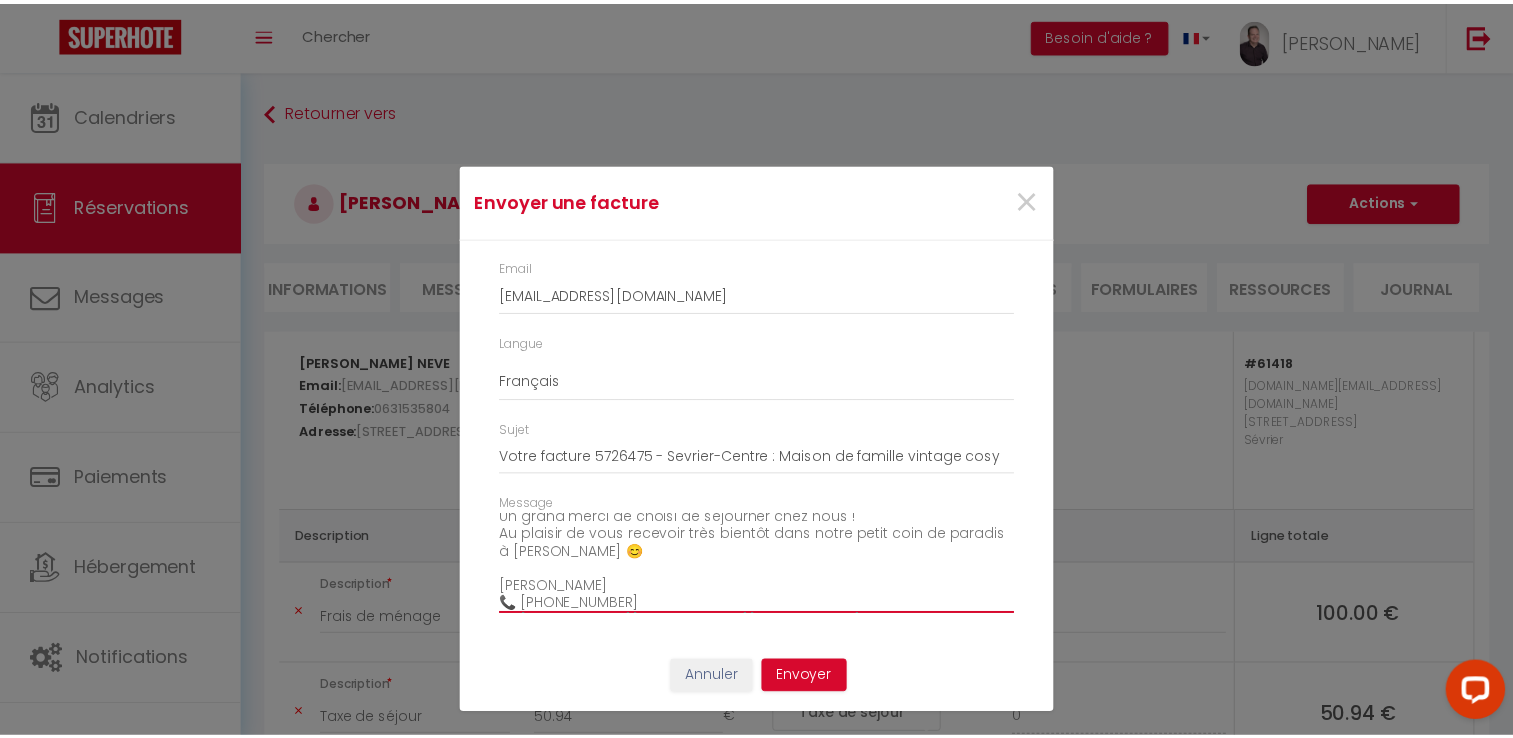scroll, scrollTop: 140, scrollLeft: 0, axis: vertical 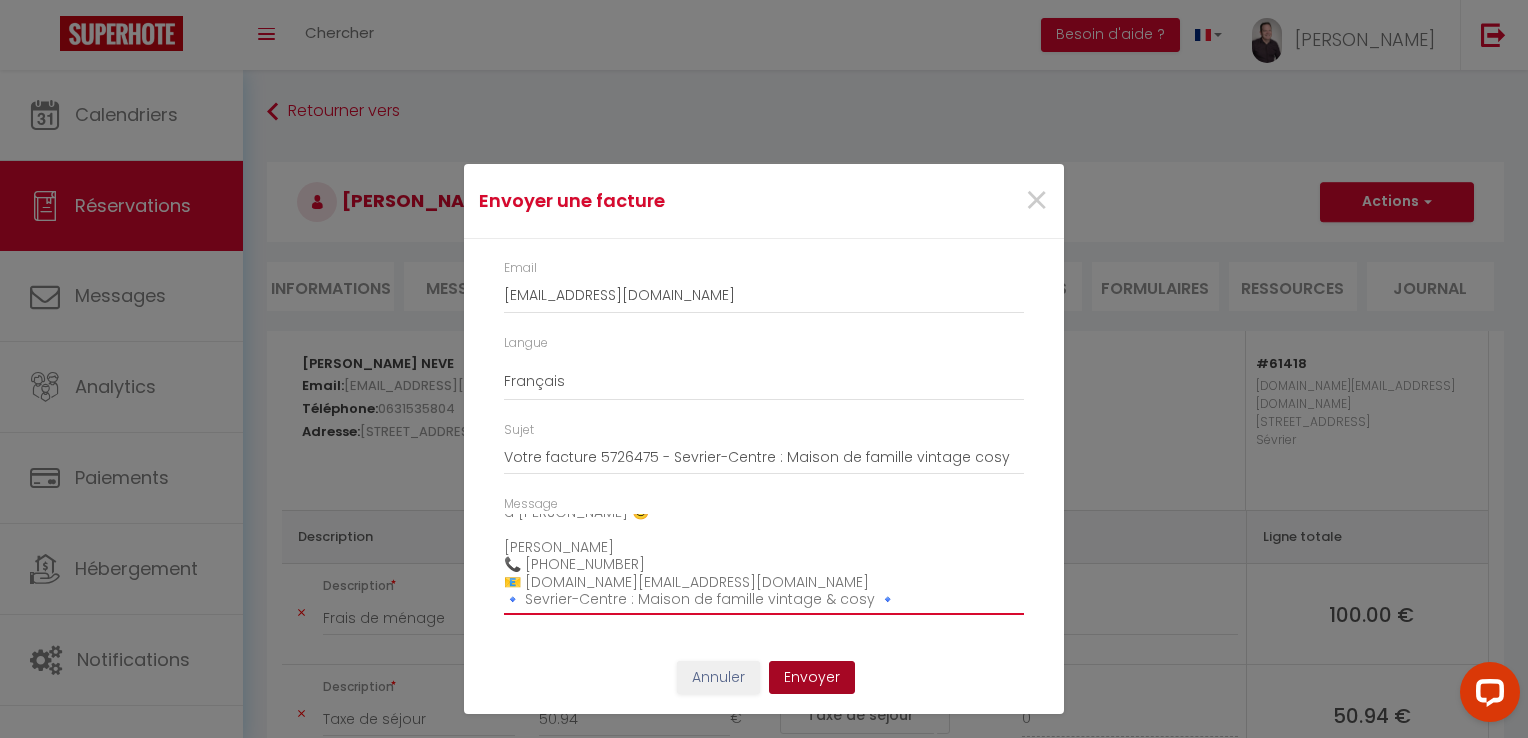type on "Bonjour [PERSON_NAME],
Comme demandé, voici le lien pour télécharger votre facture : [URL][DOMAIN_NAME]
Un grand merci de choisi de séjourner chez nous !
Au plaisir de vous recevoir très bientôt dans notre petit coin de paradis à [PERSON_NAME] 😊
[PERSON_NAME]
📞 [PHONE_NUMBER]
📧 [DOMAIN_NAME][EMAIL_ADDRESS][DOMAIN_NAME]
🔹 Sevrier-Centre : Maison de famille vintage & cosy 🔹" 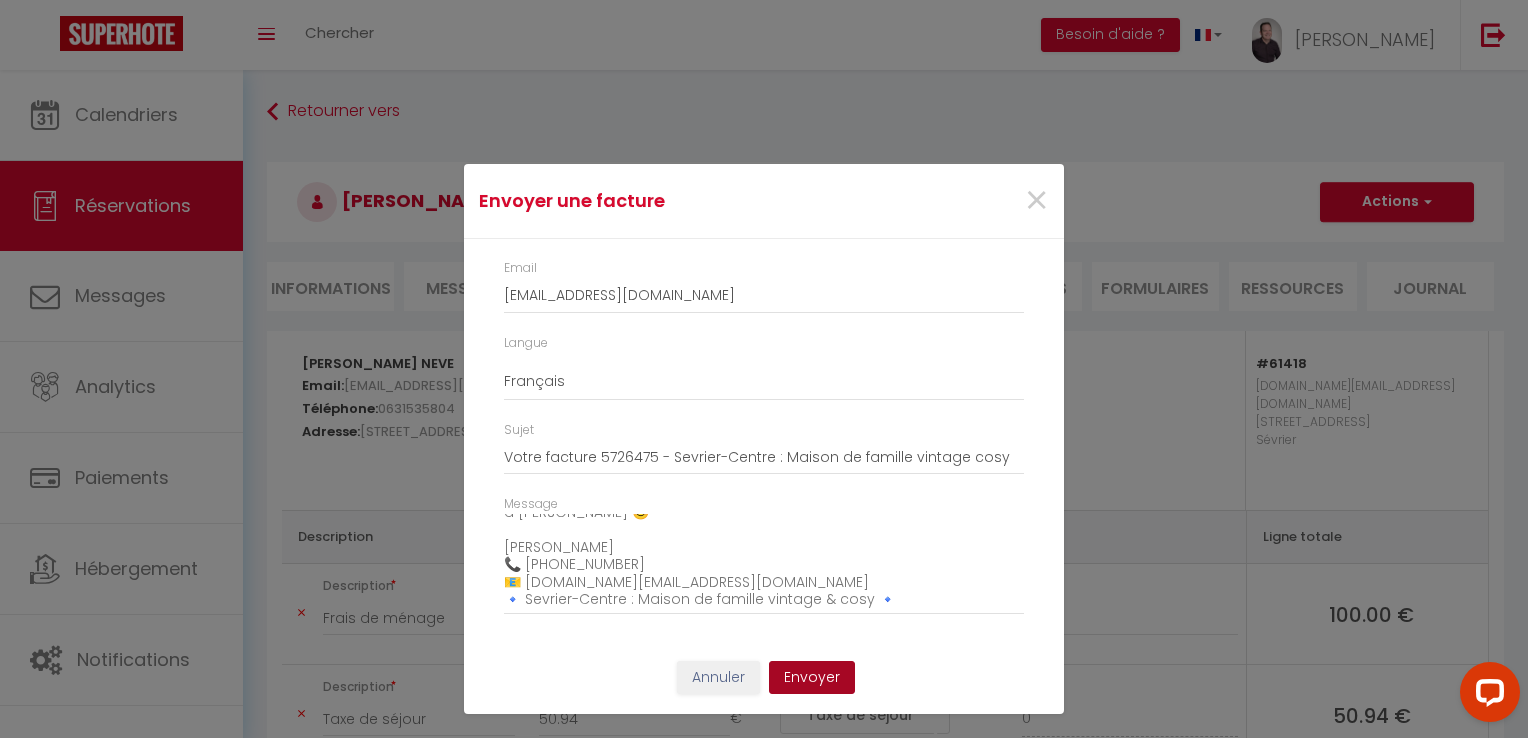 click on "Envoyer" at bounding box center [812, 678] 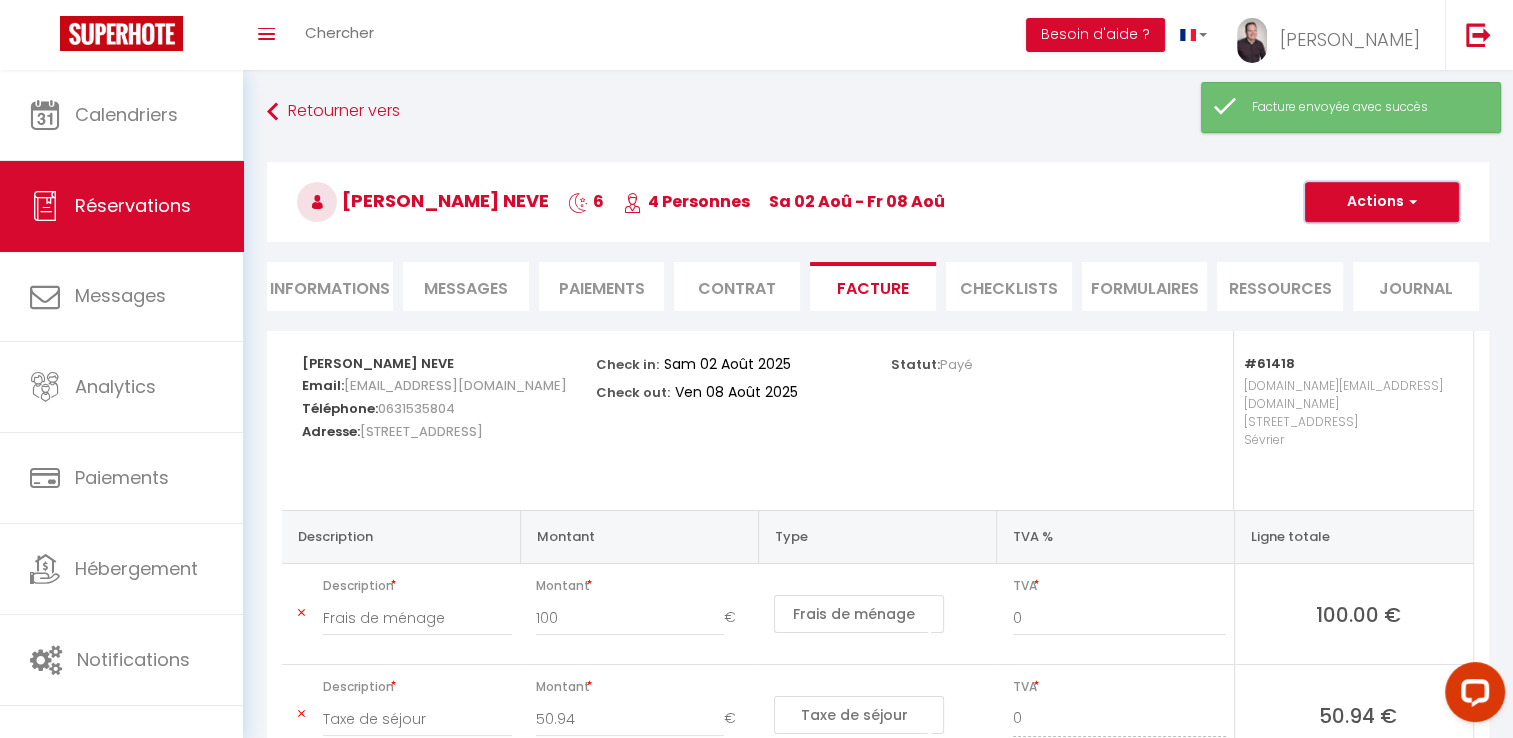 click on "Actions" at bounding box center (1382, 202) 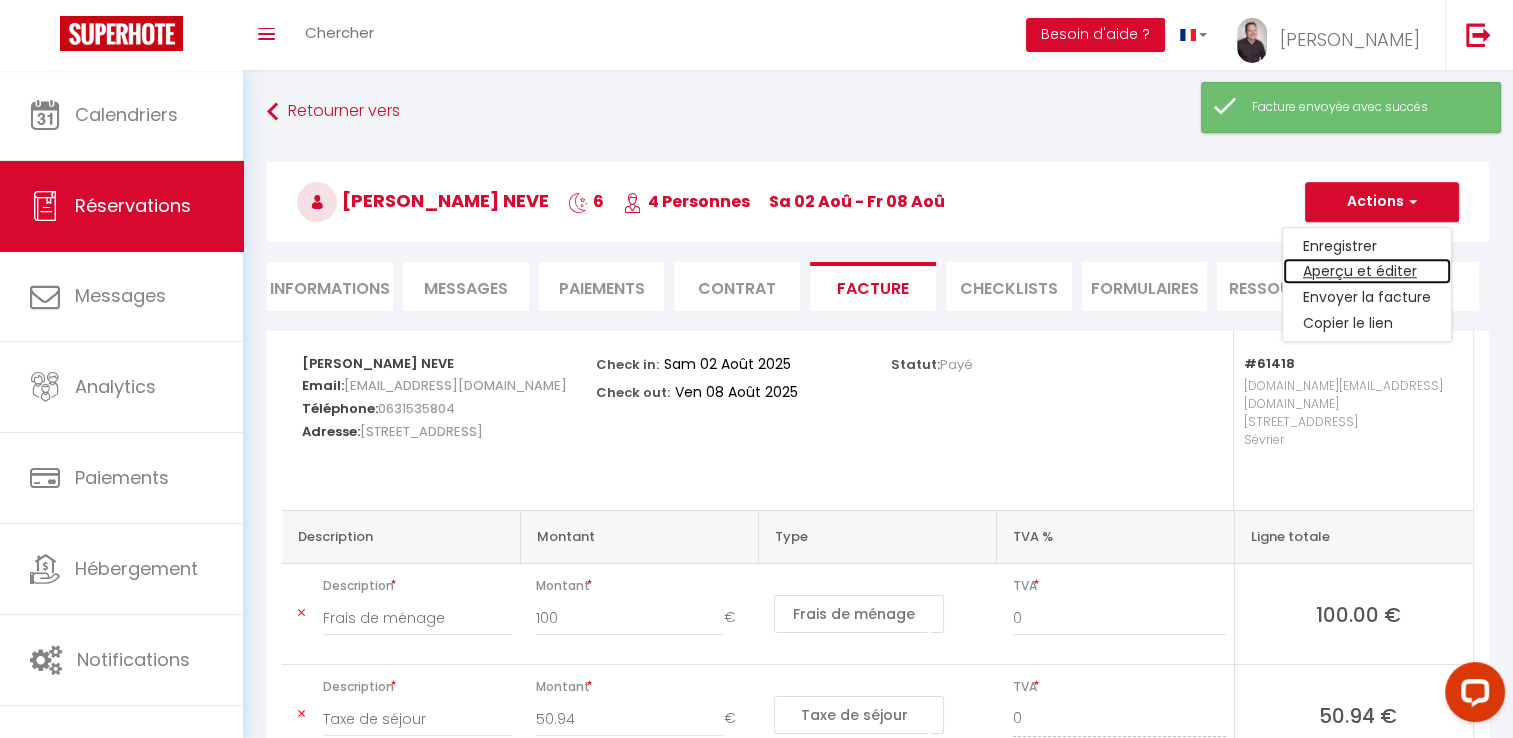 click on "Aperçu et éditer" at bounding box center [1367, 272] 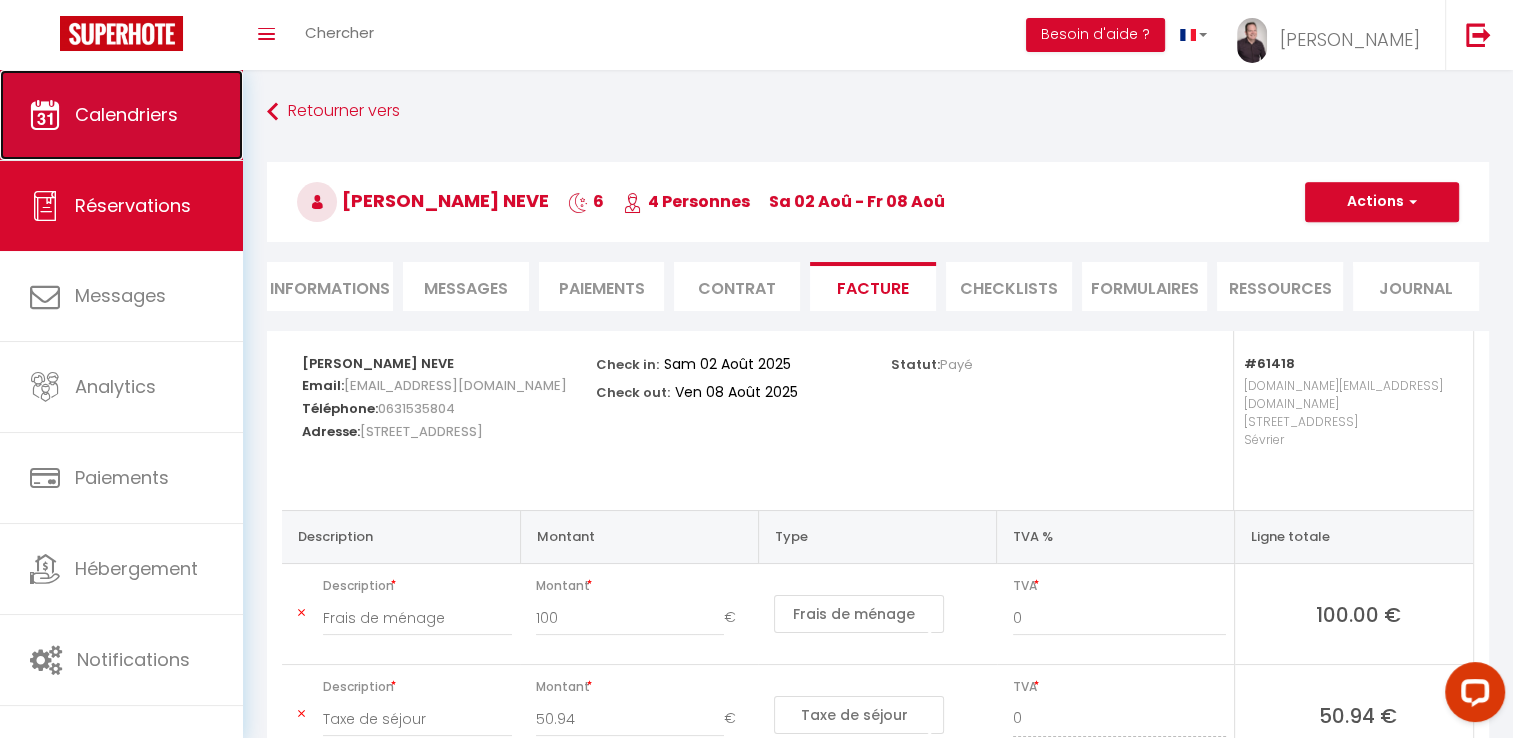 click on "Calendriers" at bounding box center [121, 115] 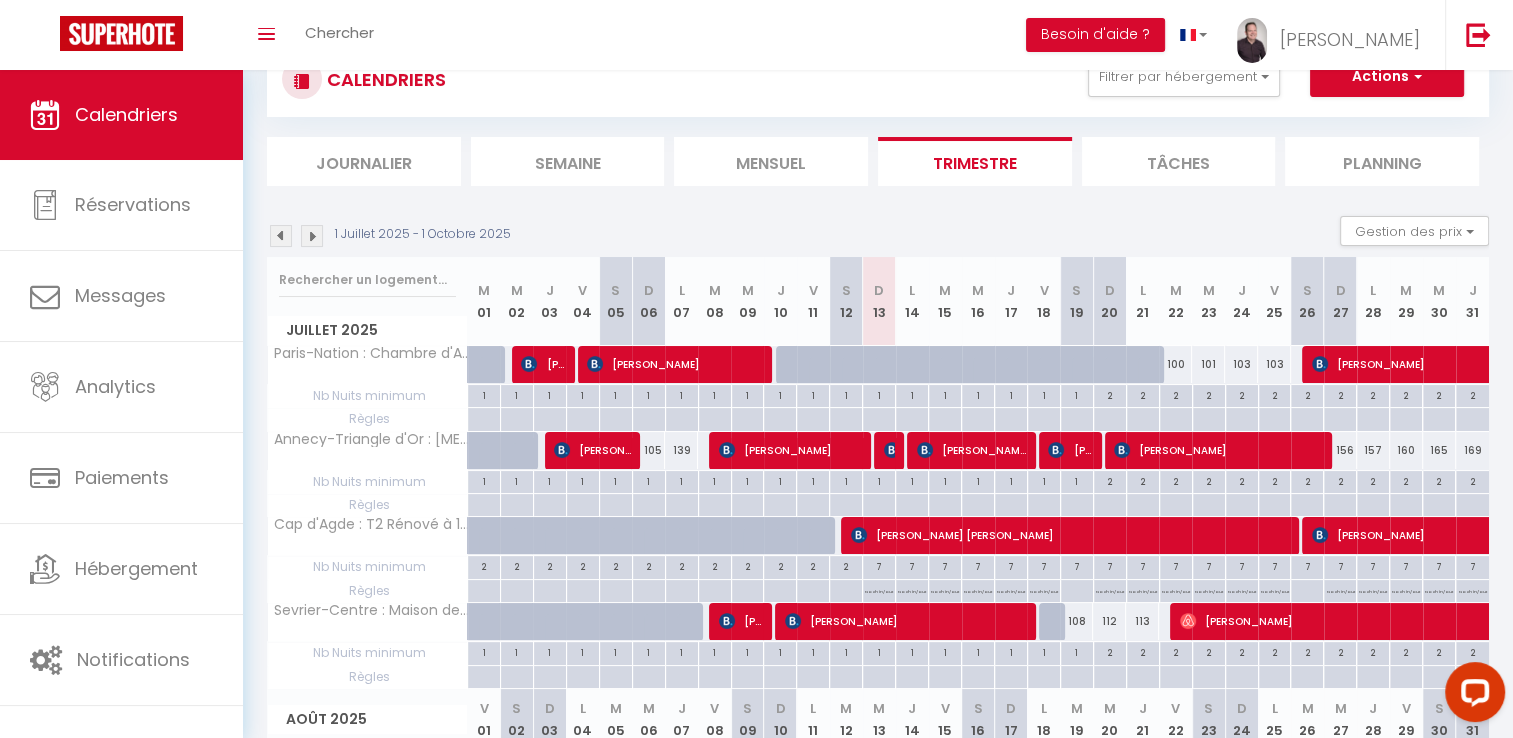 scroll, scrollTop: 70, scrollLeft: 0, axis: vertical 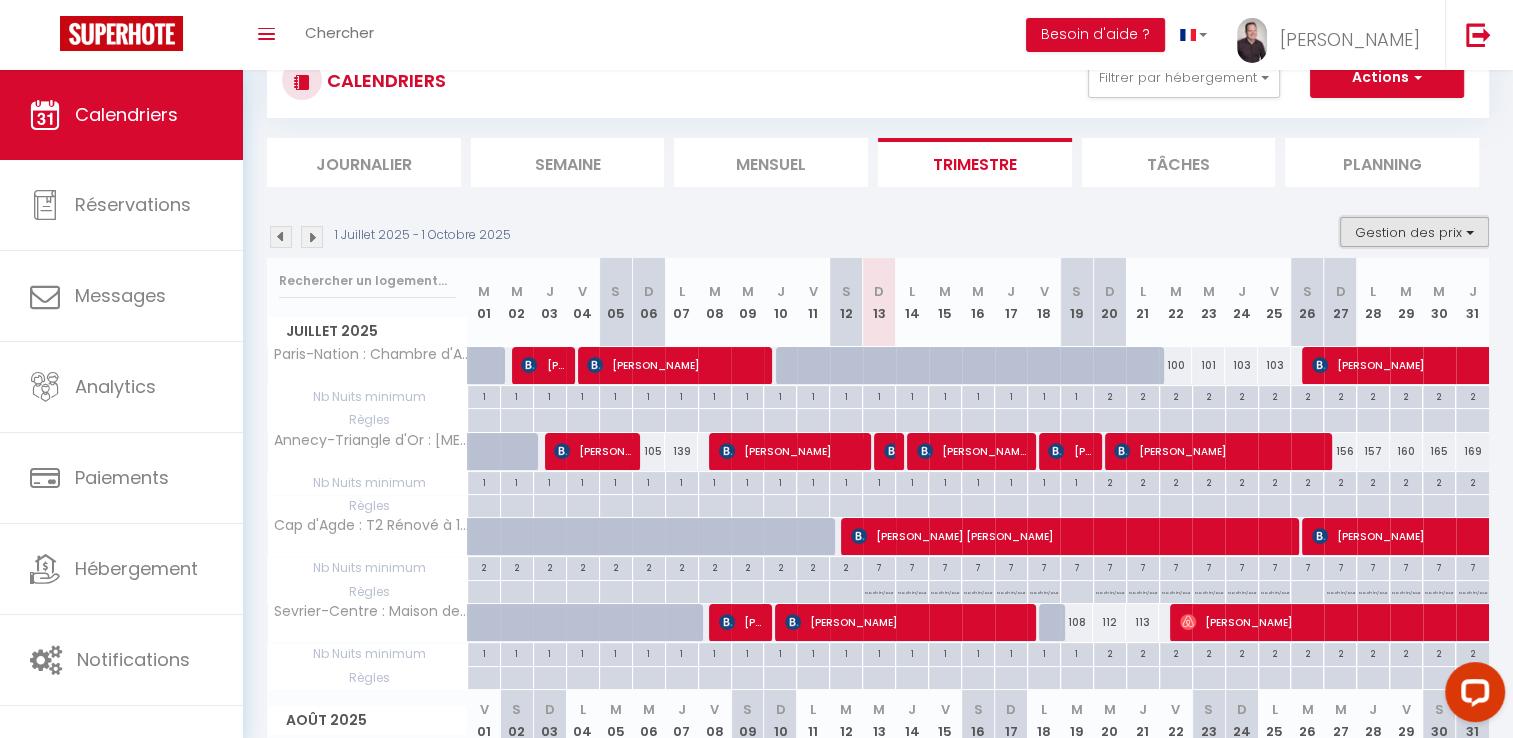 click on "Gestion des prix" at bounding box center [1414, 232] 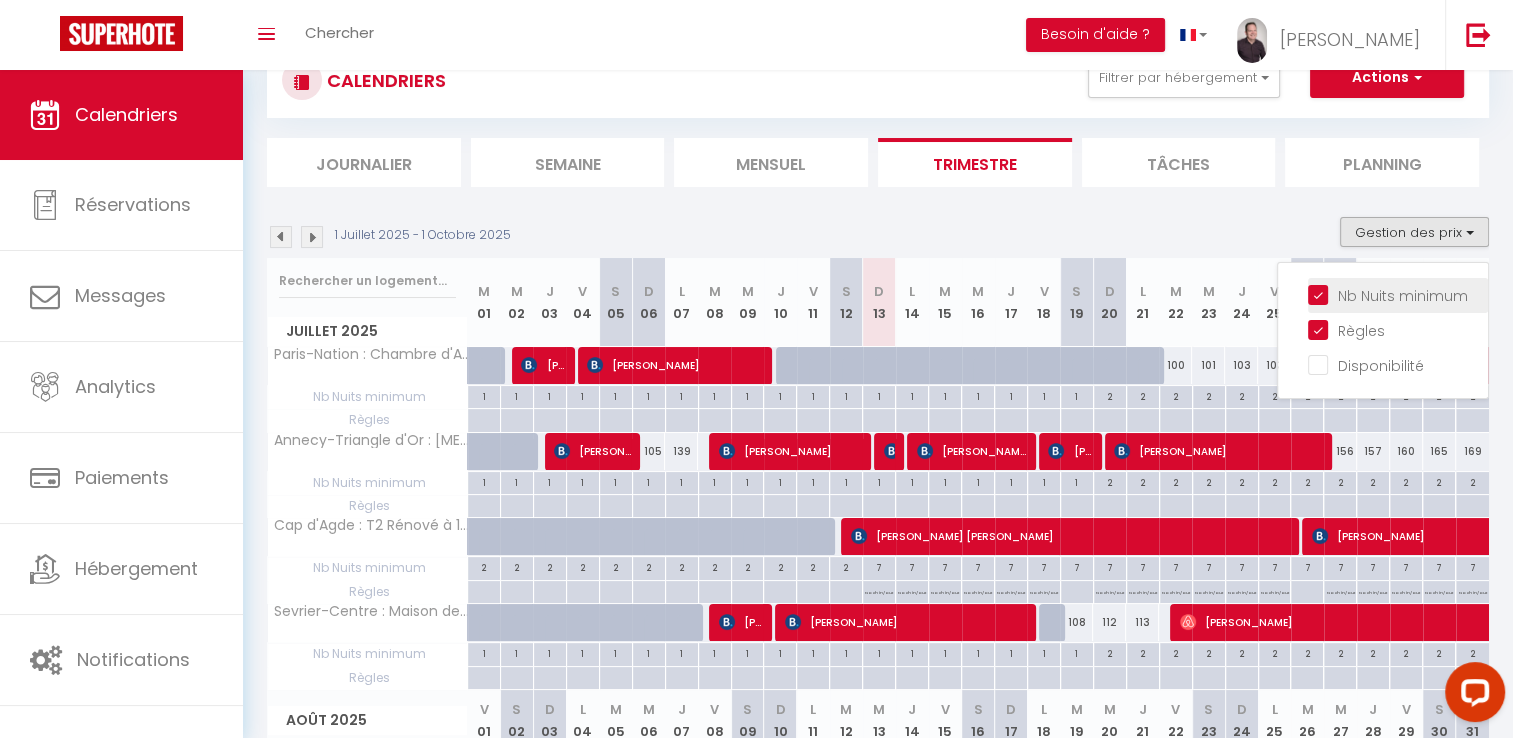 click on "Nb Nuits minimum" at bounding box center [1398, 294] 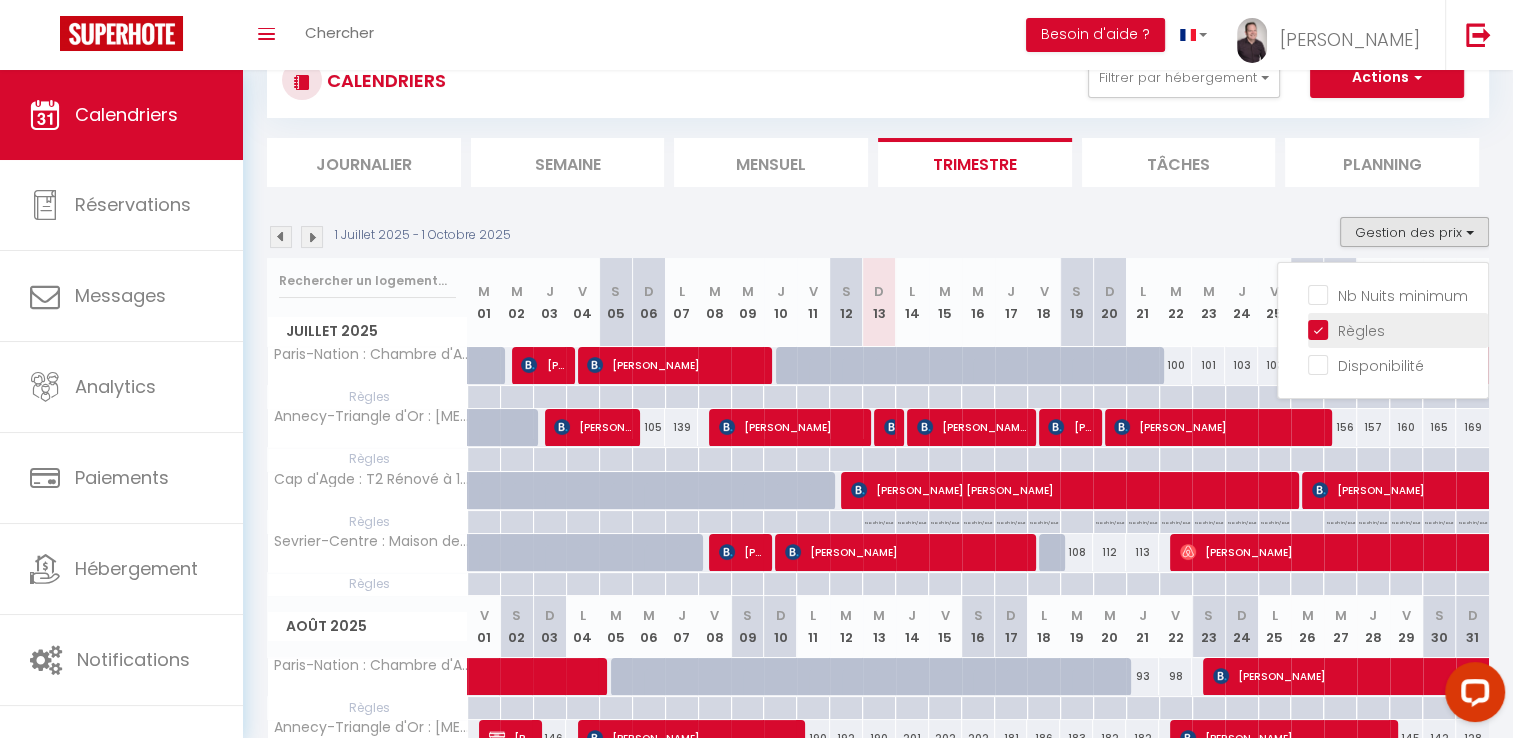 click on "Règles" at bounding box center [1398, 329] 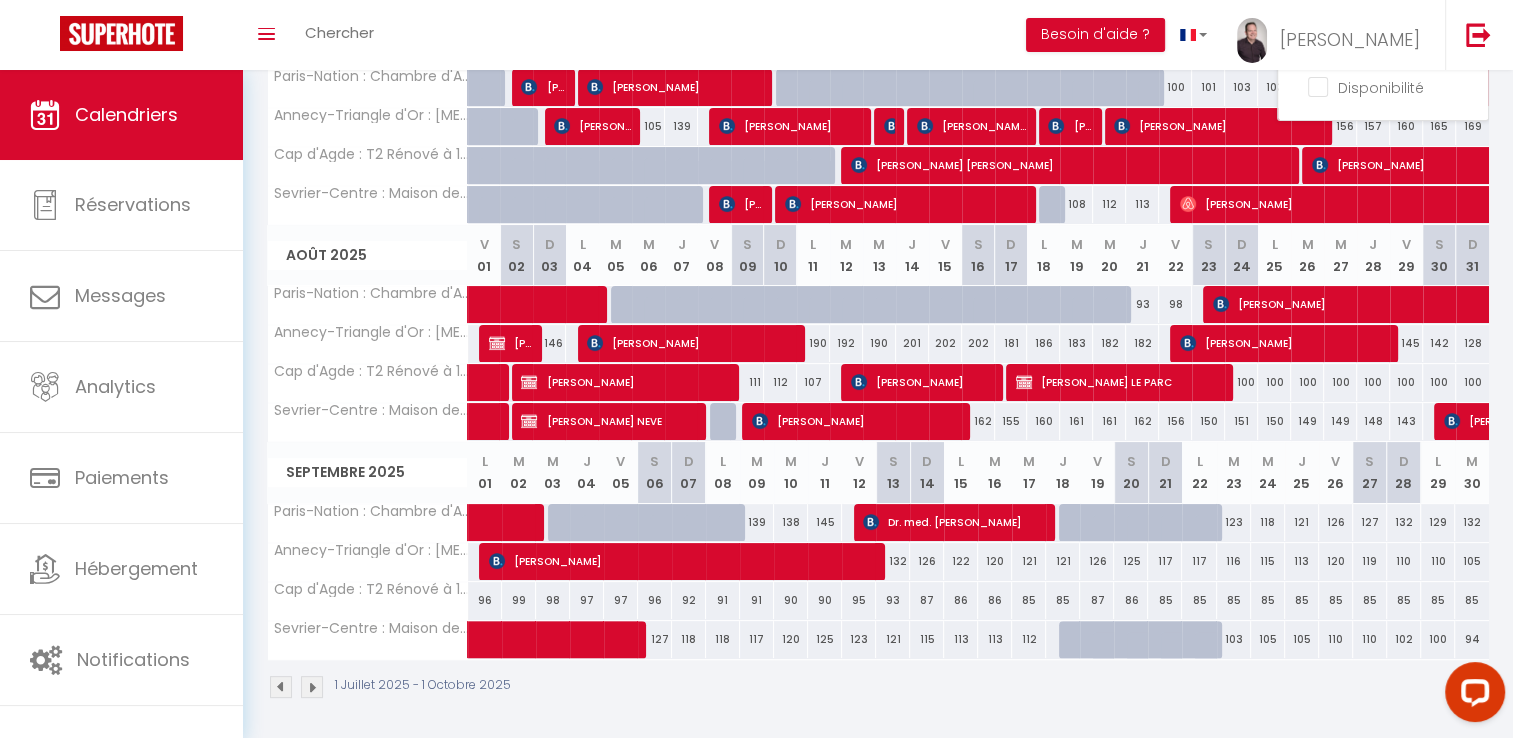 scroll, scrollTop: 0, scrollLeft: 0, axis: both 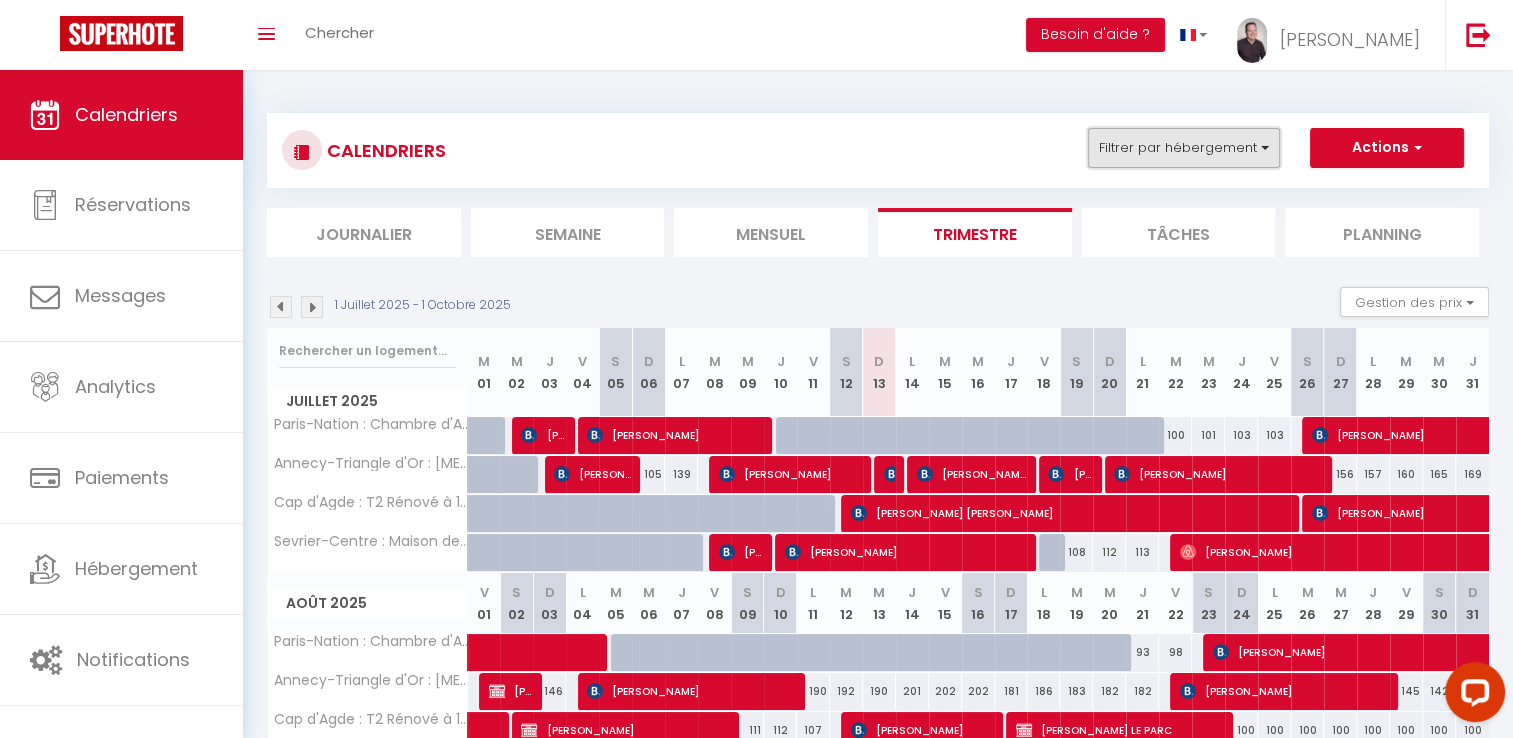 click on "Filtrer par hébergement" at bounding box center [1184, 148] 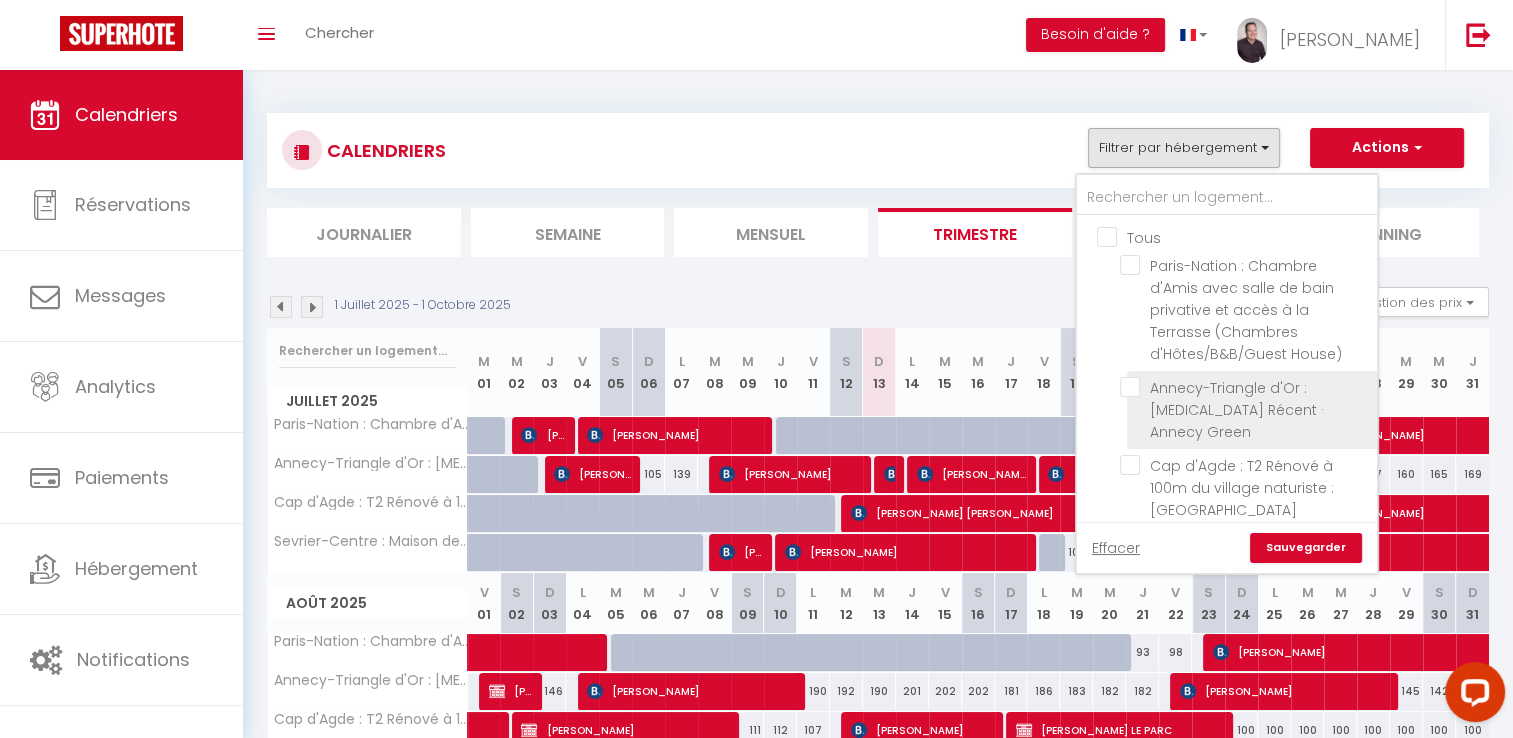 click on "Annecy-Triangle d'Or : [MEDICAL_DATA] Récent · Annecy Green" at bounding box center (1245, 387) 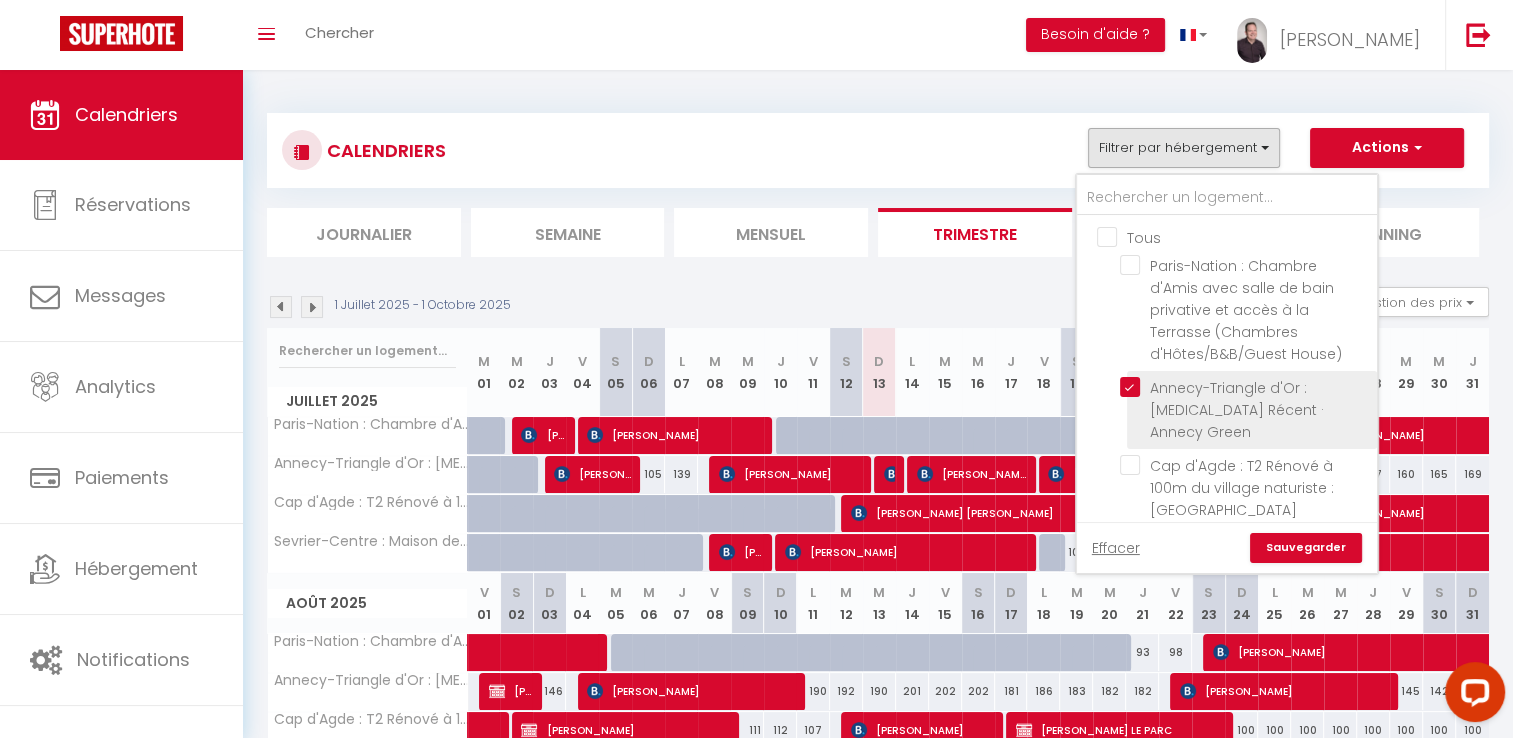 checkbox on "false" 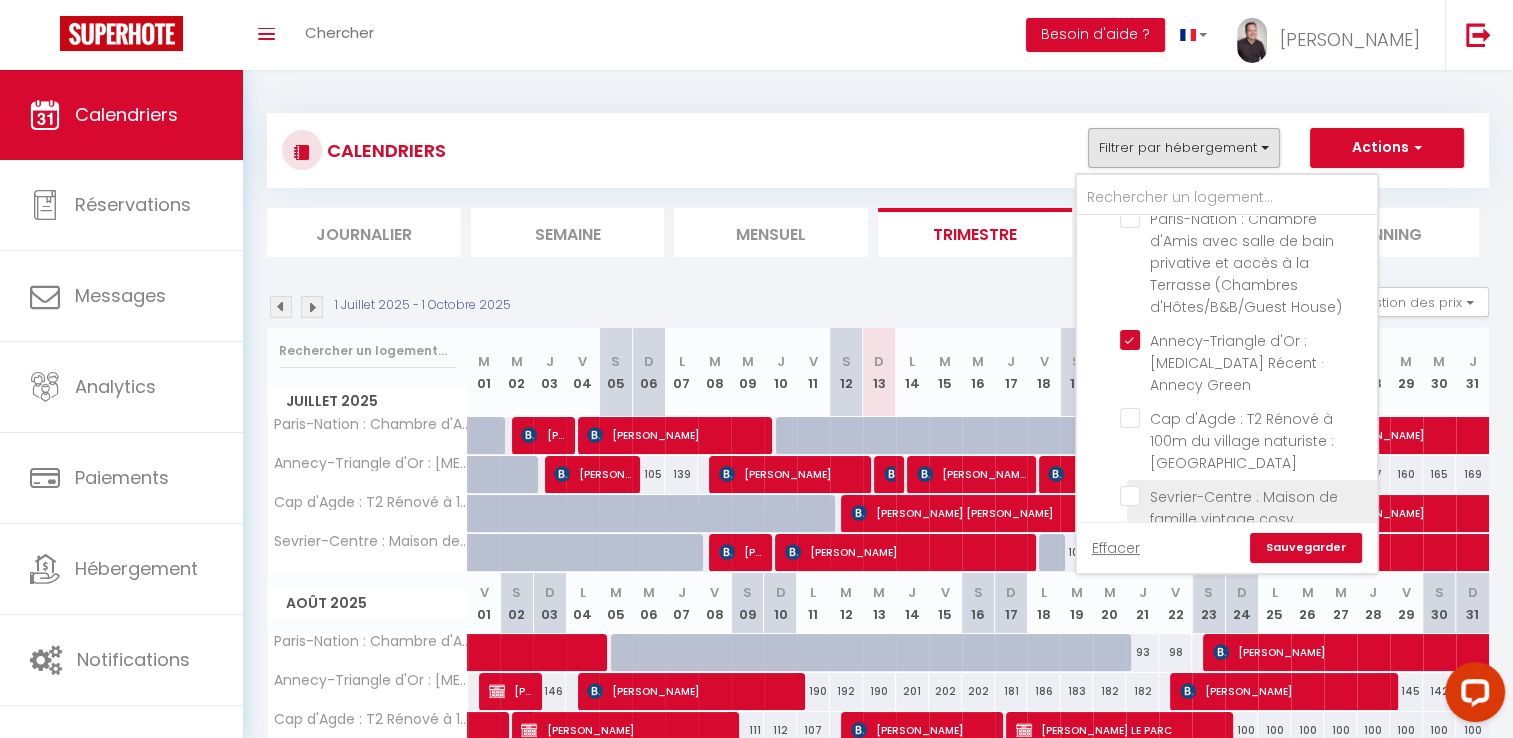 click on "Sevrier-Centre : Maison de famille vintage cosy" at bounding box center (1245, 496) 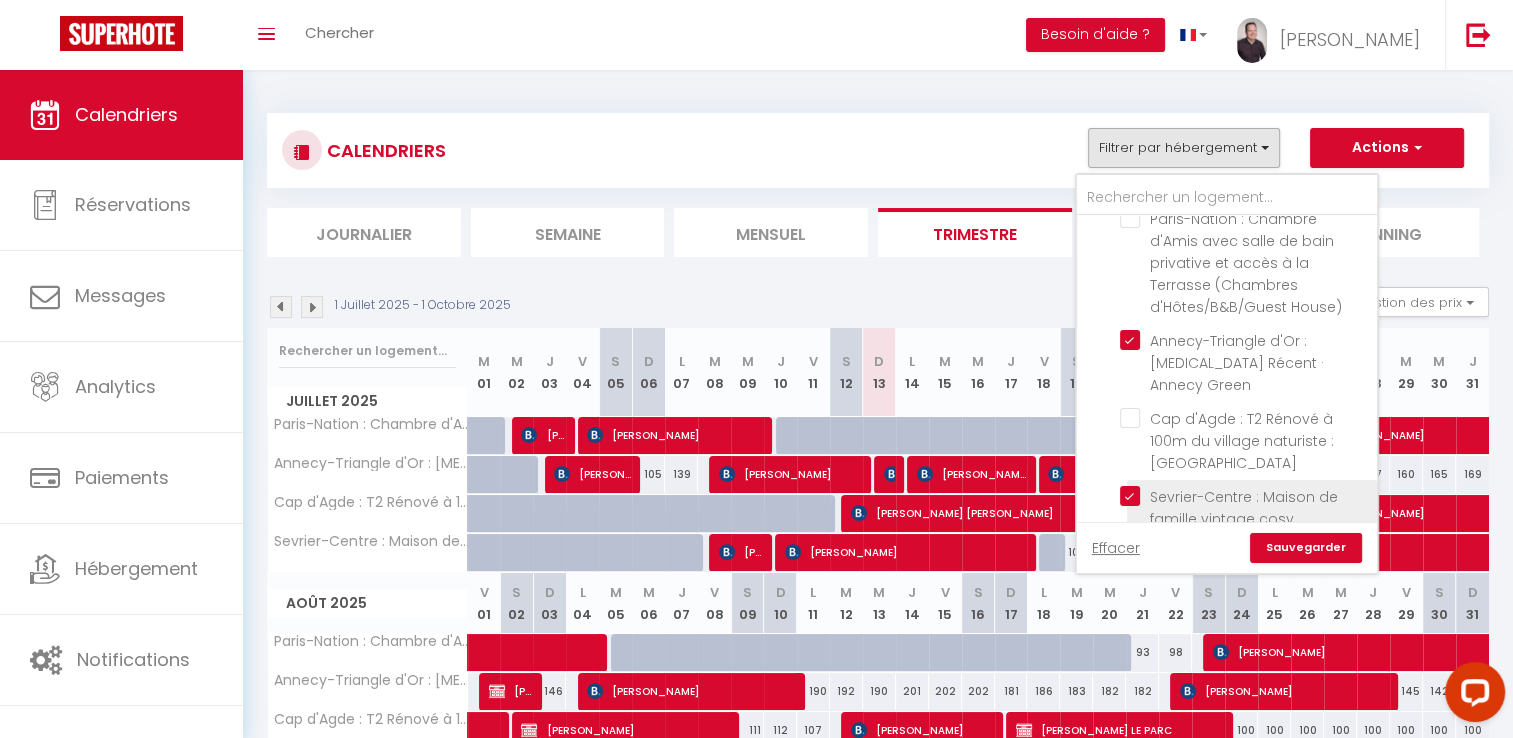 checkbox on "false" 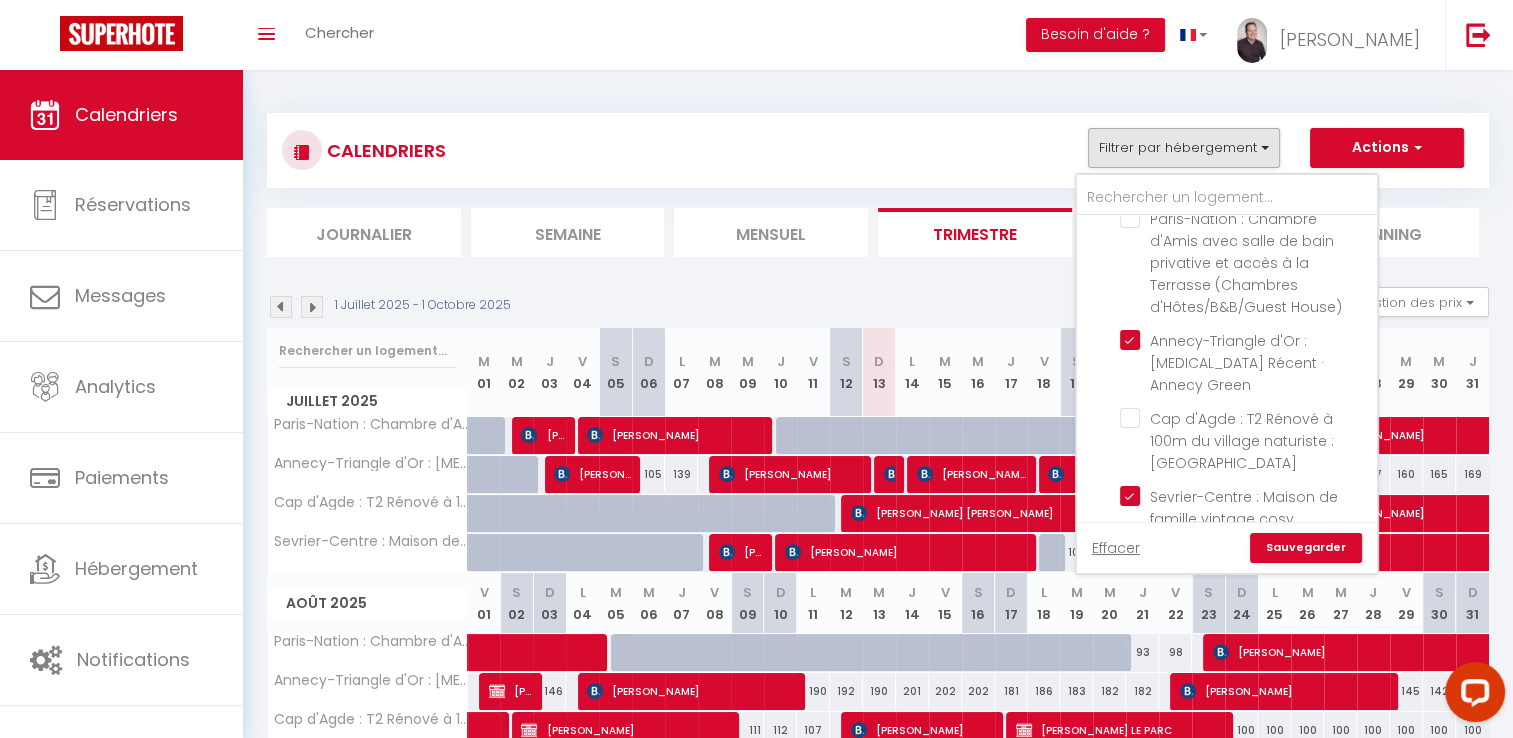 click on "Sauvegarder" at bounding box center [1306, 548] 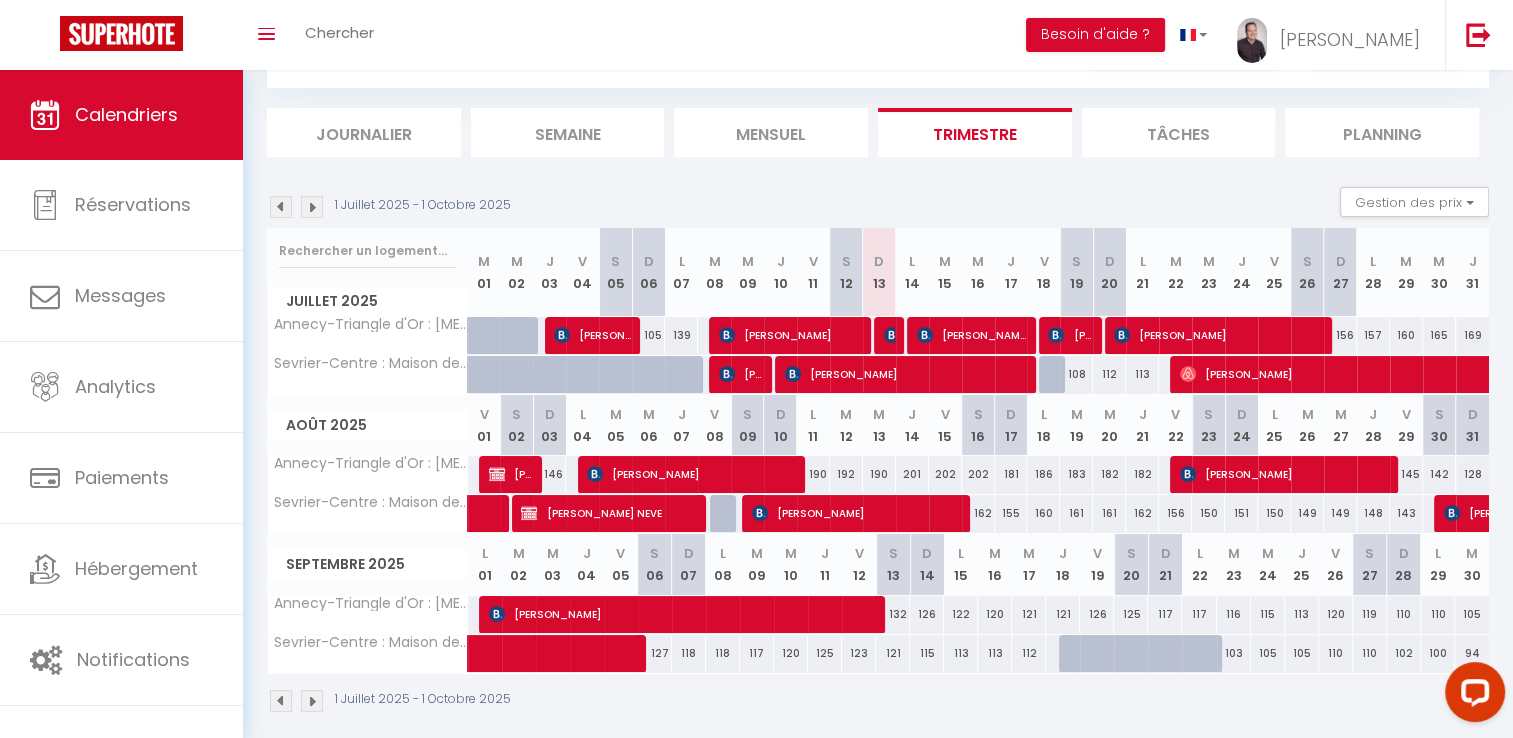 scroll, scrollTop: 115, scrollLeft: 0, axis: vertical 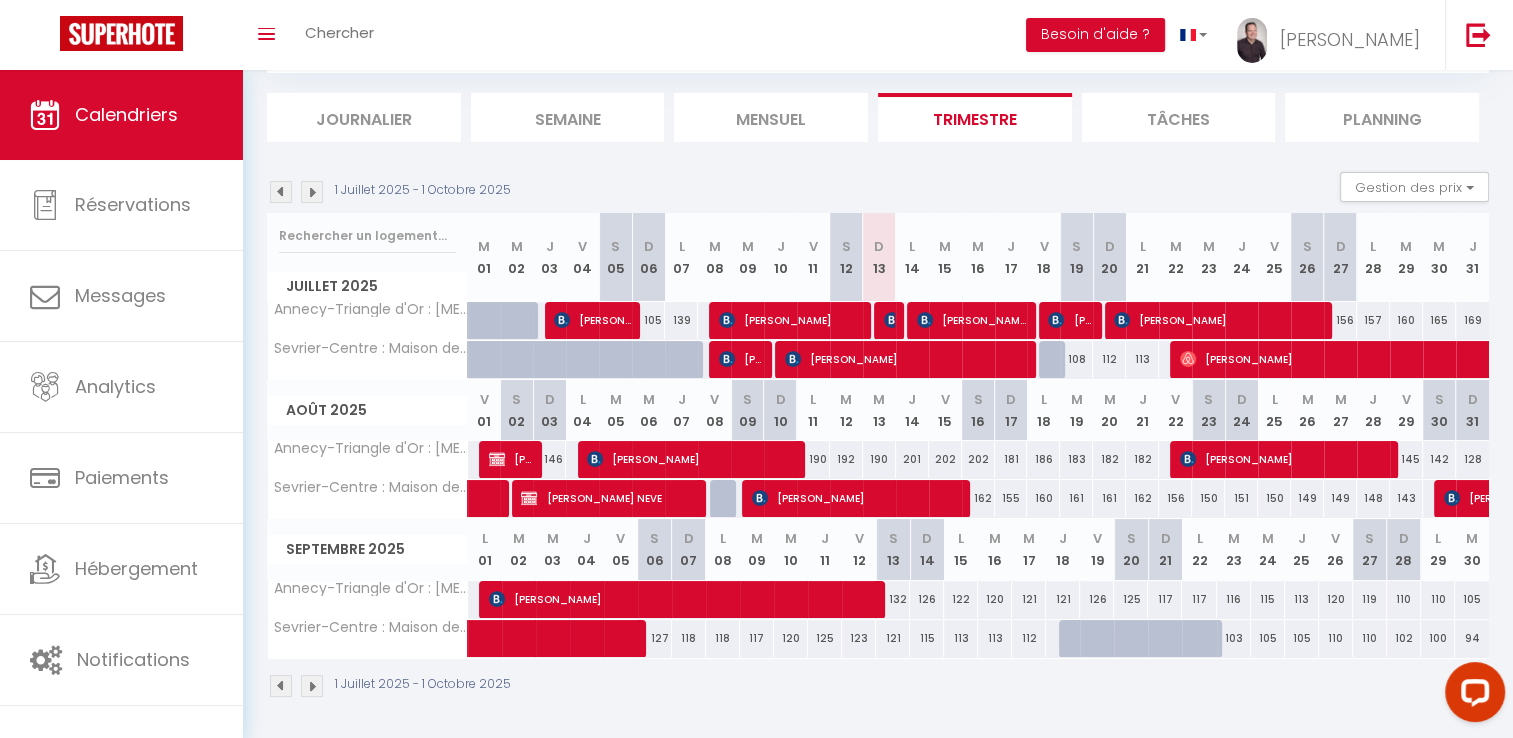 click at bounding box center (312, 192) 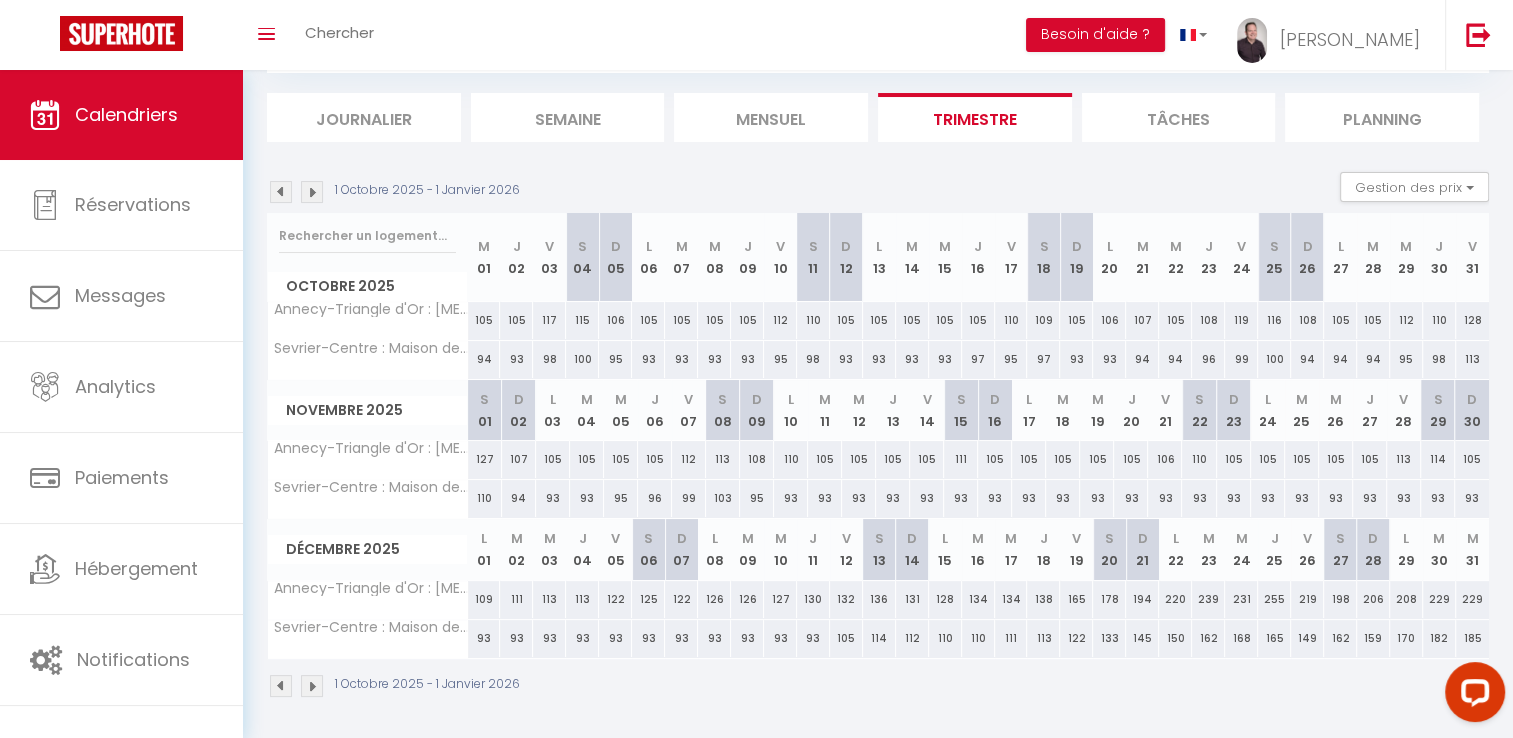 click at bounding box center (312, 192) 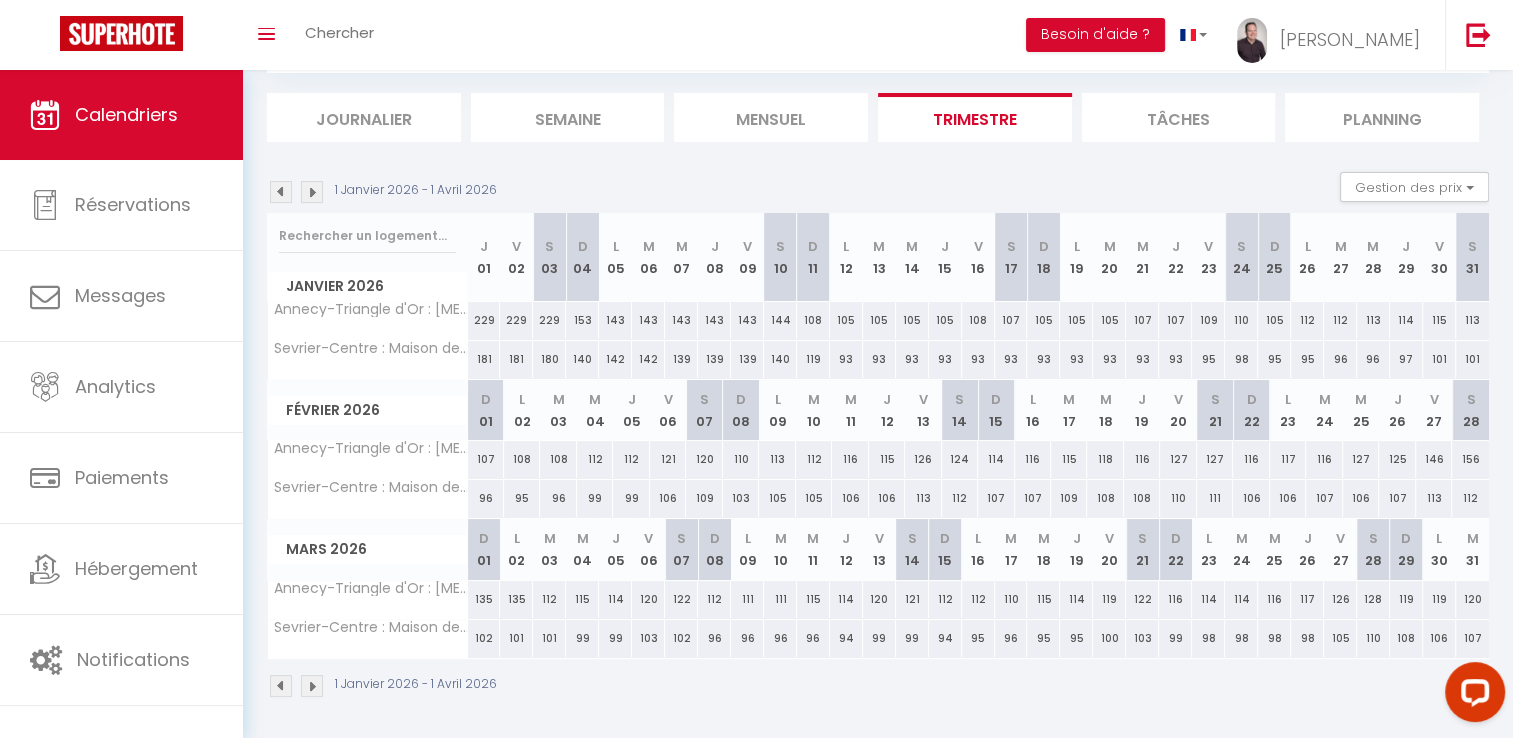 click at bounding box center [312, 192] 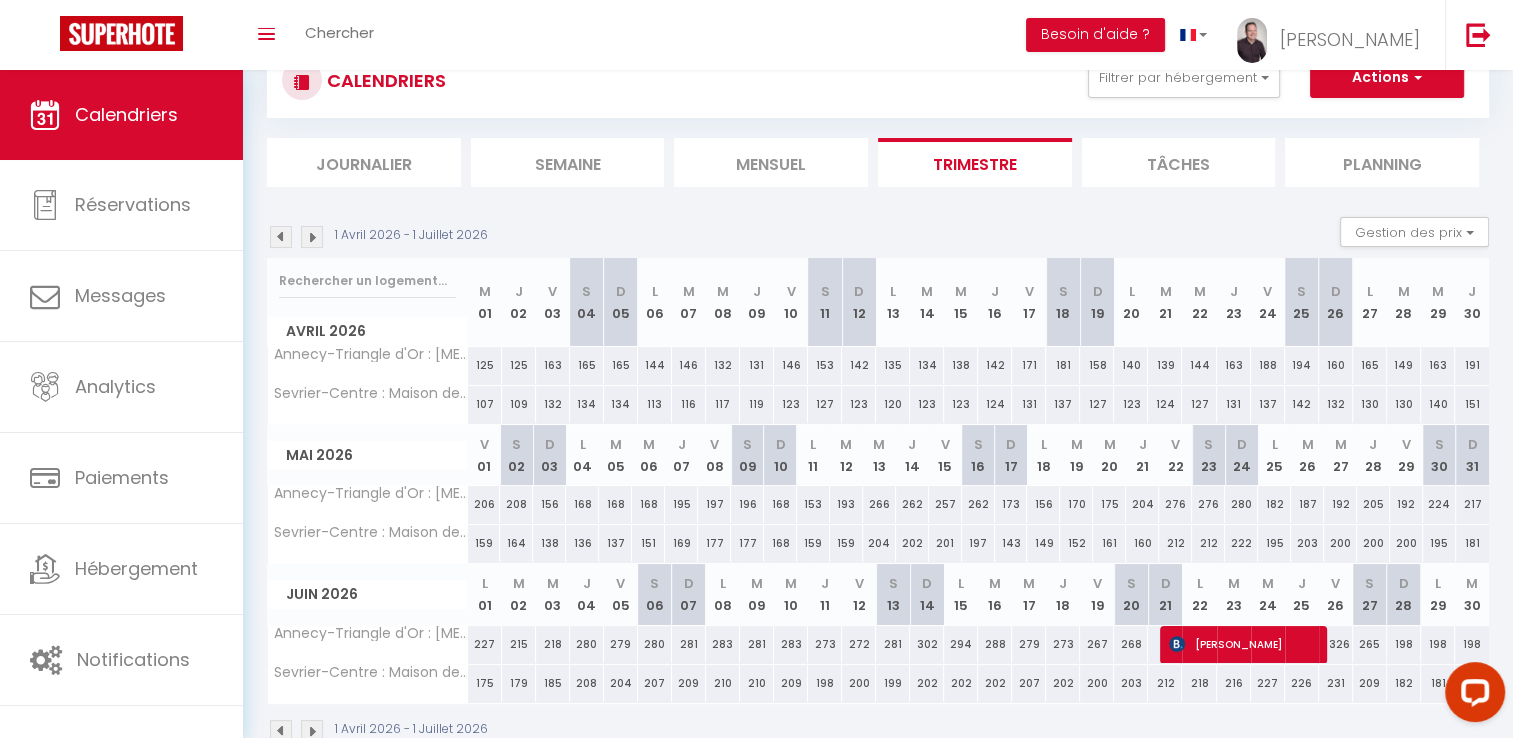 scroll, scrollTop: 115, scrollLeft: 0, axis: vertical 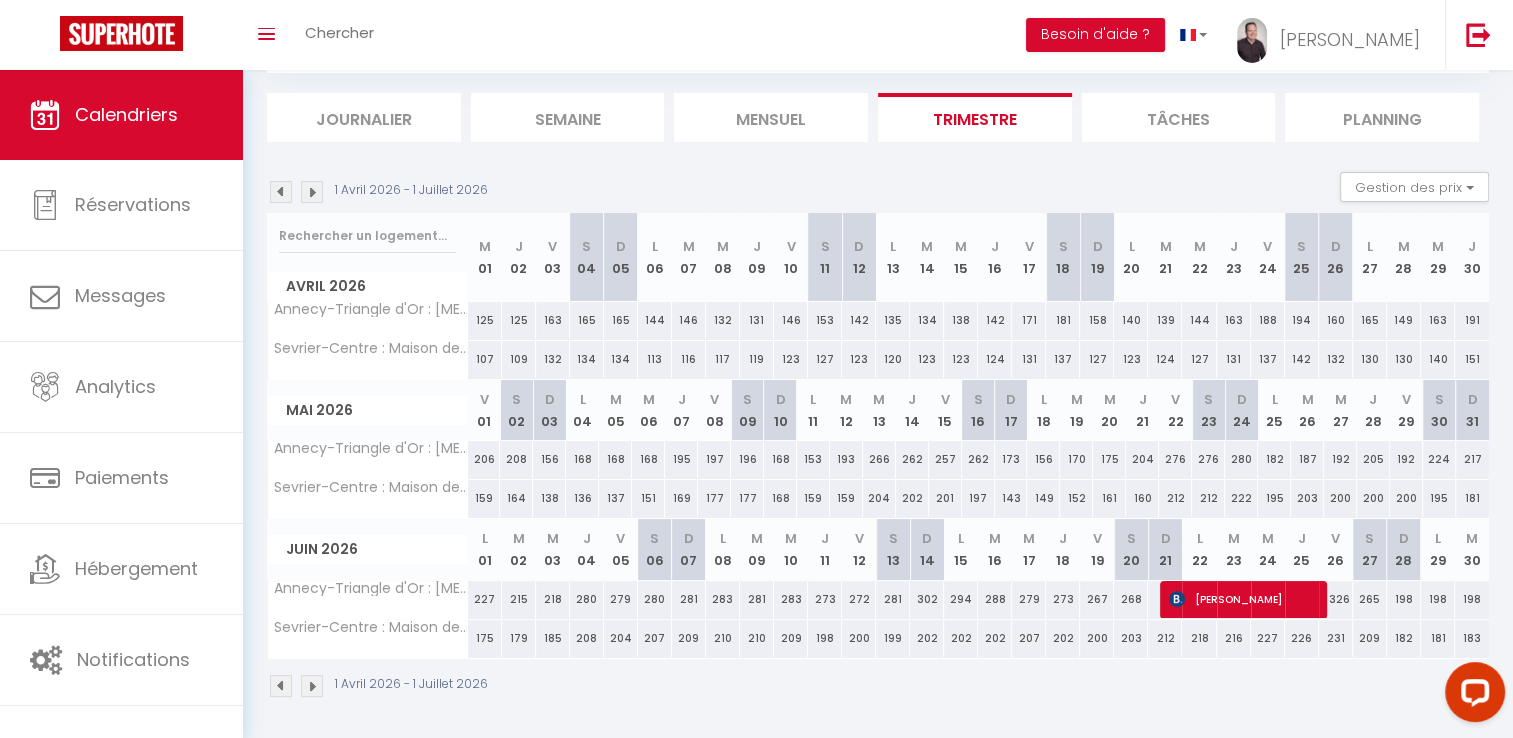 click at bounding box center (312, 192) 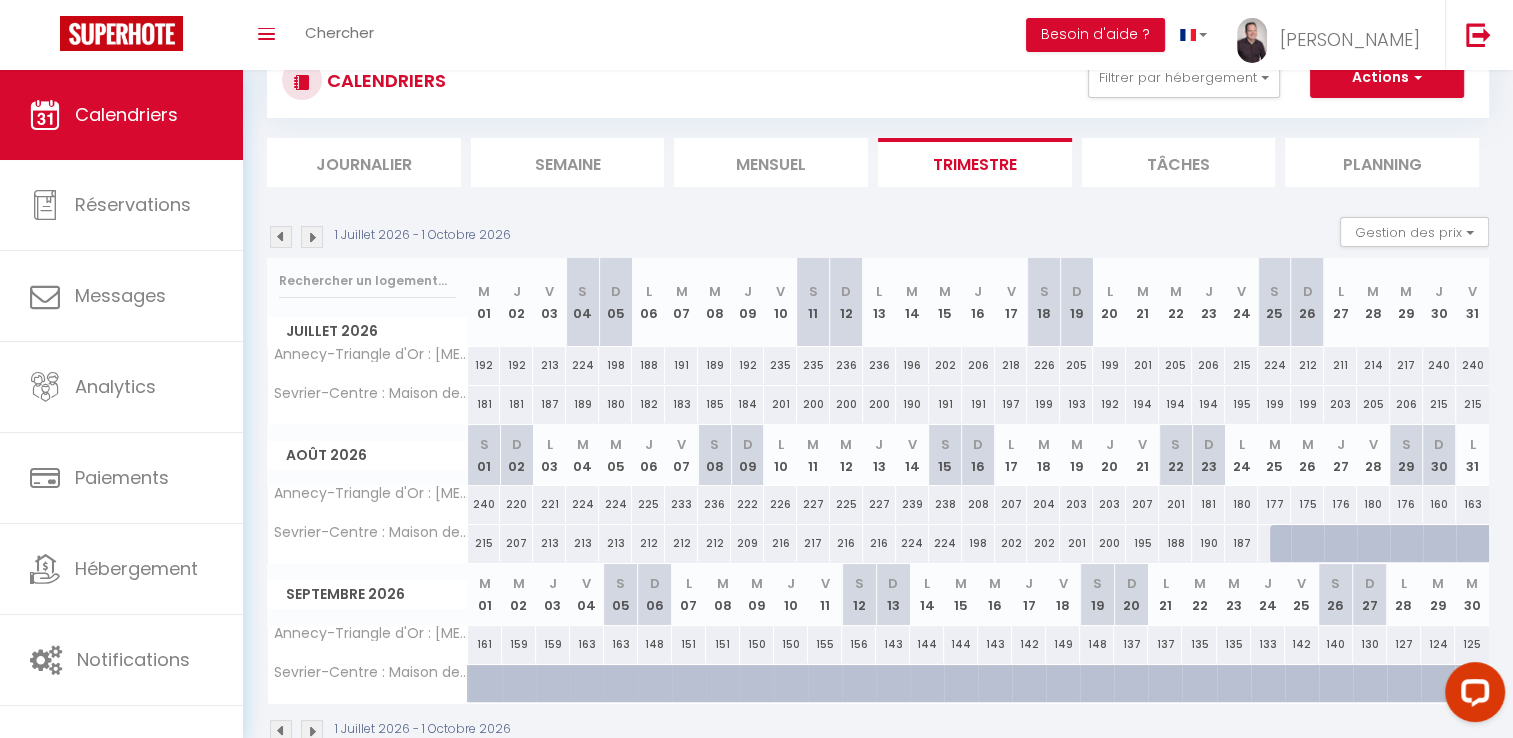 scroll, scrollTop: 115, scrollLeft: 0, axis: vertical 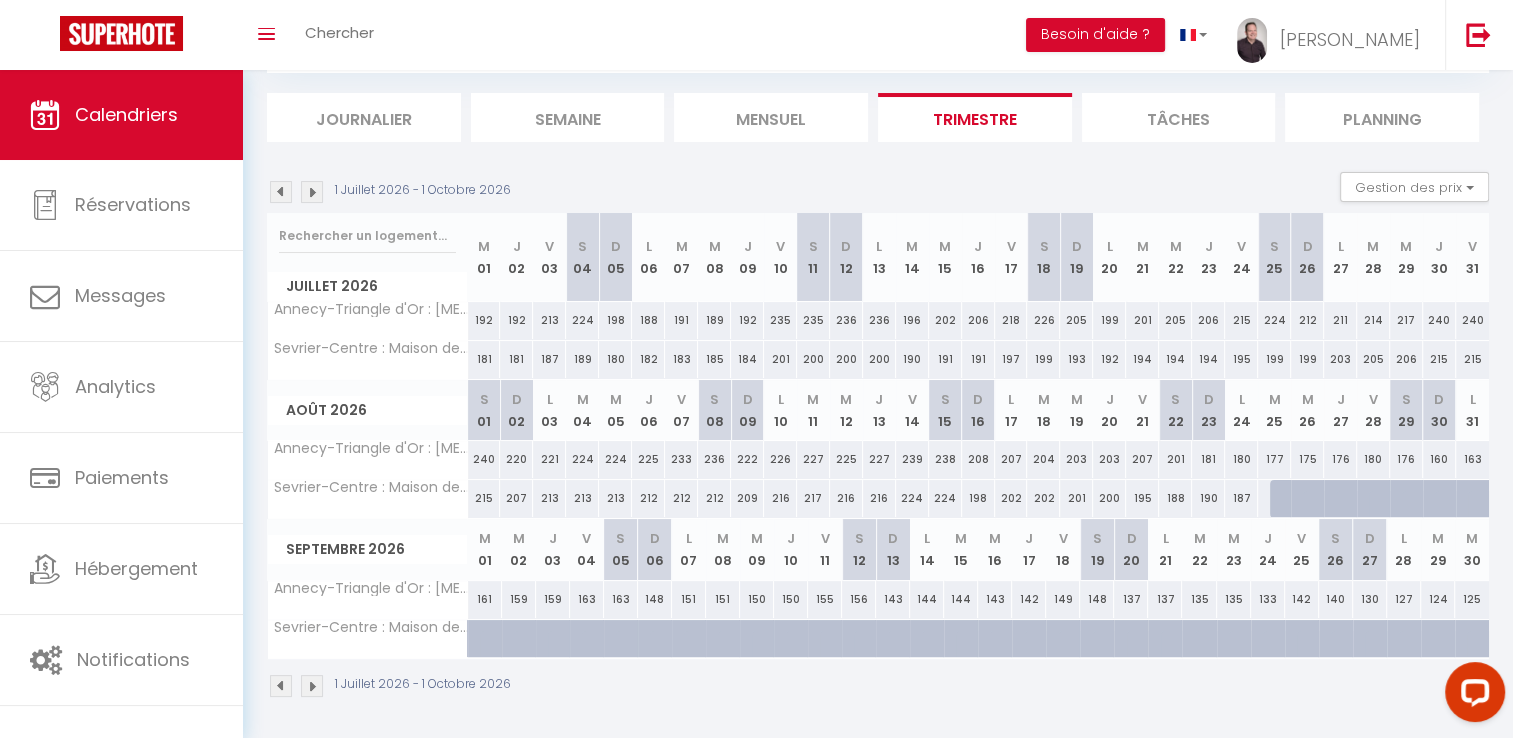 click at bounding box center (312, 192) 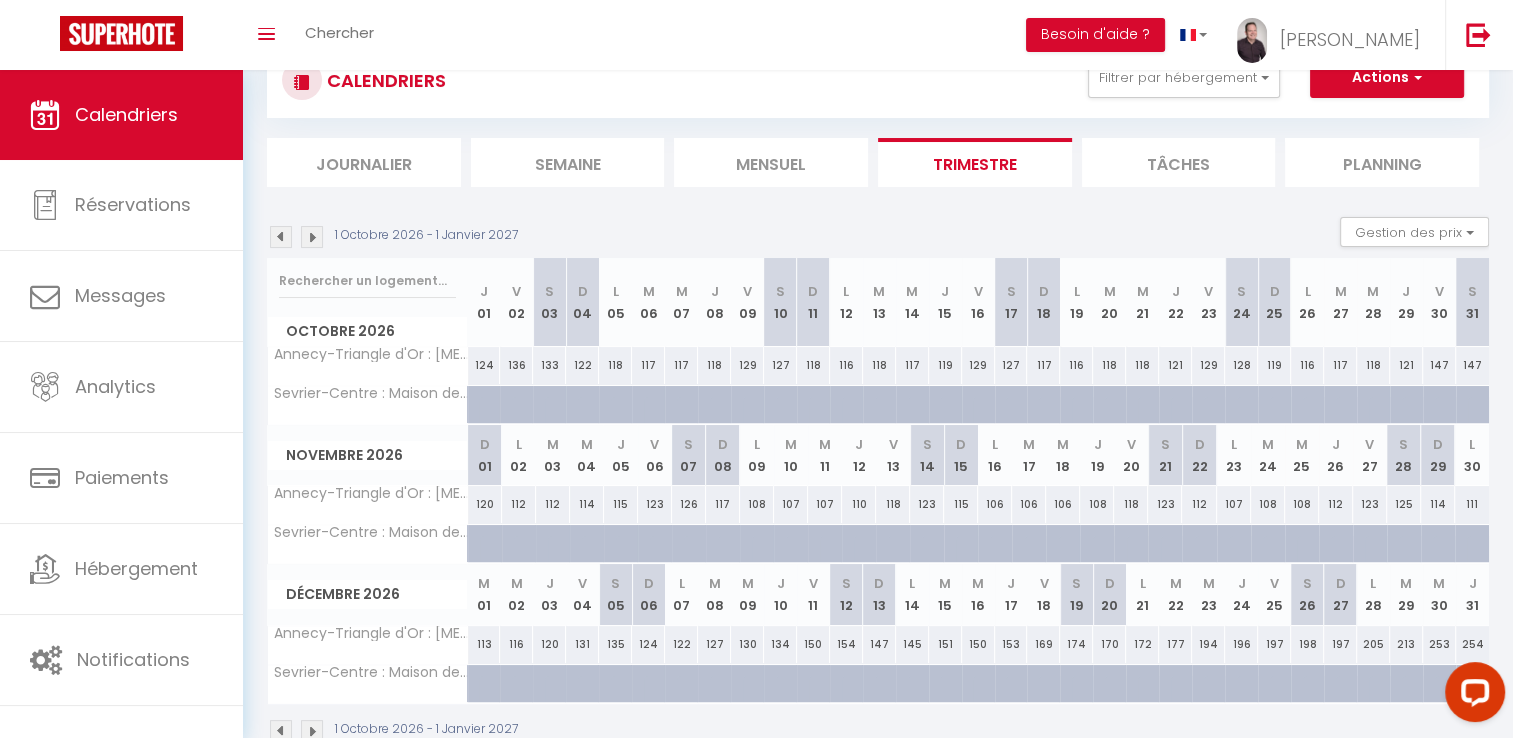 scroll, scrollTop: 115, scrollLeft: 0, axis: vertical 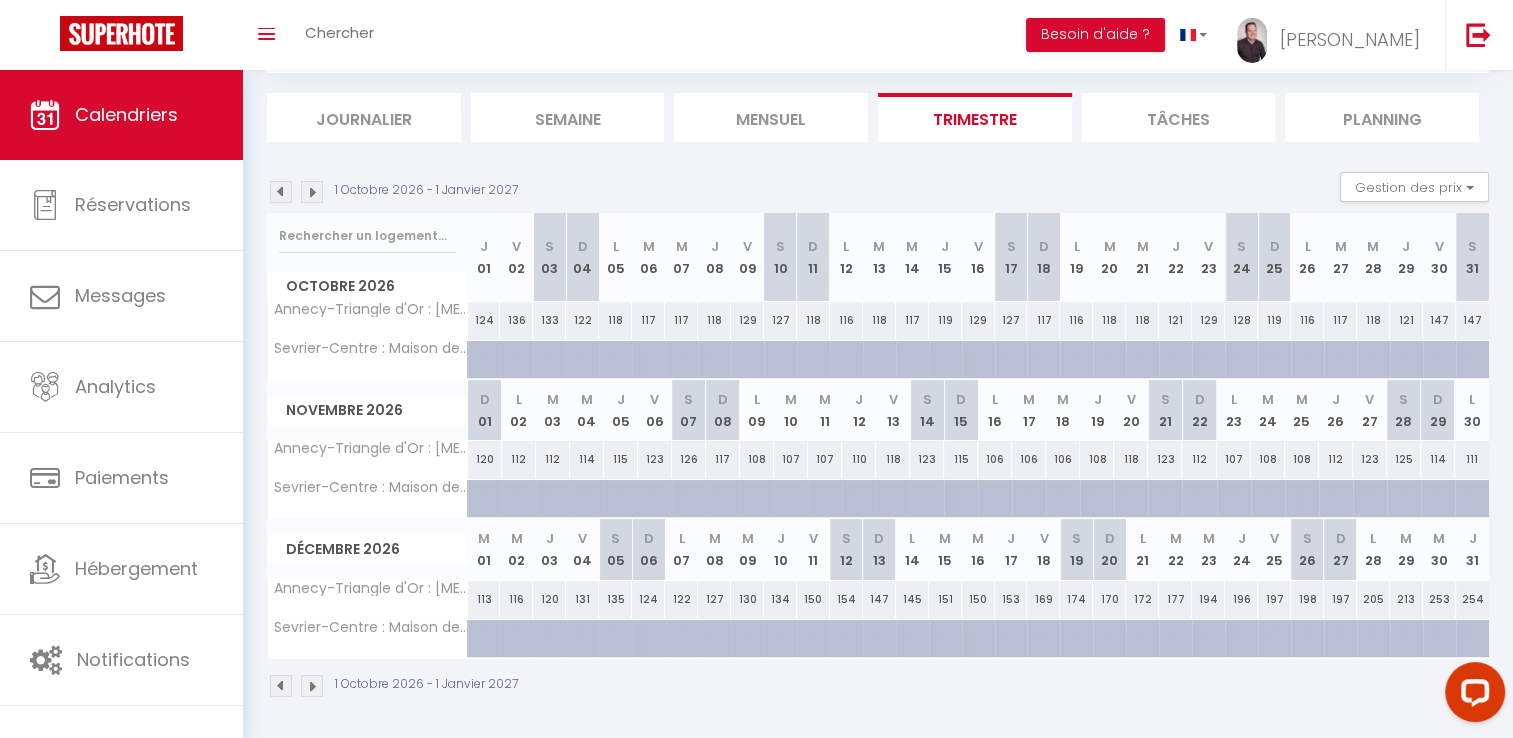 click at bounding box center [281, 192] 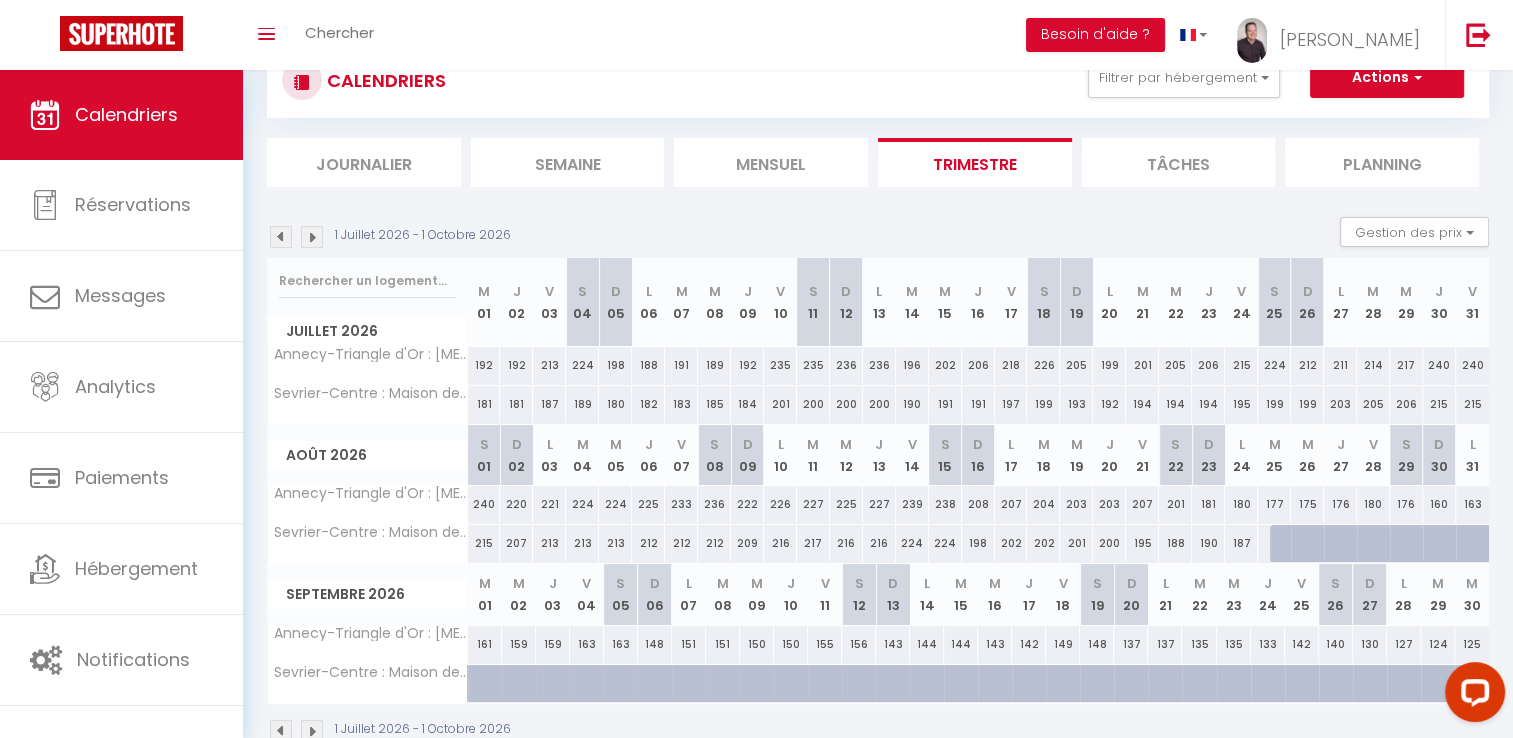 scroll, scrollTop: 115, scrollLeft: 0, axis: vertical 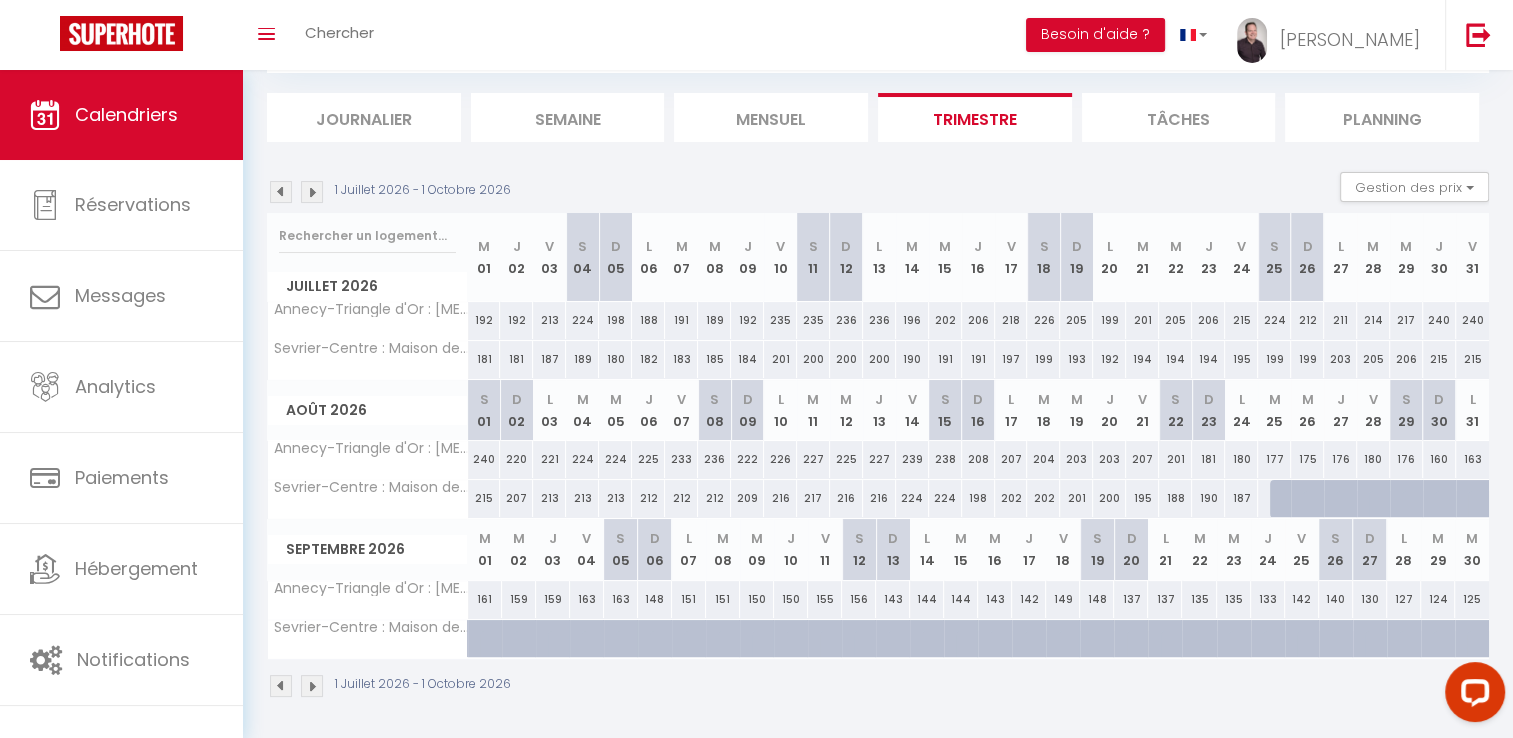 click at bounding box center (1286, 499) 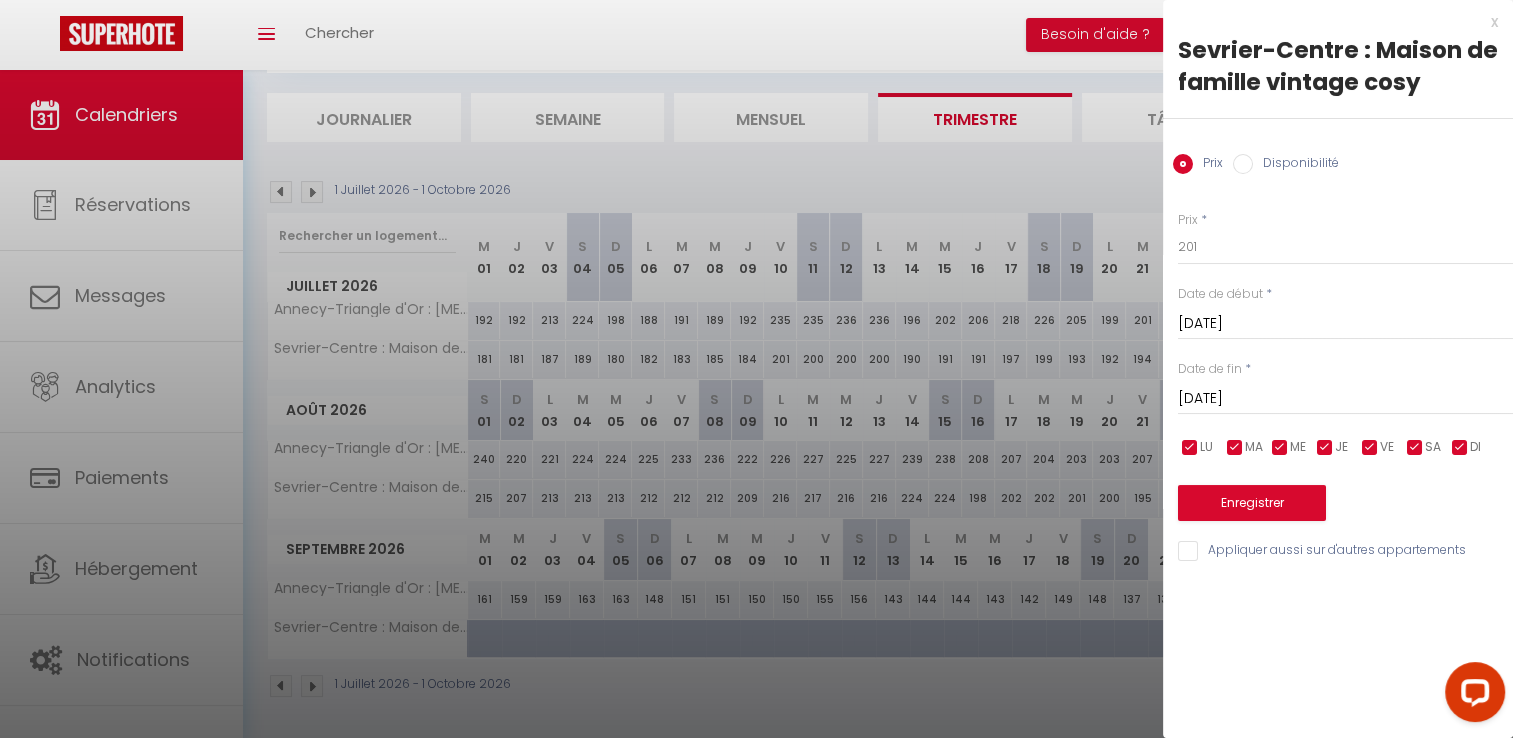 click on "Disponibilité" at bounding box center [1296, 165] 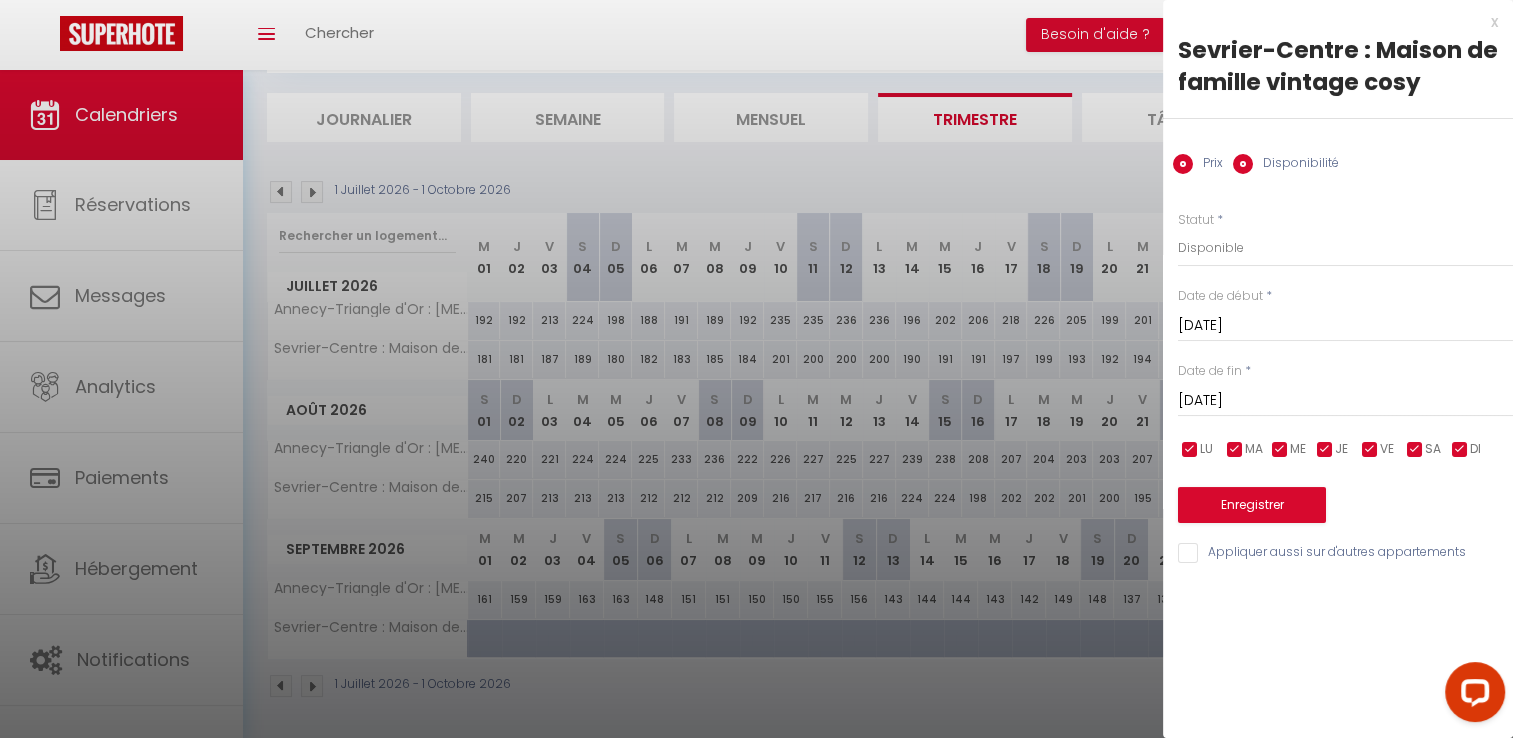 radio on "false" 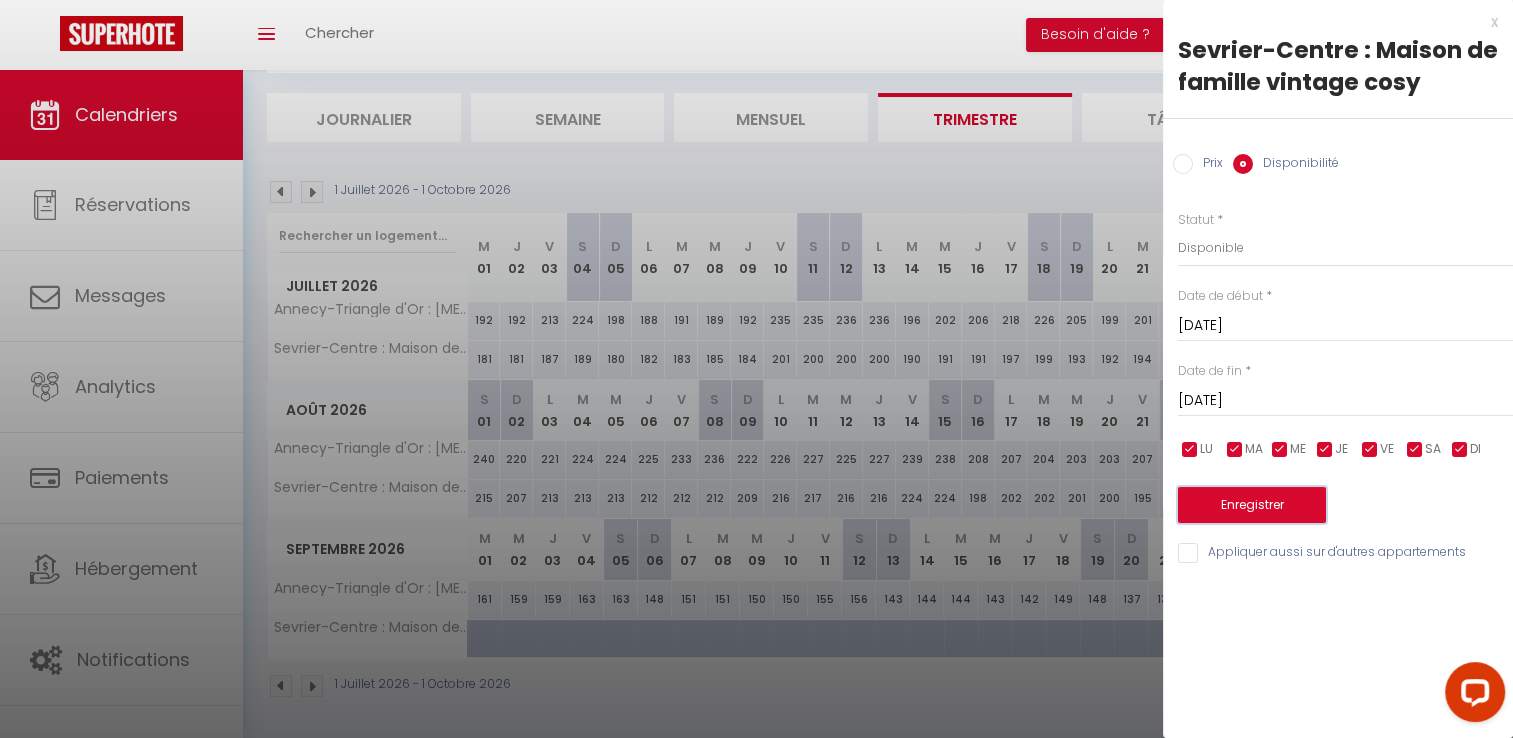 click on "Enregistrer" at bounding box center (1252, 505) 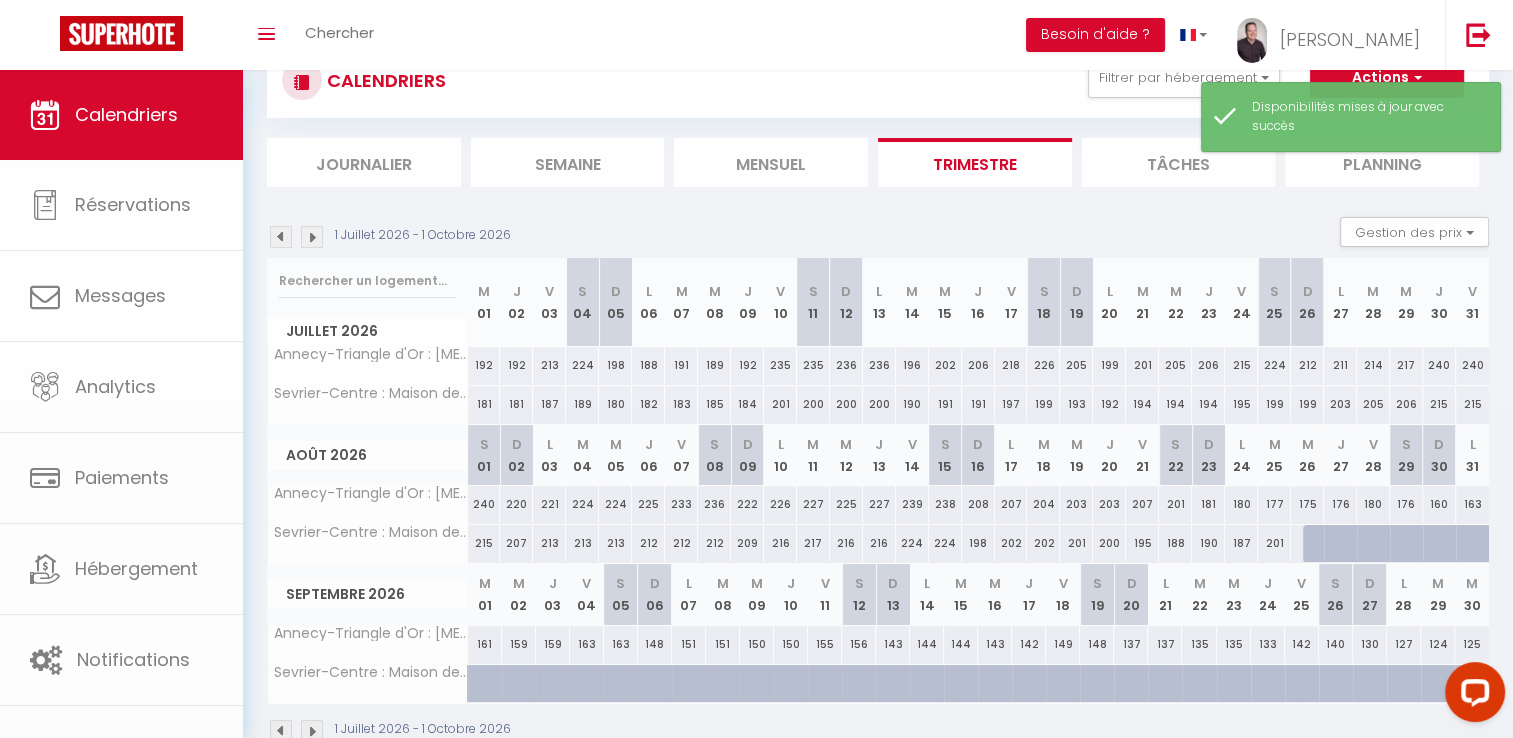 scroll, scrollTop: 115, scrollLeft: 0, axis: vertical 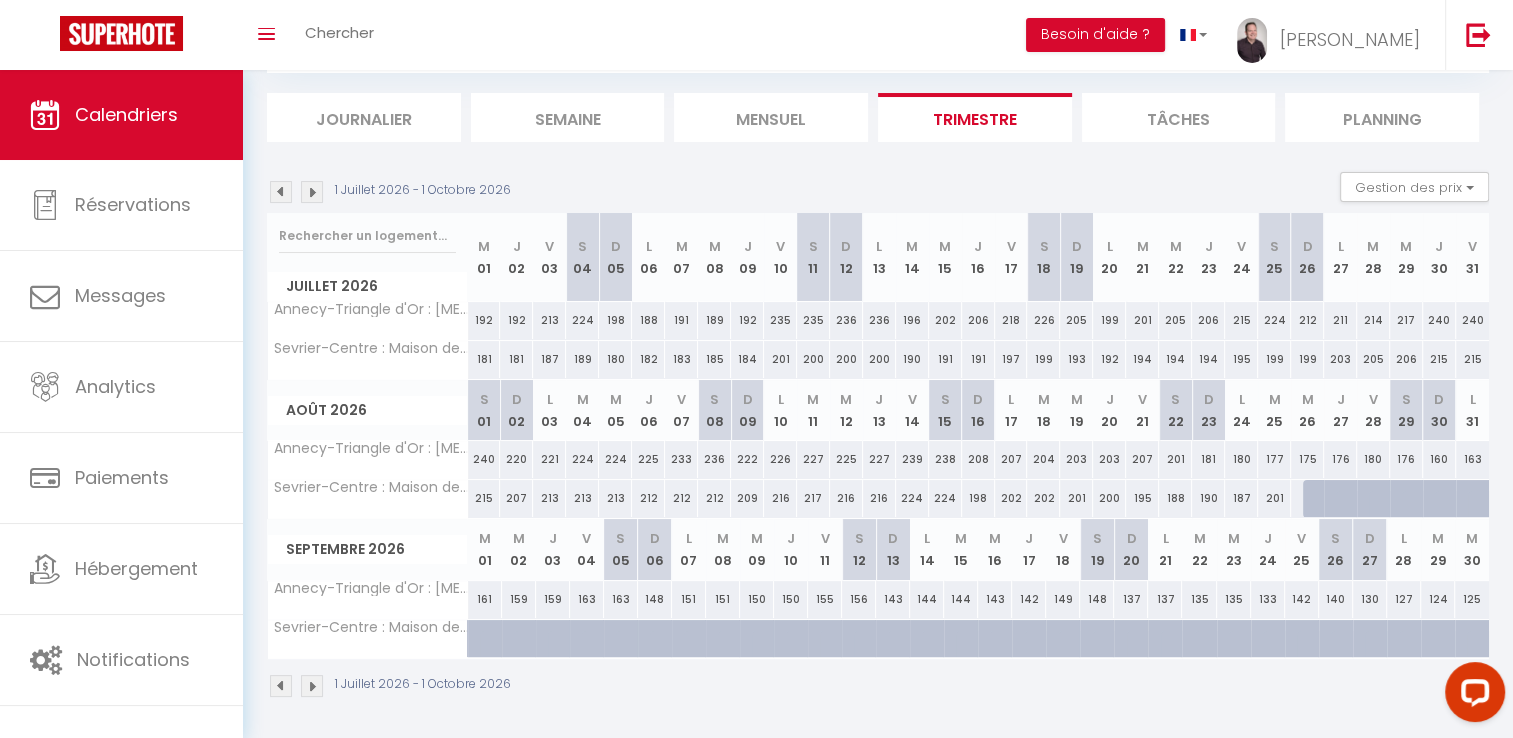click at bounding box center (1319, 499) 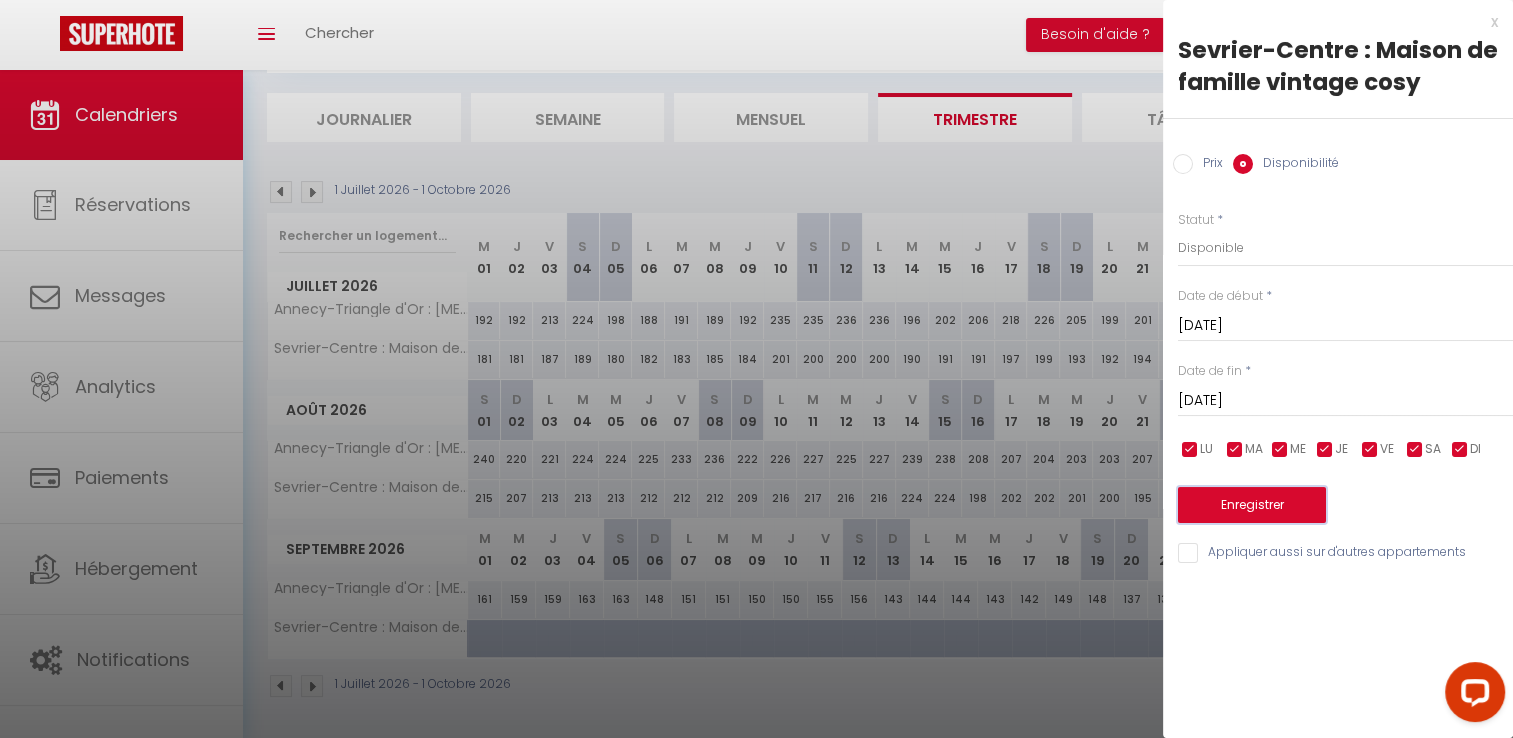 click on "Enregistrer" at bounding box center [1252, 505] 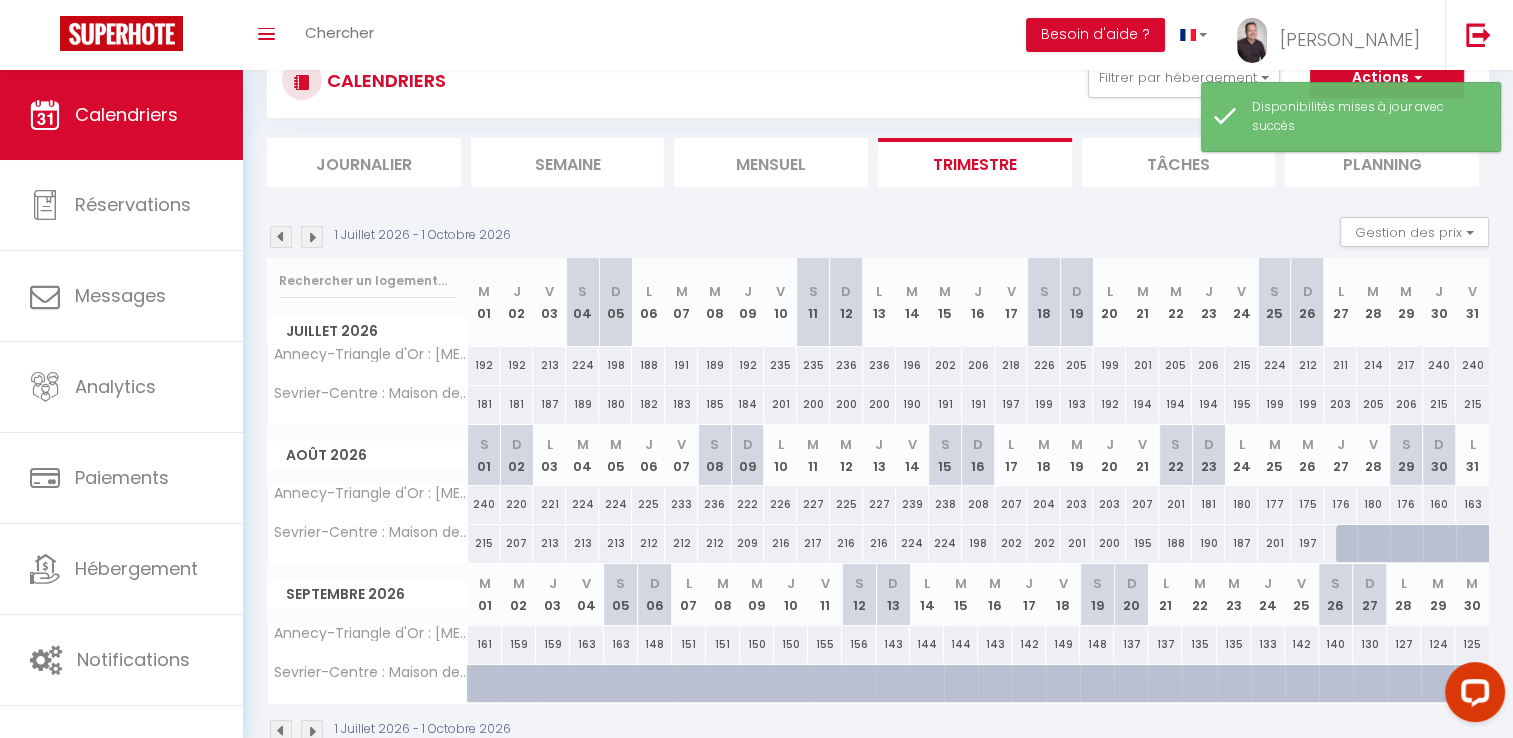 scroll, scrollTop: 115, scrollLeft: 0, axis: vertical 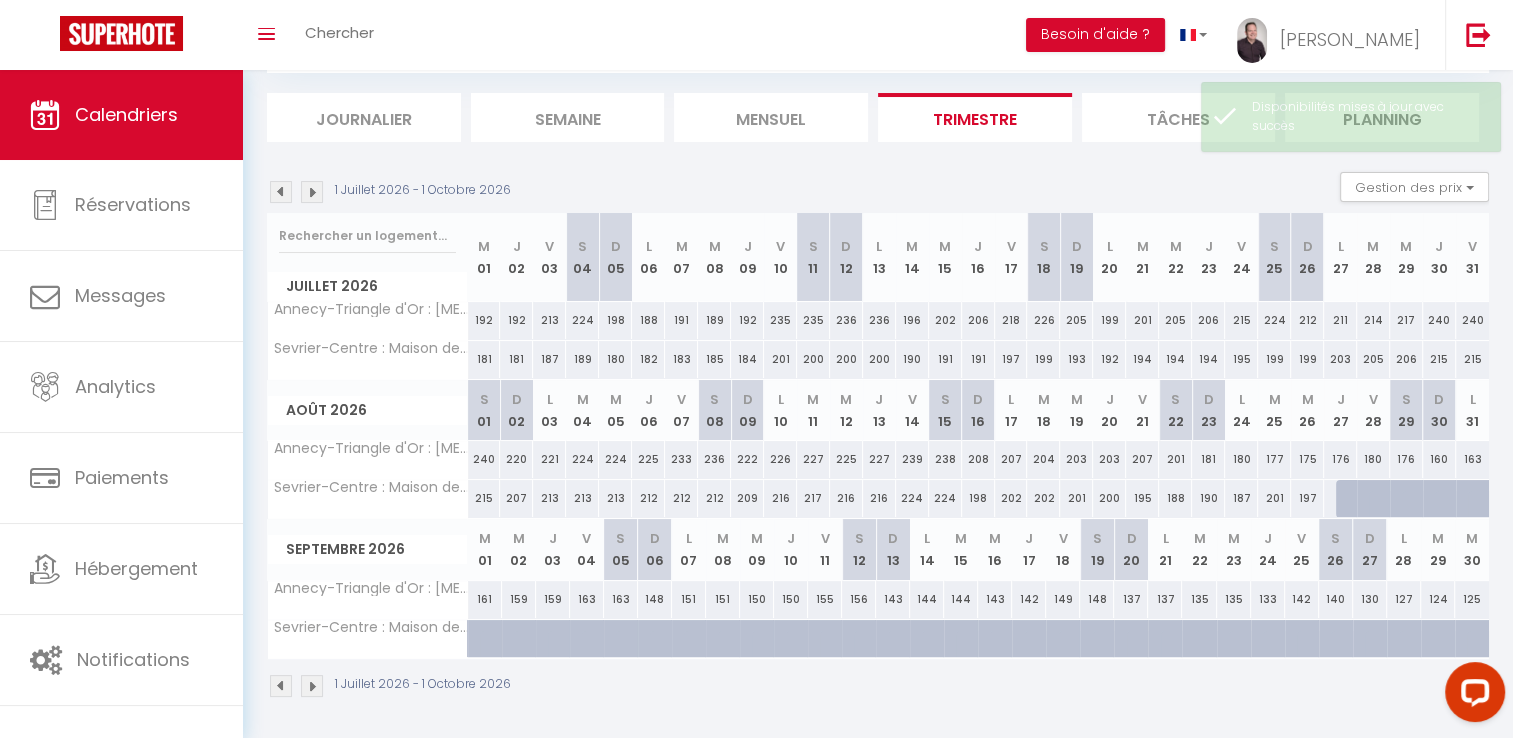 click at bounding box center (1352, 499) 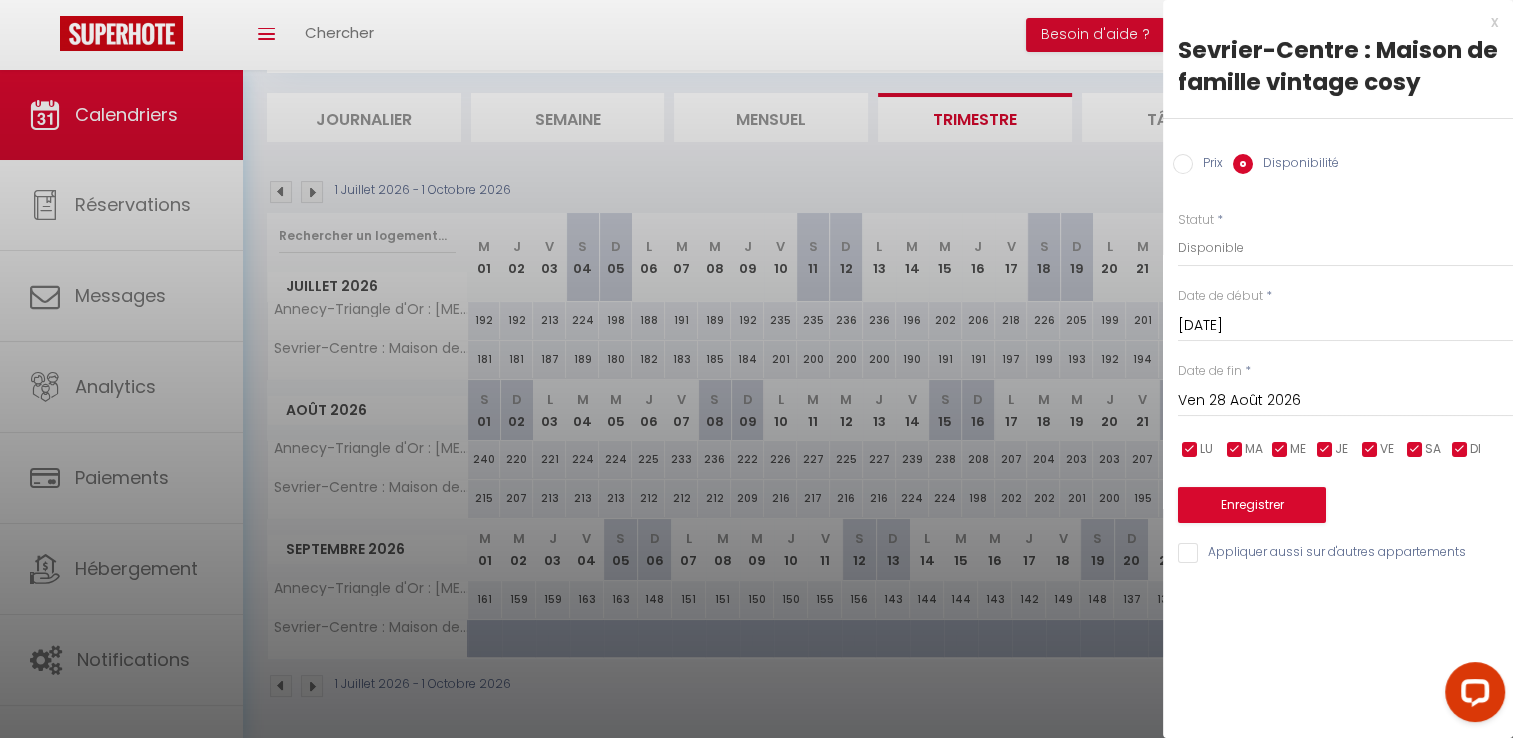 click on "Ven 28 Août 2026" at bounding box center (1345, 401) 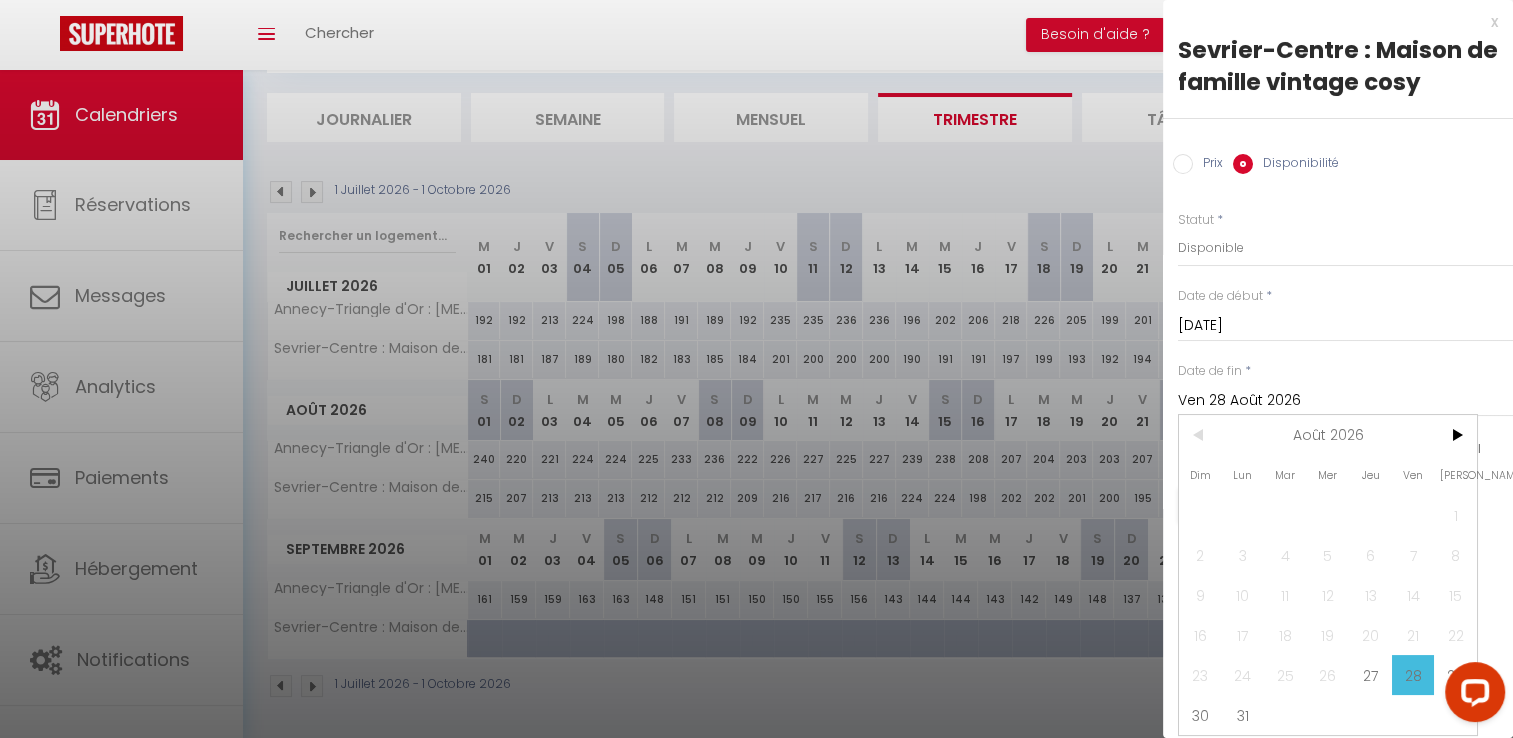 scroll, scrollTop: 12, scrollLeft: 0, axis: vertical 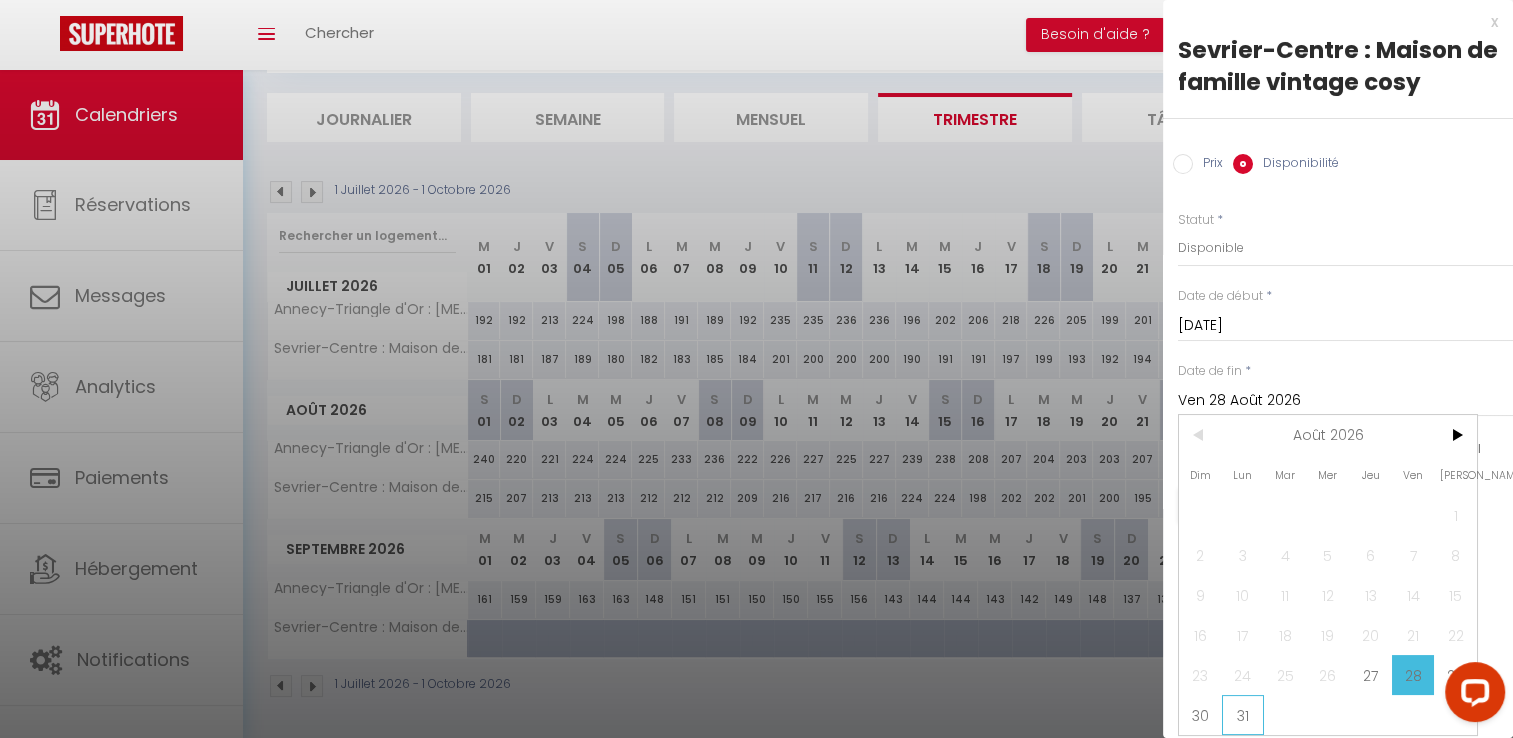 click on "31" at bounding box center [1243, 715] 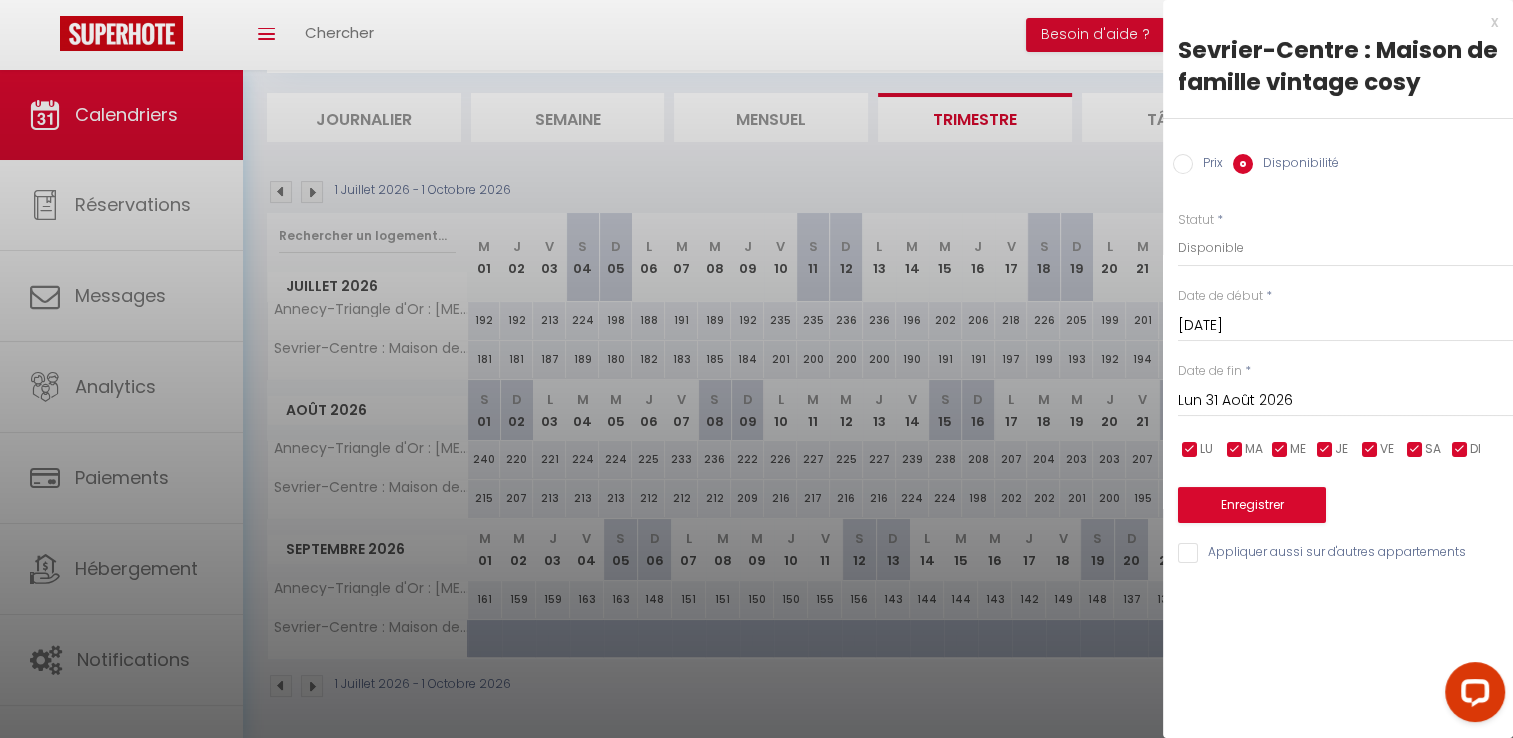 scroll, scrollTop: 0, scrollLeft: 0, axis: both 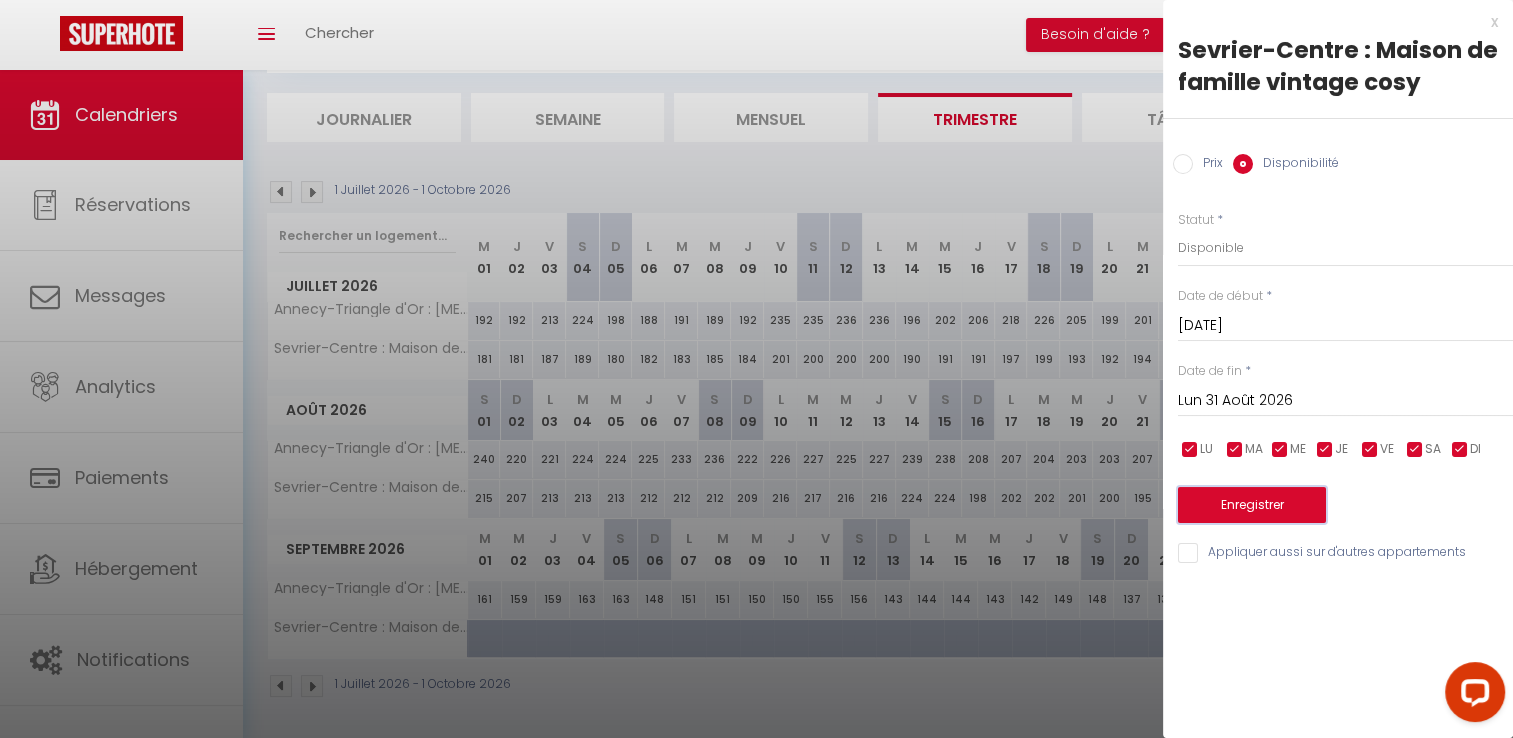 click on "Enregistrer" at bounding box center [1252, 505] 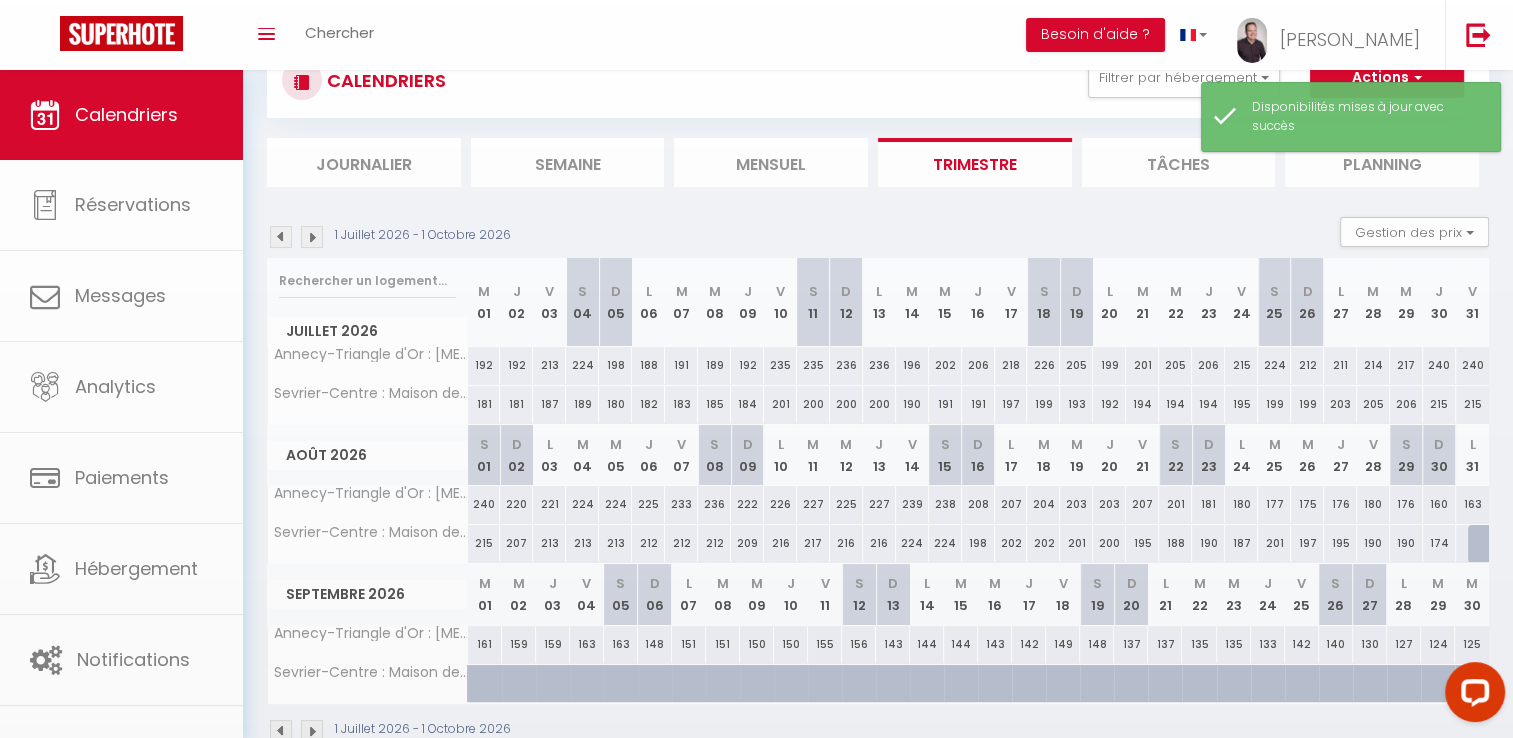 scroll, scrollTop: 115, scrollLeft: 0, axis: vertical 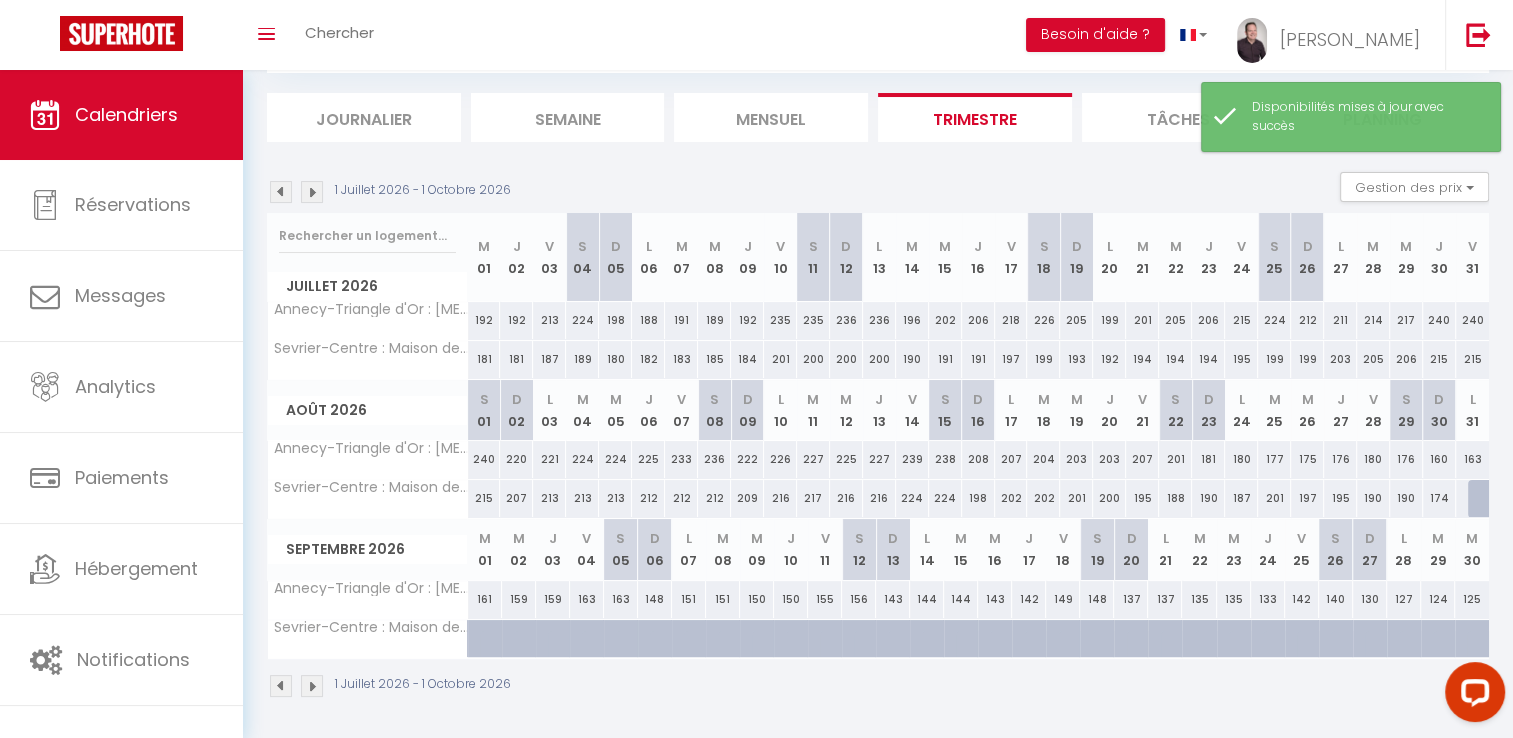 click at bounding box center [1484, 499] 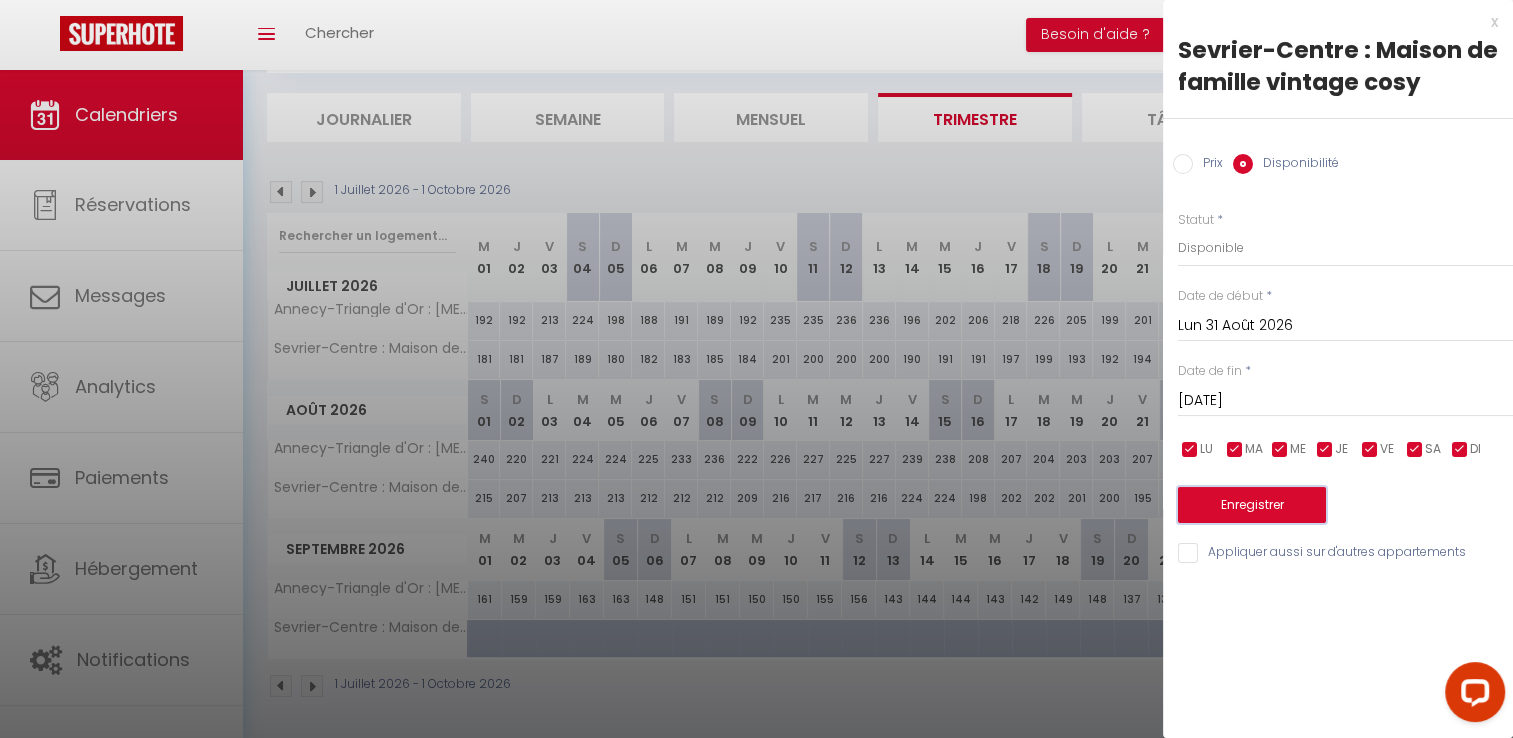 click on "Enregistrer" at bounding box center [1252, 505] 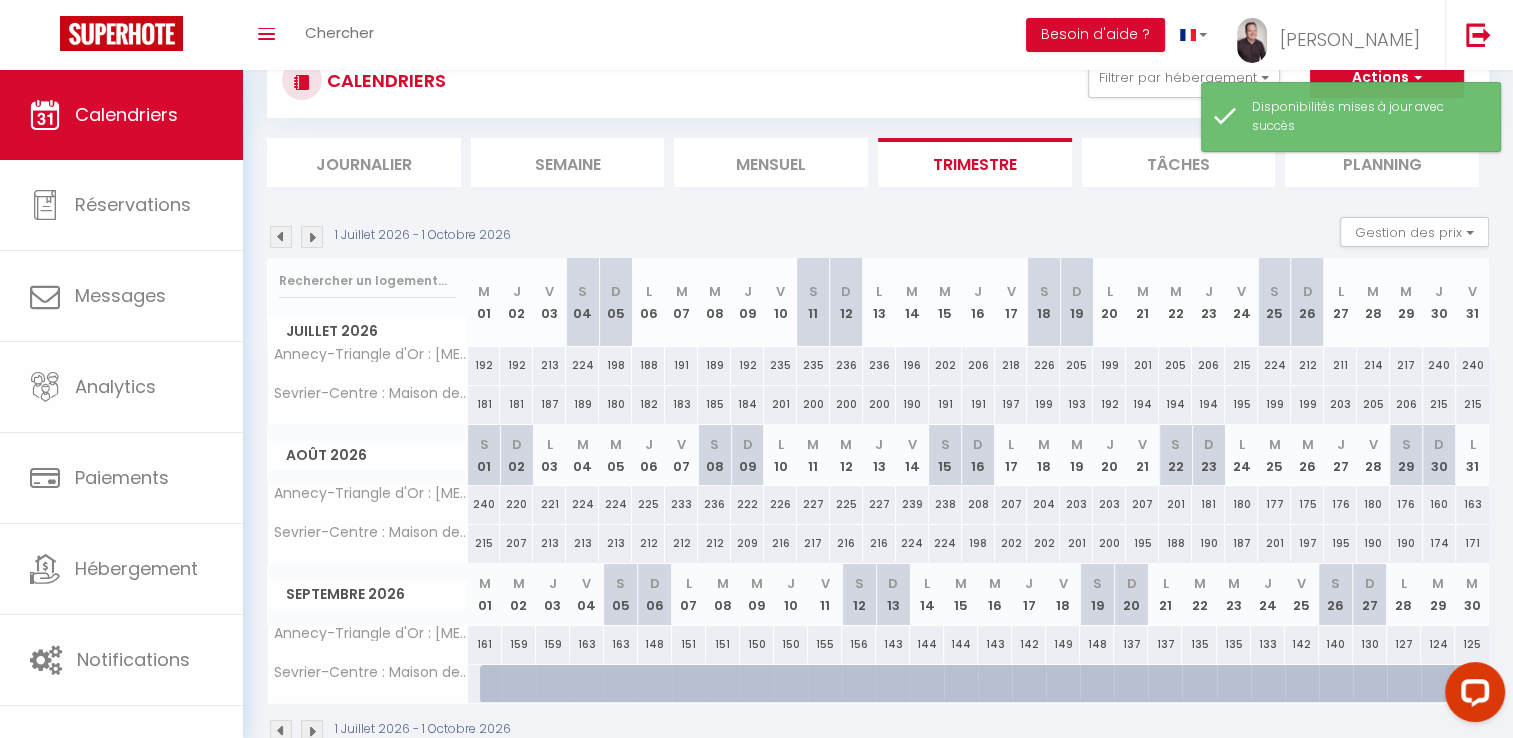 scroll, scrollTop: 115, scrollLeft: 0, axis: vertical 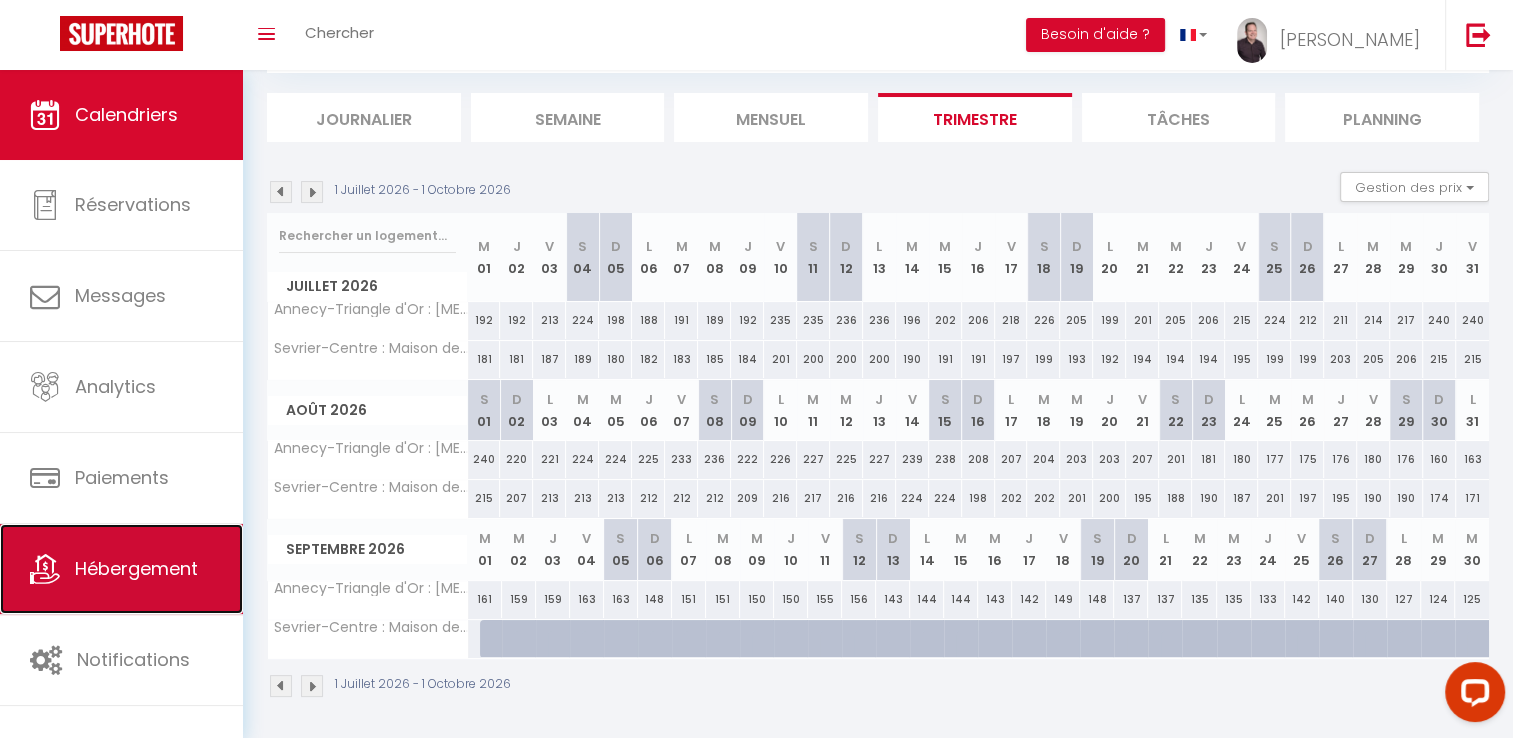click on "Hébergement" at bounding box center (121, 569) 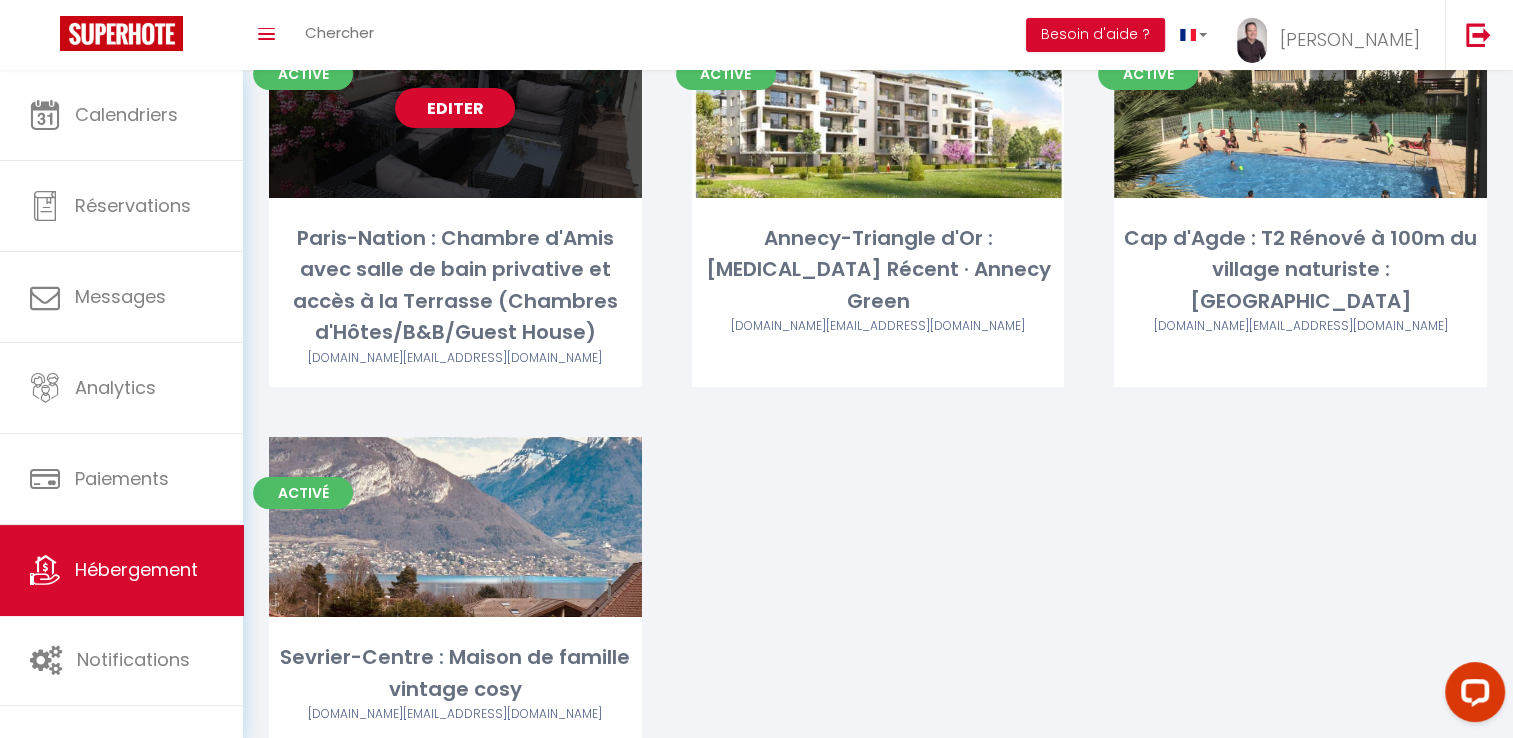 scroll, scrollTop: 204, scrollLeft: 0, axis: vertical 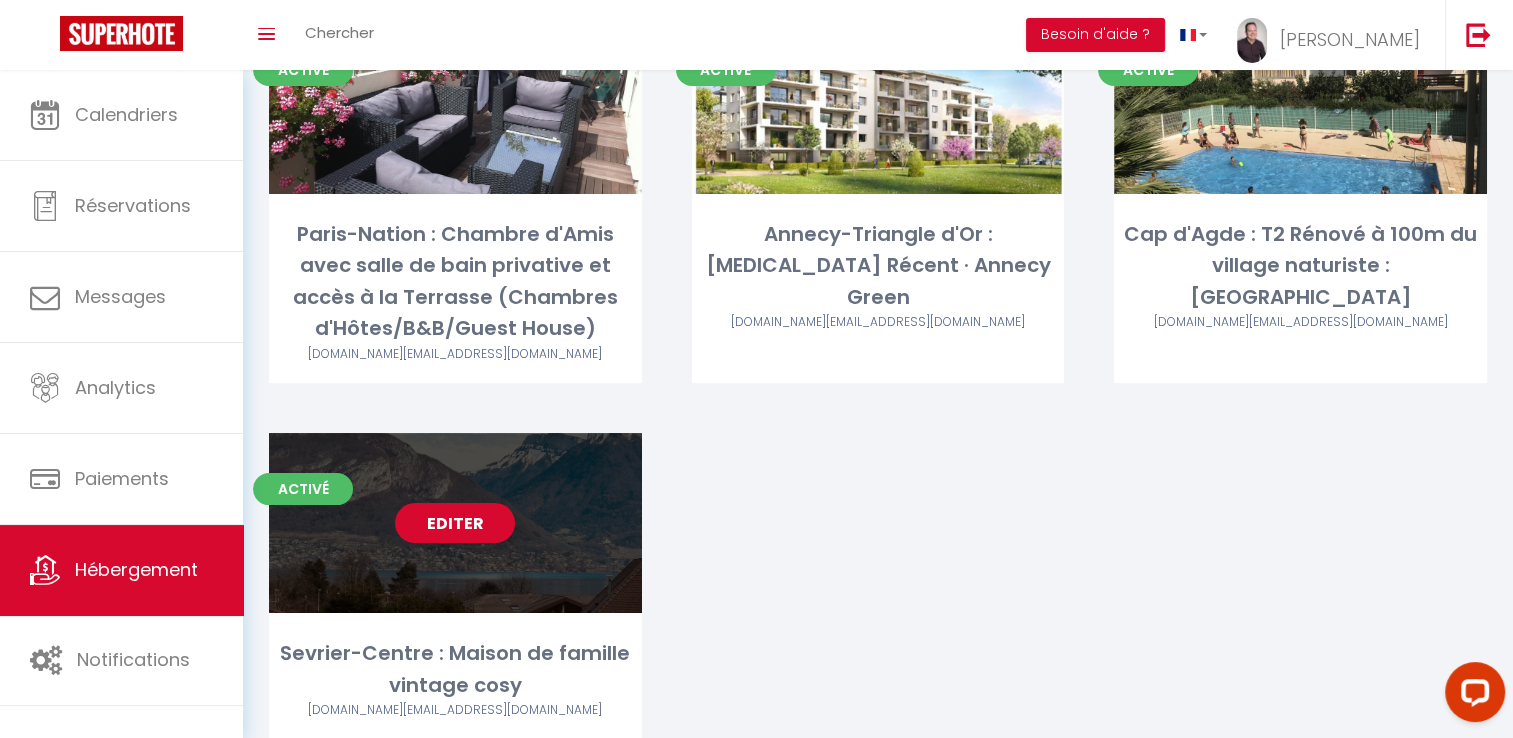 click on "Editer" at bounding box center (455, 523) 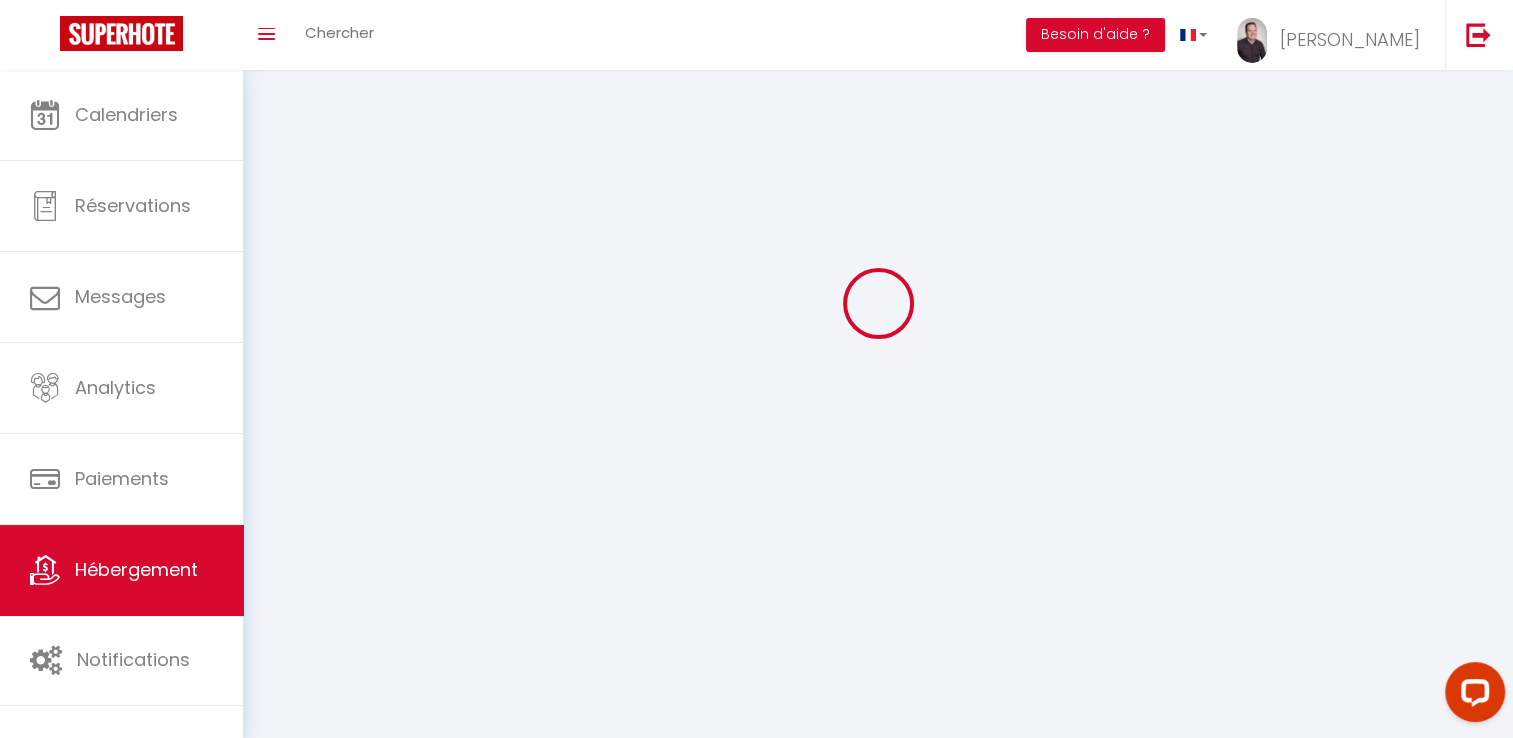 scroll, scrollTop: 0, scrollLeft: 0, axis: both 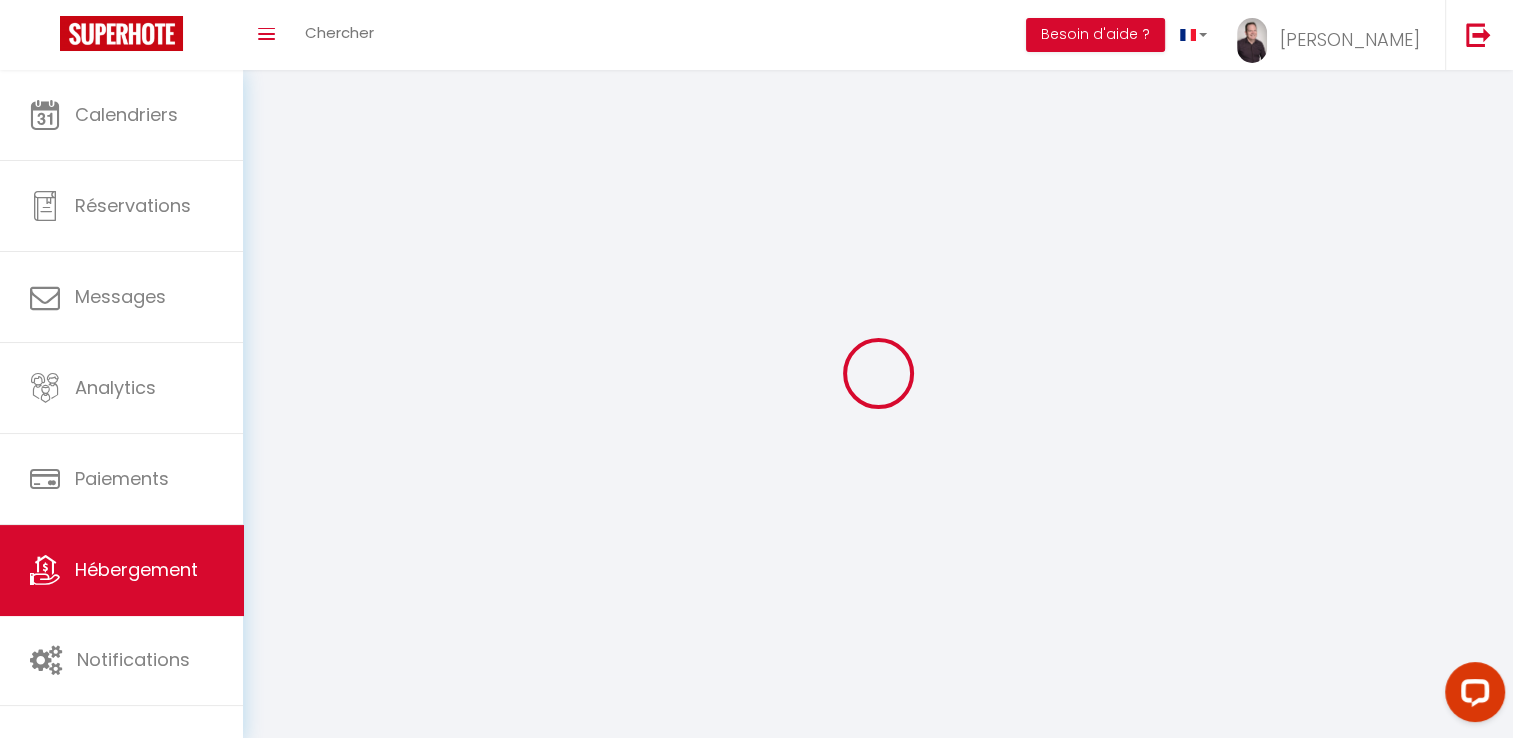 select 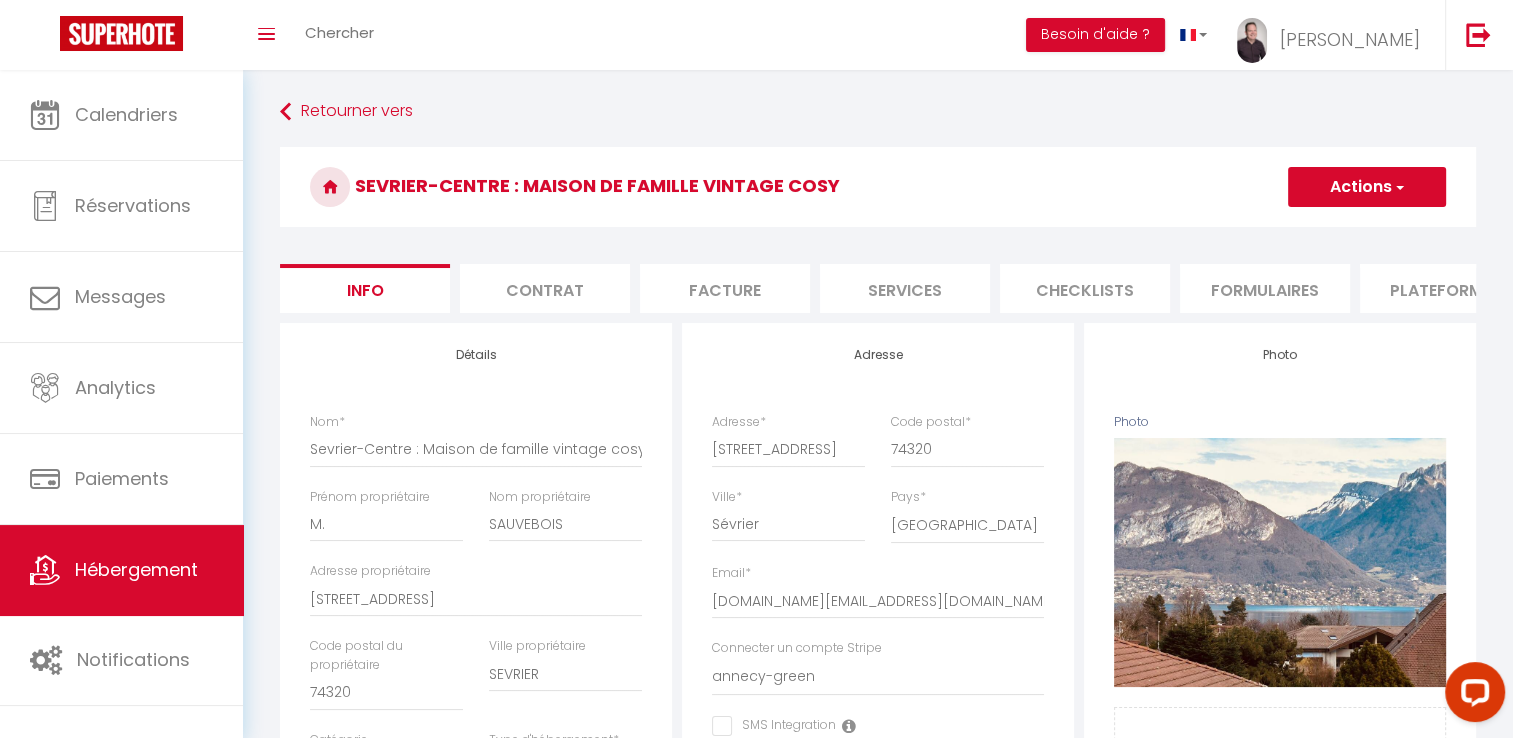 scroll, scrollTop: 0, scrollLeft: 784, axis: horizontal 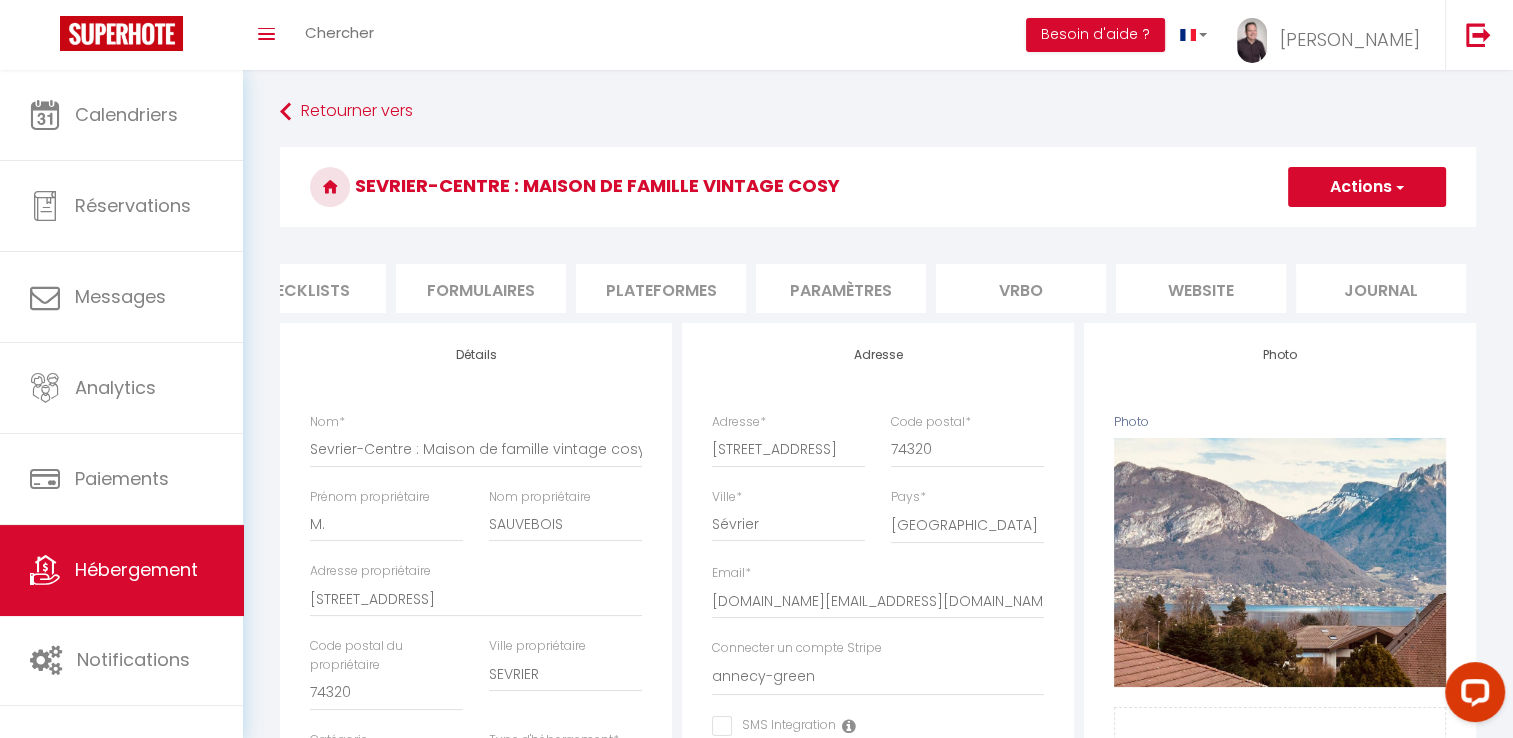click on "Vrbo" at bounding box center [1021, 288] 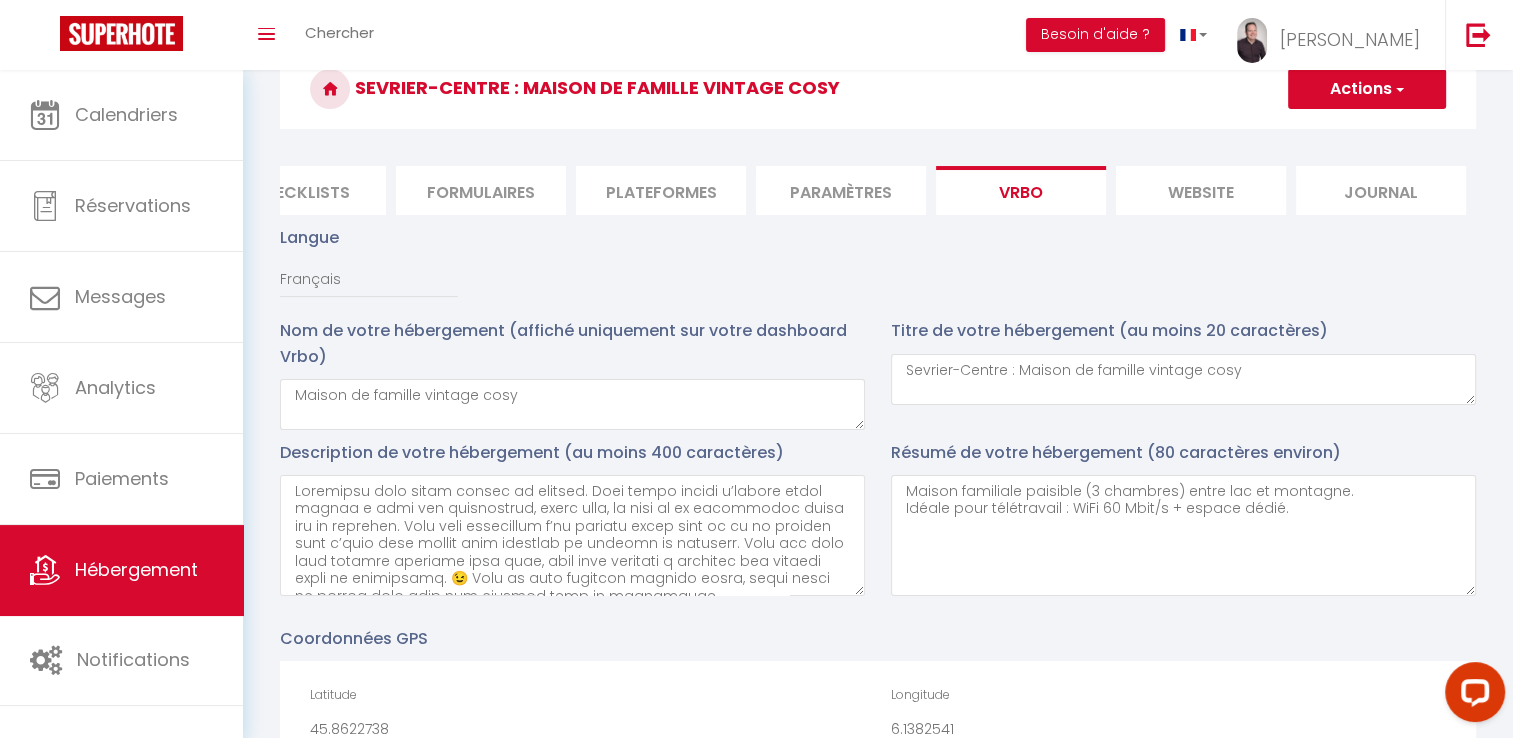 scroll, scrollTop: 0, scrollLeft: 0, axis: both 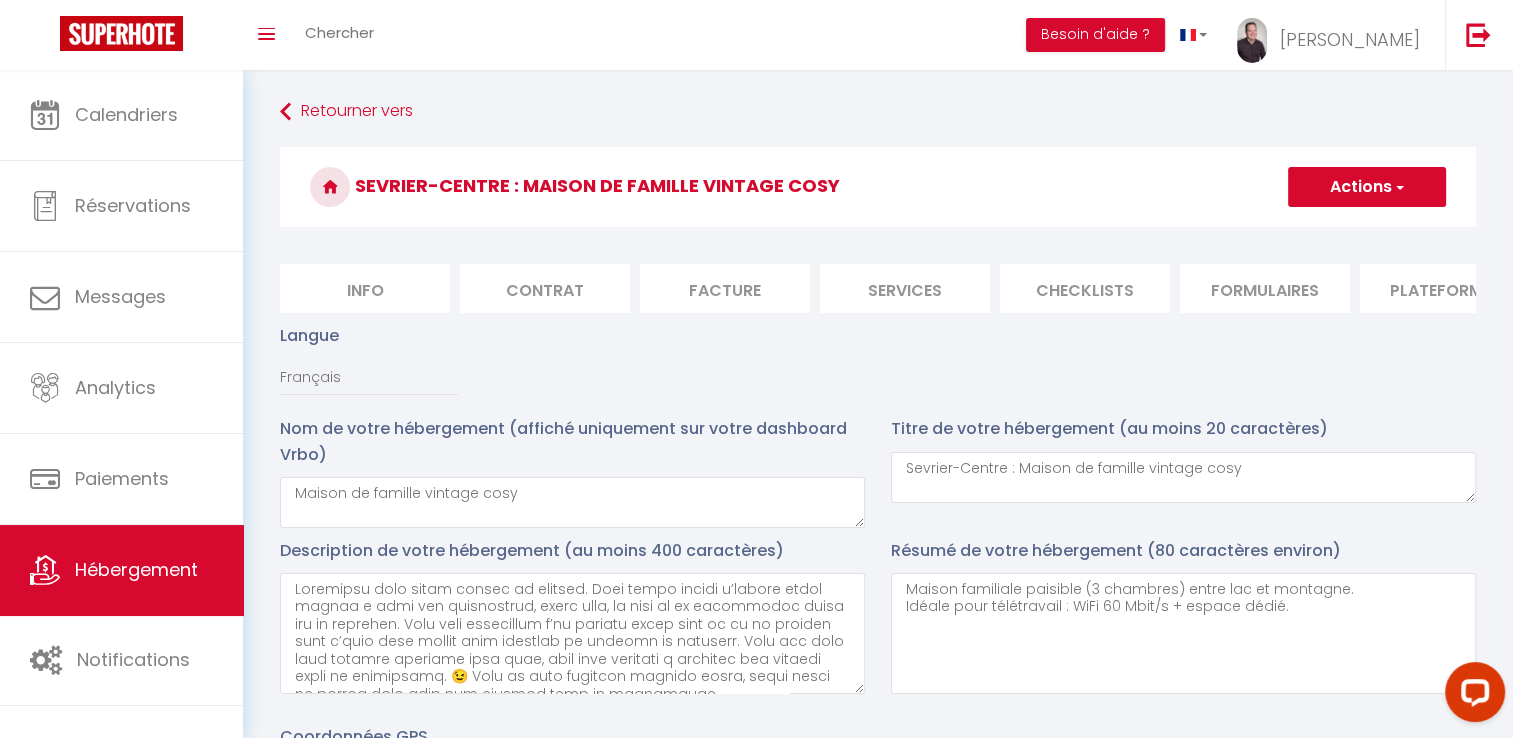 click on "Info" at bounding box center (365, 288) 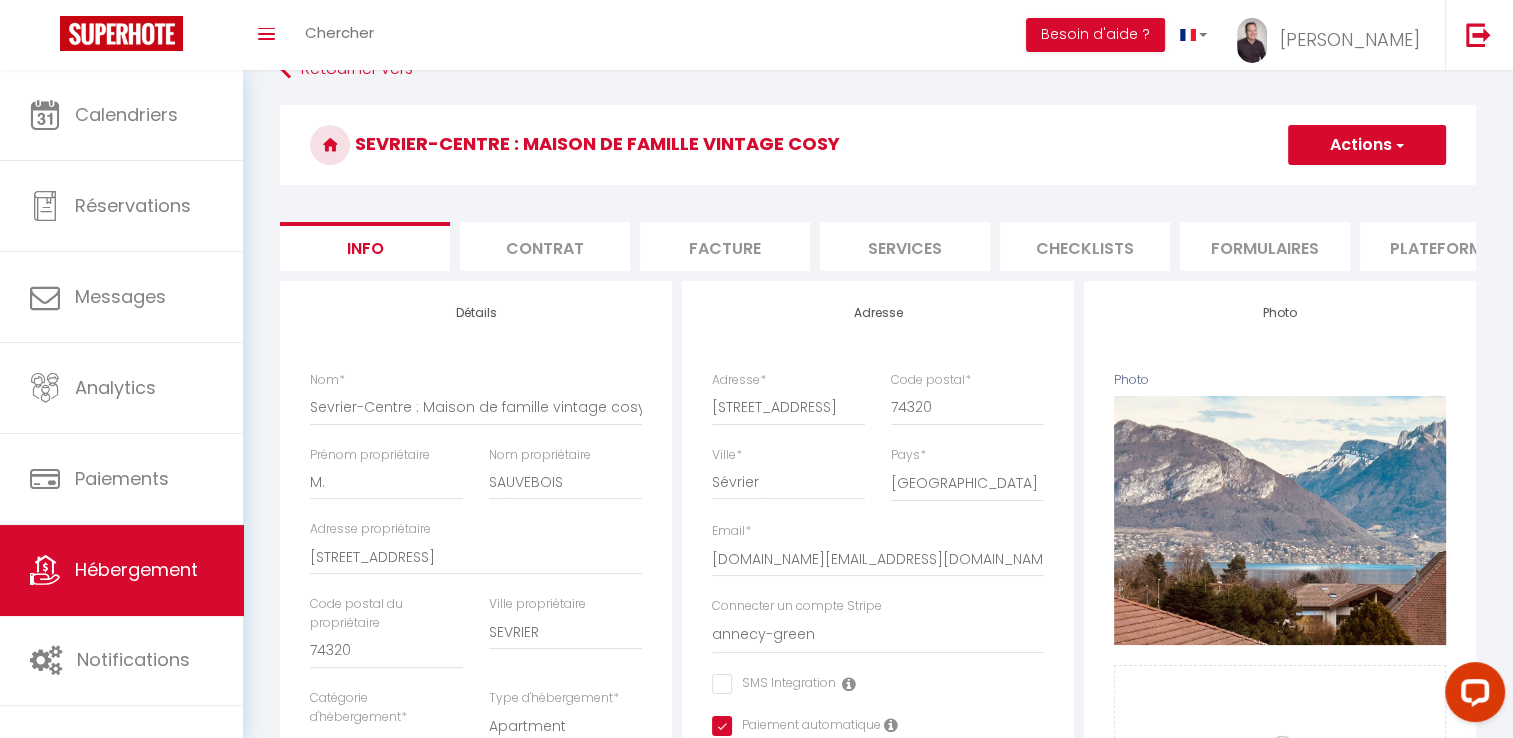 scroll, scrollTop: 0, scrollLeft: 0, axis: both 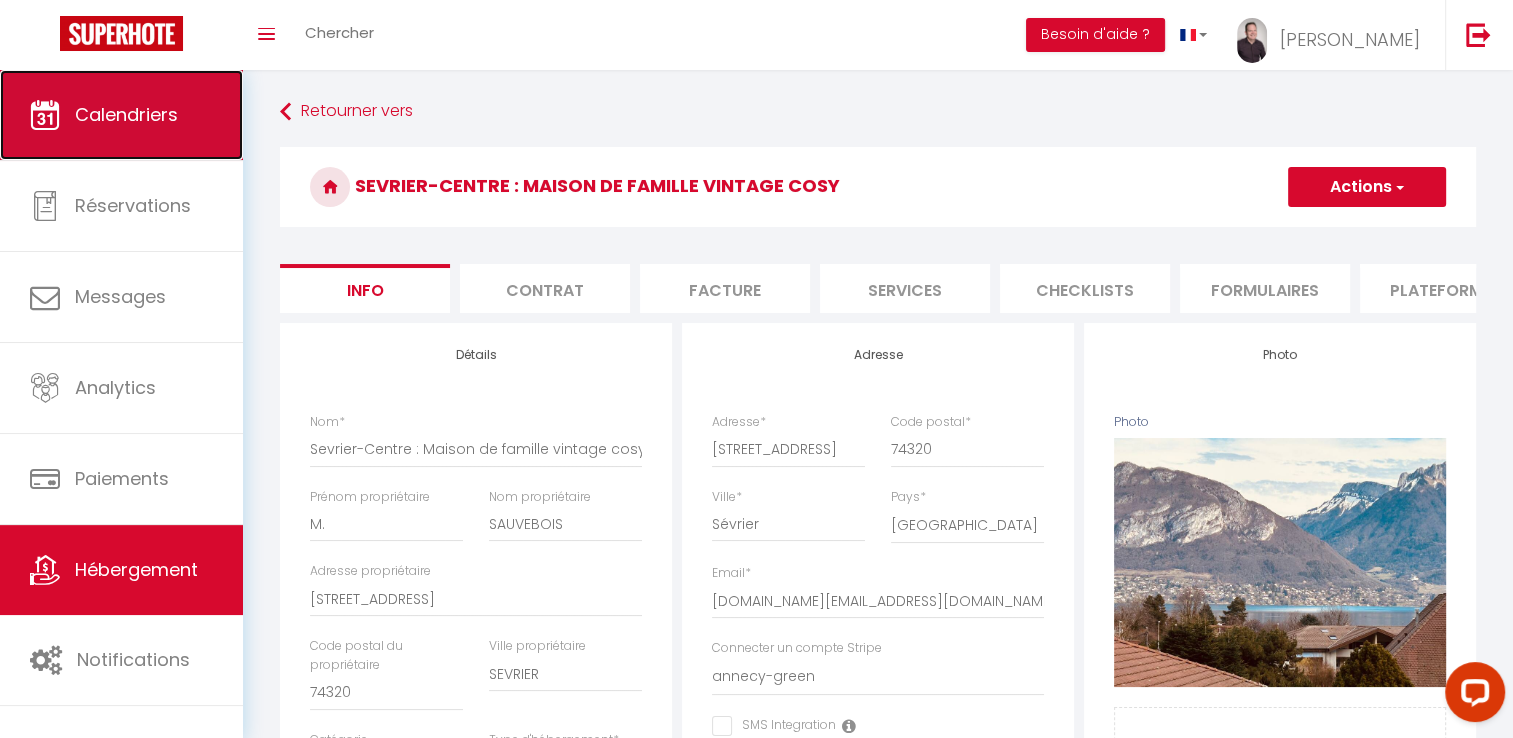 click on "Calendriers" at bounding box center (126, 114) 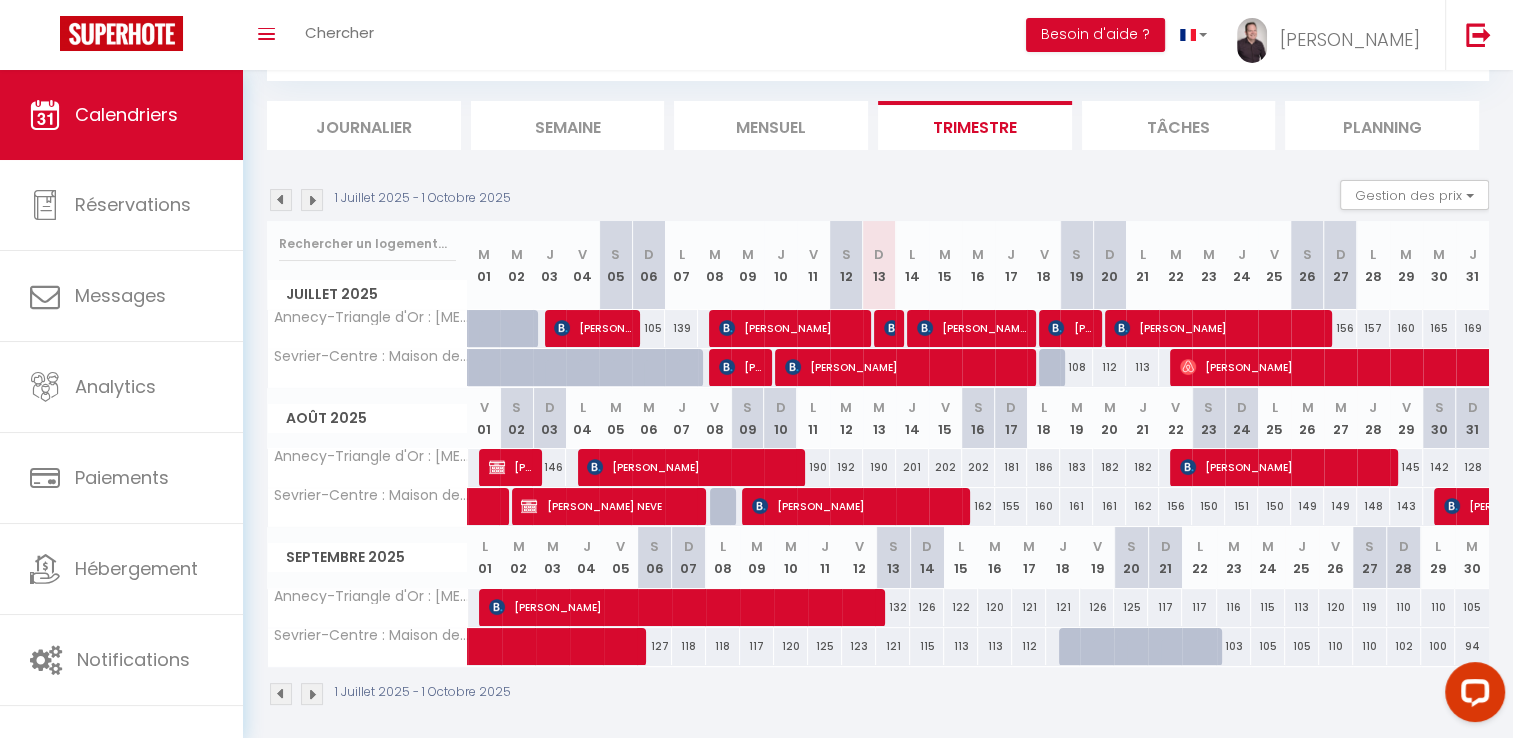 scroll, scrollTop: 115, scrollLeft: 0, axis: vertical 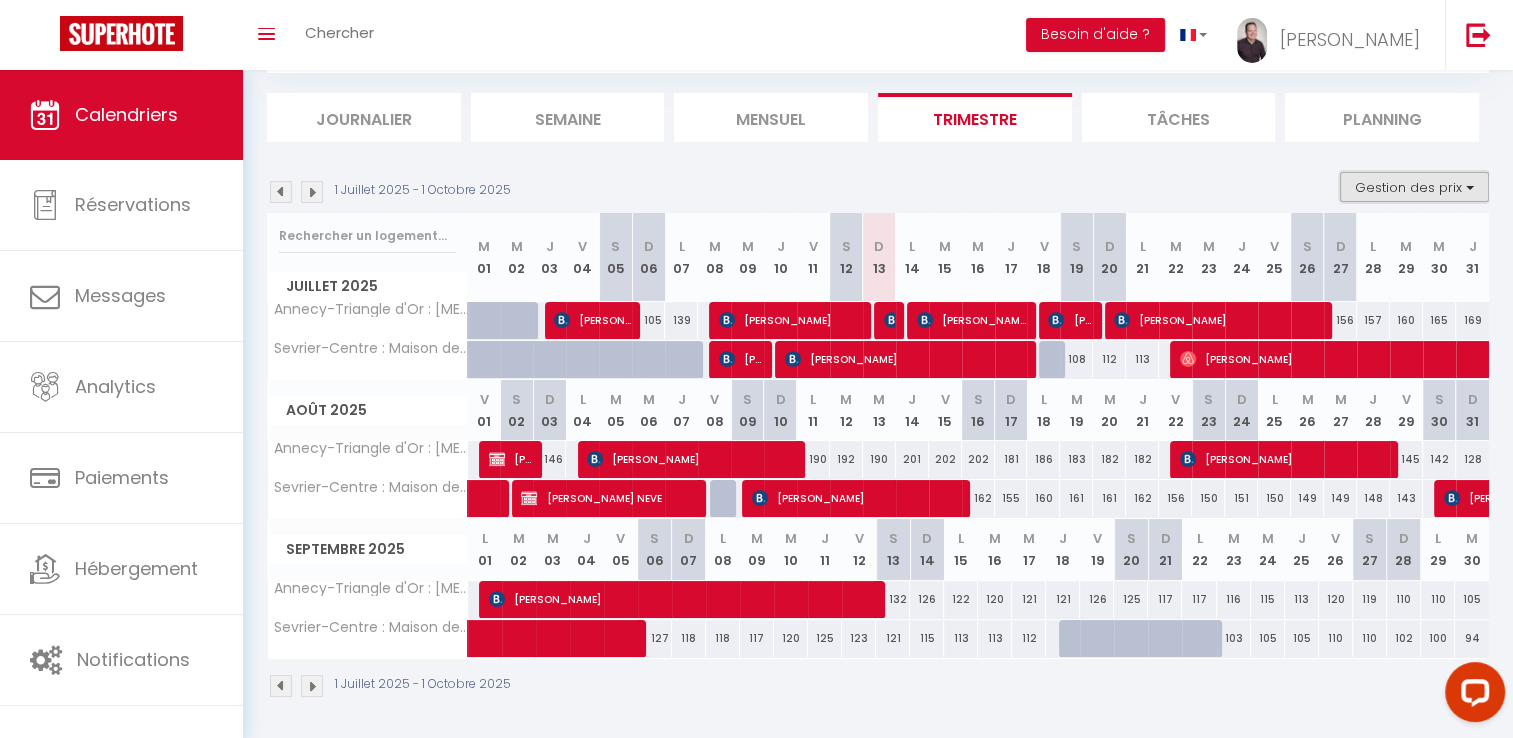 click on "Gestion des prix" at bounding box center (1414, 187) 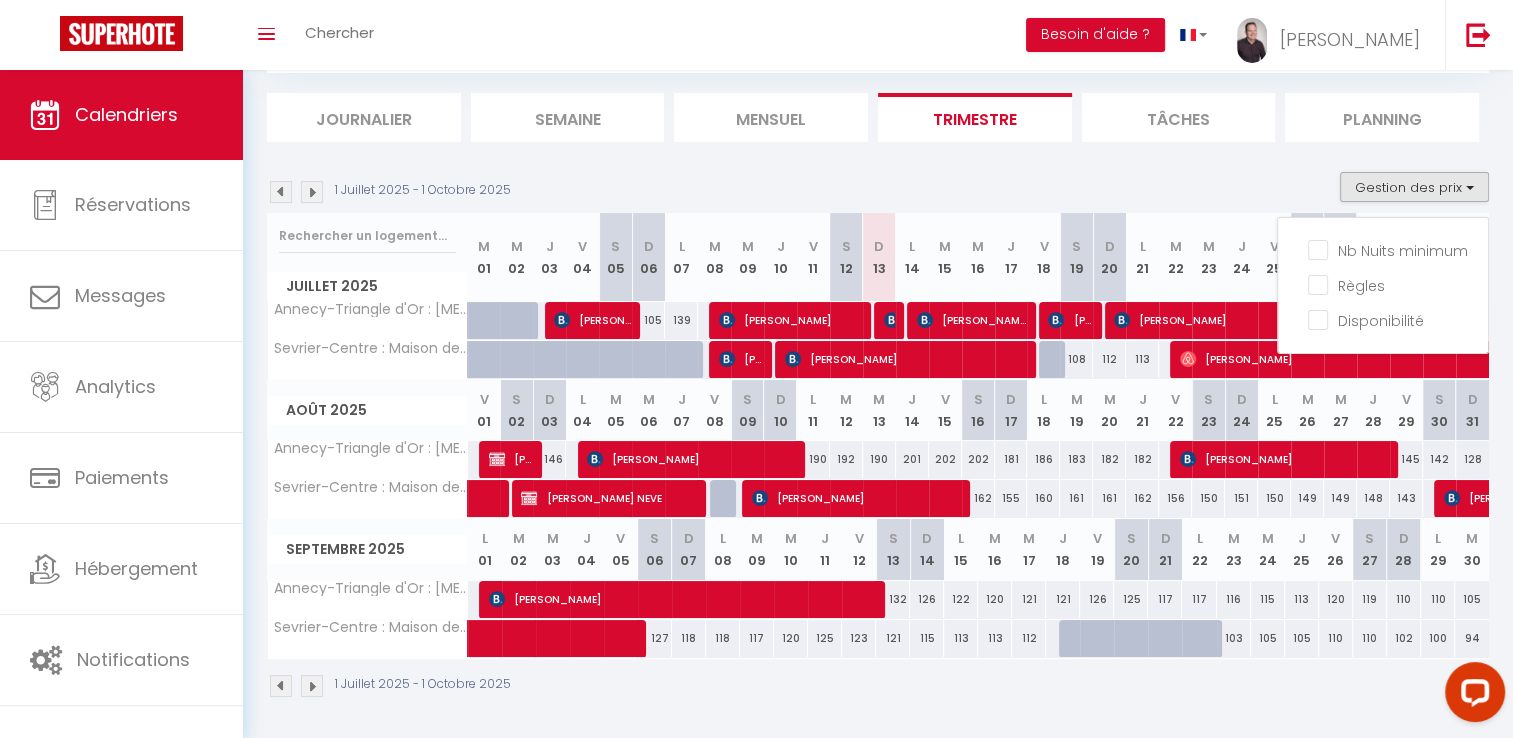 click on "1 Juillet 2025 - 1 Octobre 2025
Gestion des prix
Nb Nuits minimum   Règles   Disponibilité" at bounding box center [878, 192] 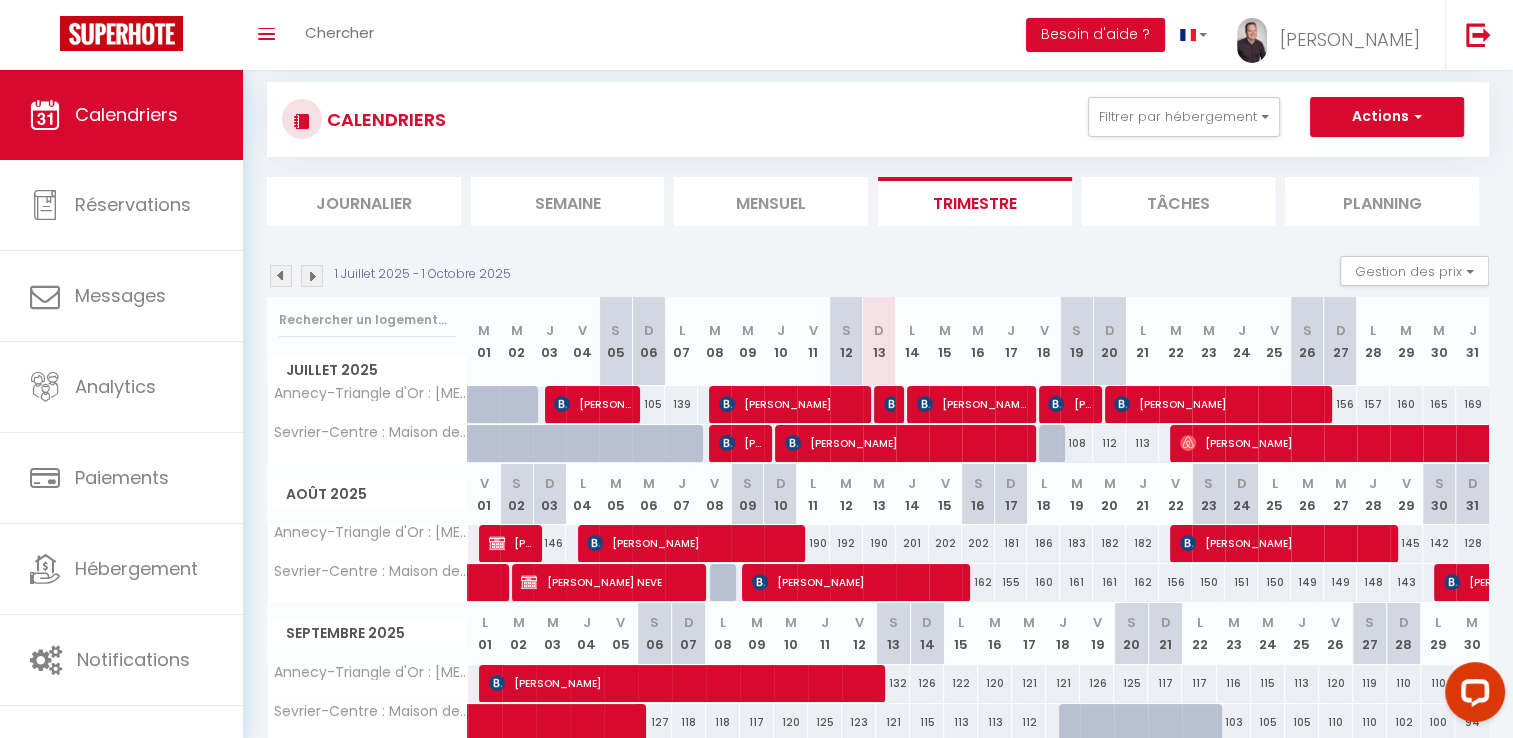 scroll, scrollTop: 0, scrollLeft: 0, axis: both 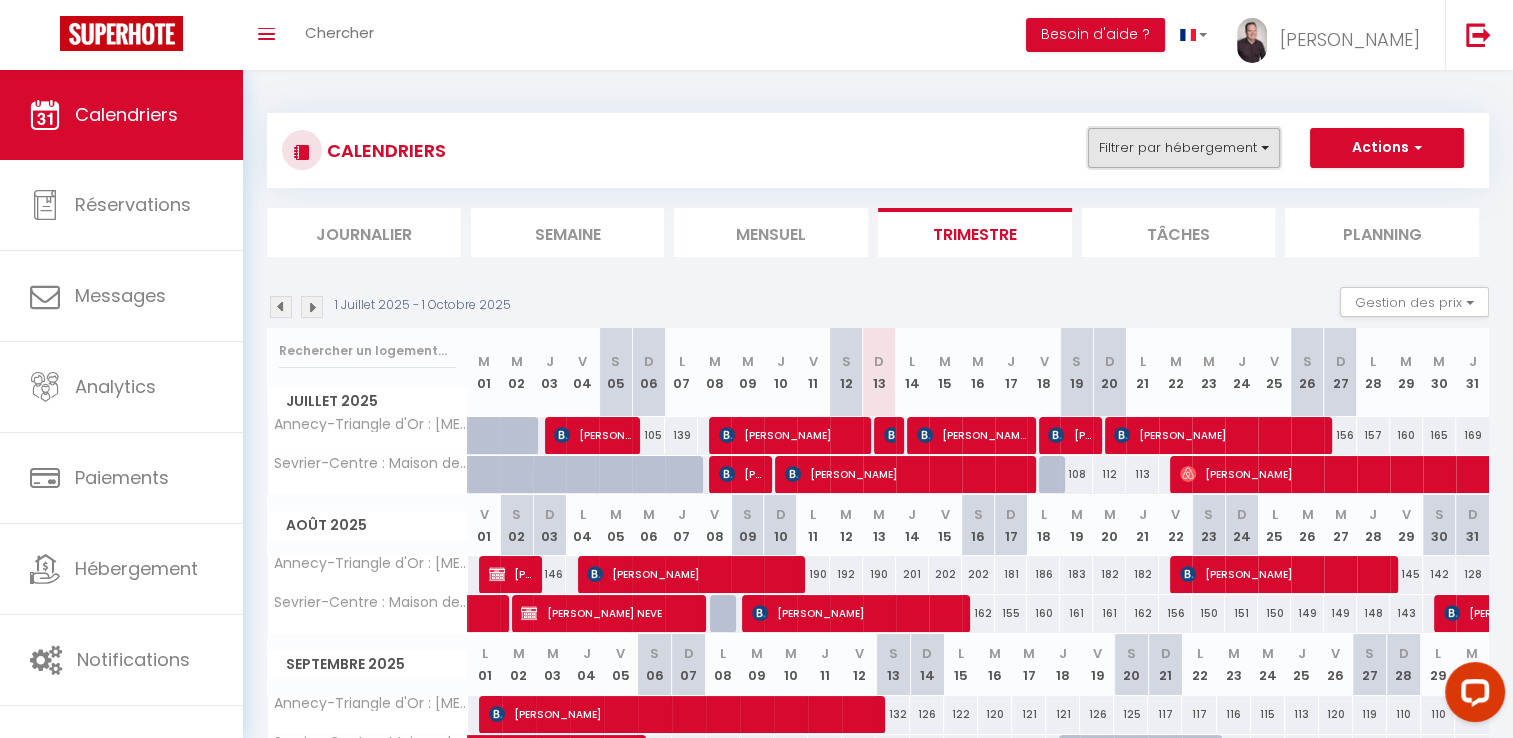 click on "Filtrer par hébergement" at bounding box center [1184, 148] 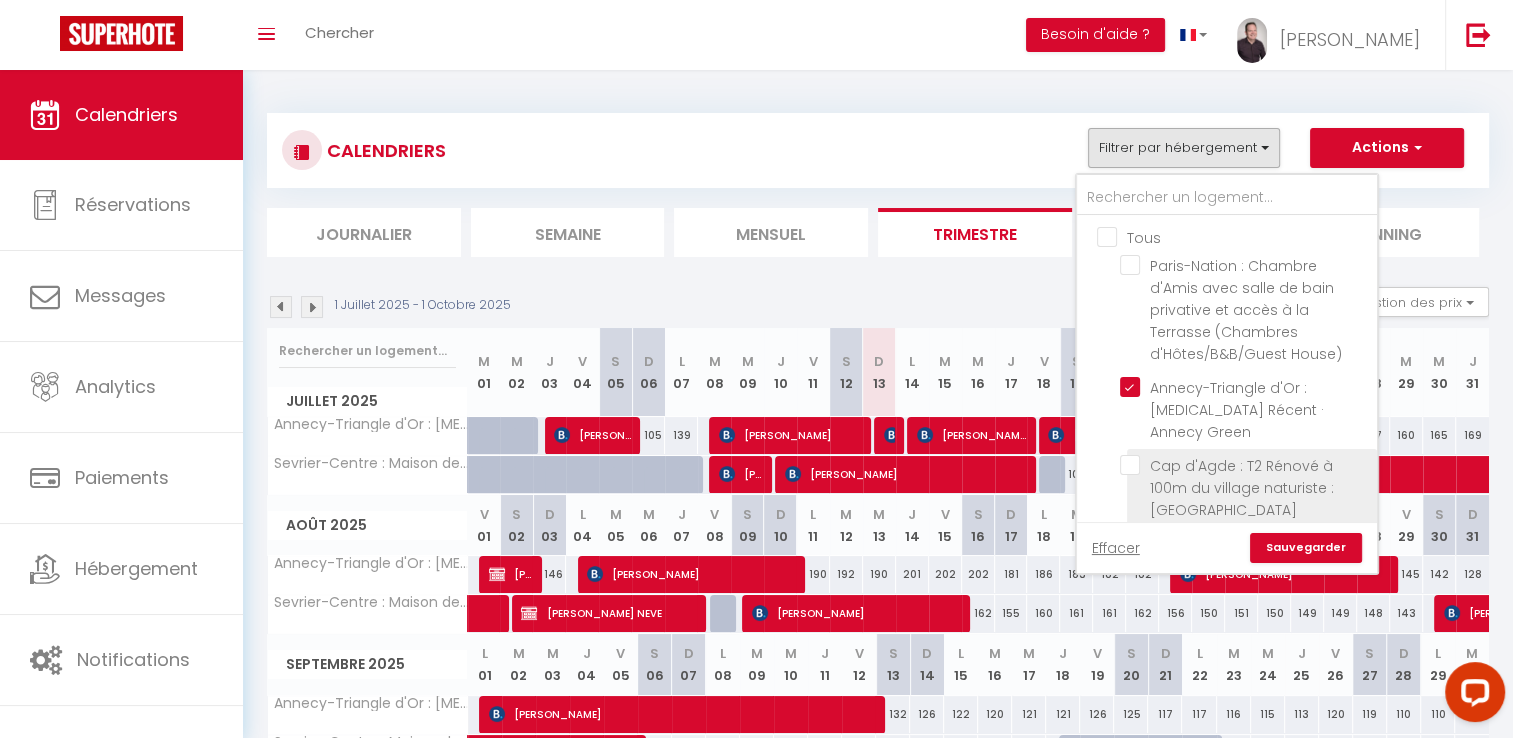 click on "Cap d'Agde : T2 Rénové à 100m du village naturiste : [GEOGRAPHIC_DATA]" at bounding box center (1245, 465) 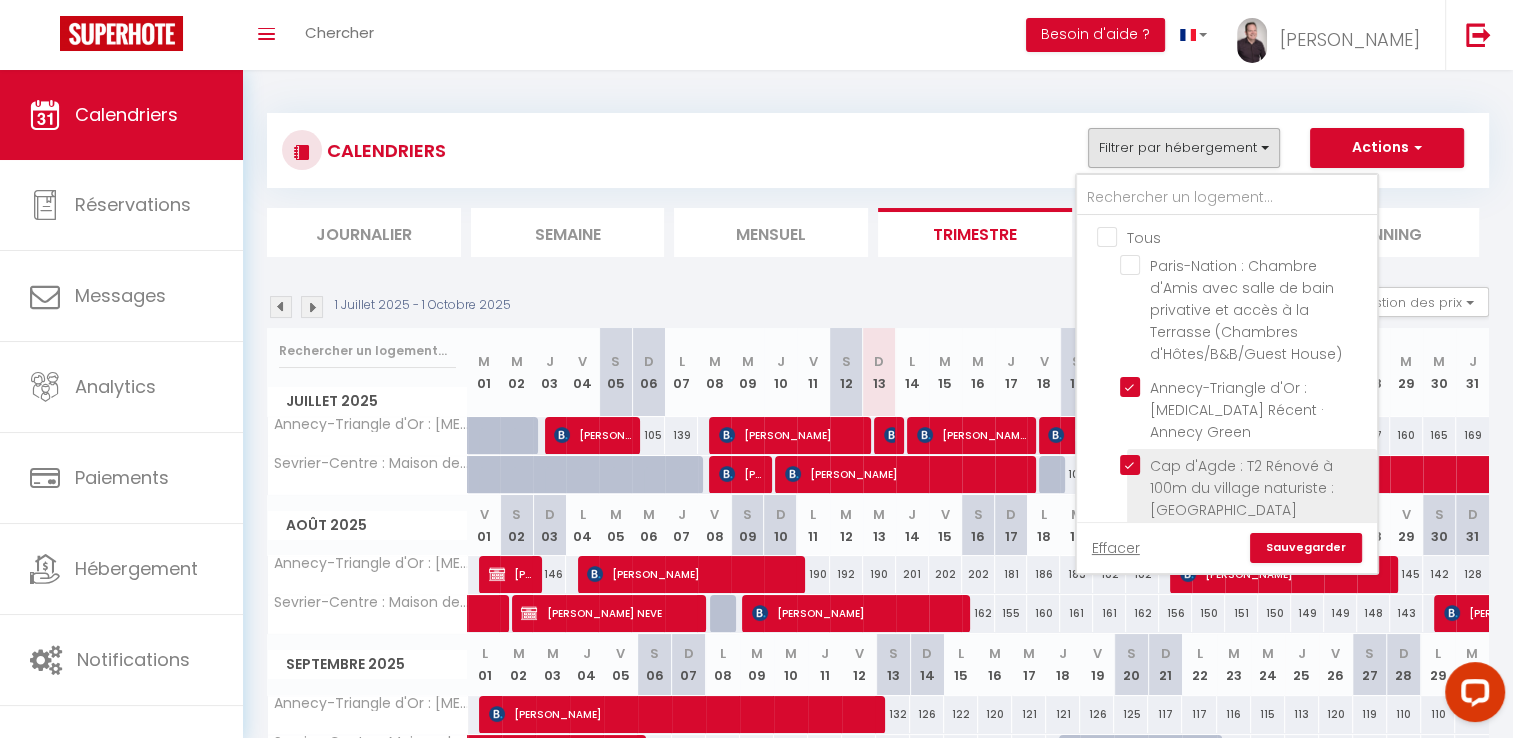 checkbox on "false" 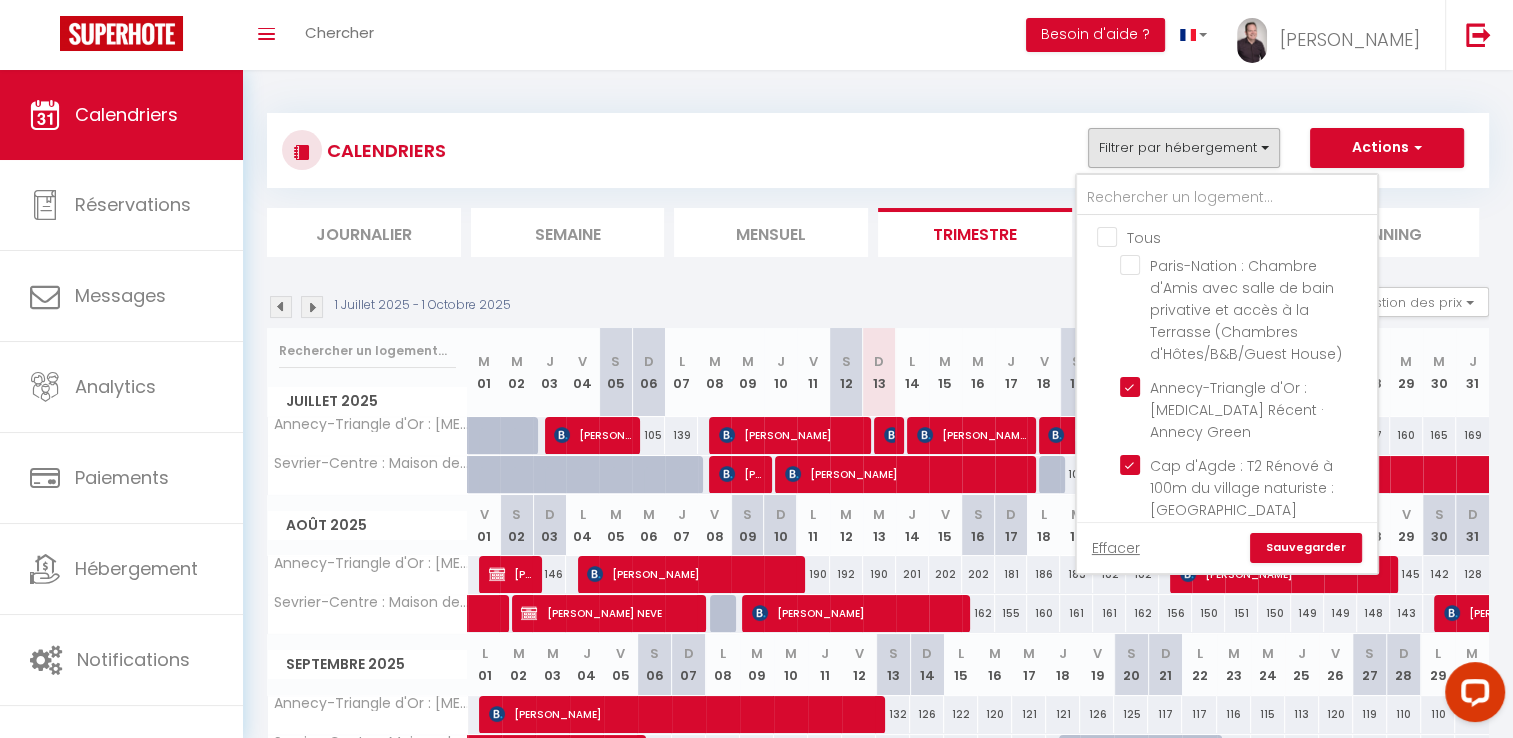 click on "Sauvegarder" at bounding box center (1306, 548) 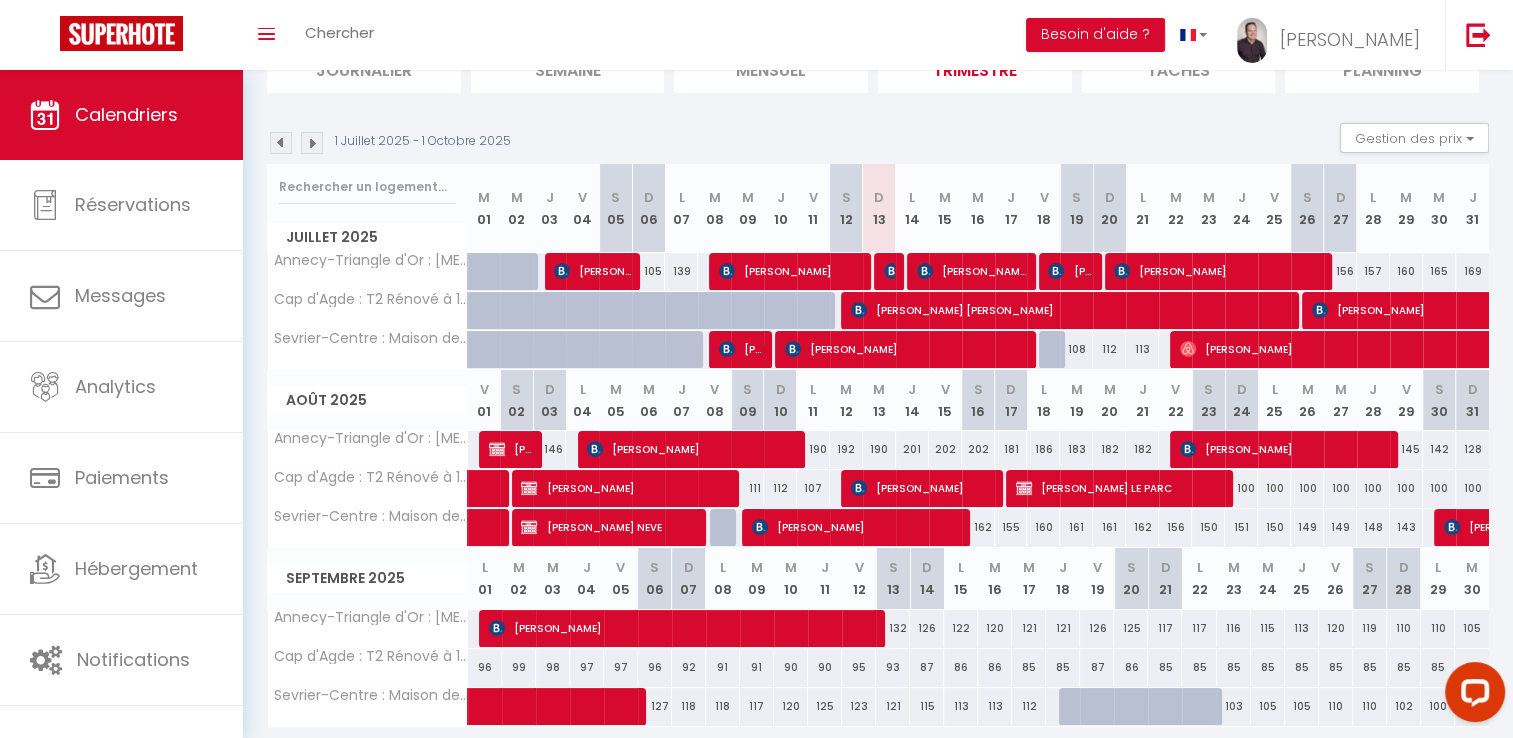 scroll, scrollTop: 162, scrollLeft: 0, axis: vertical 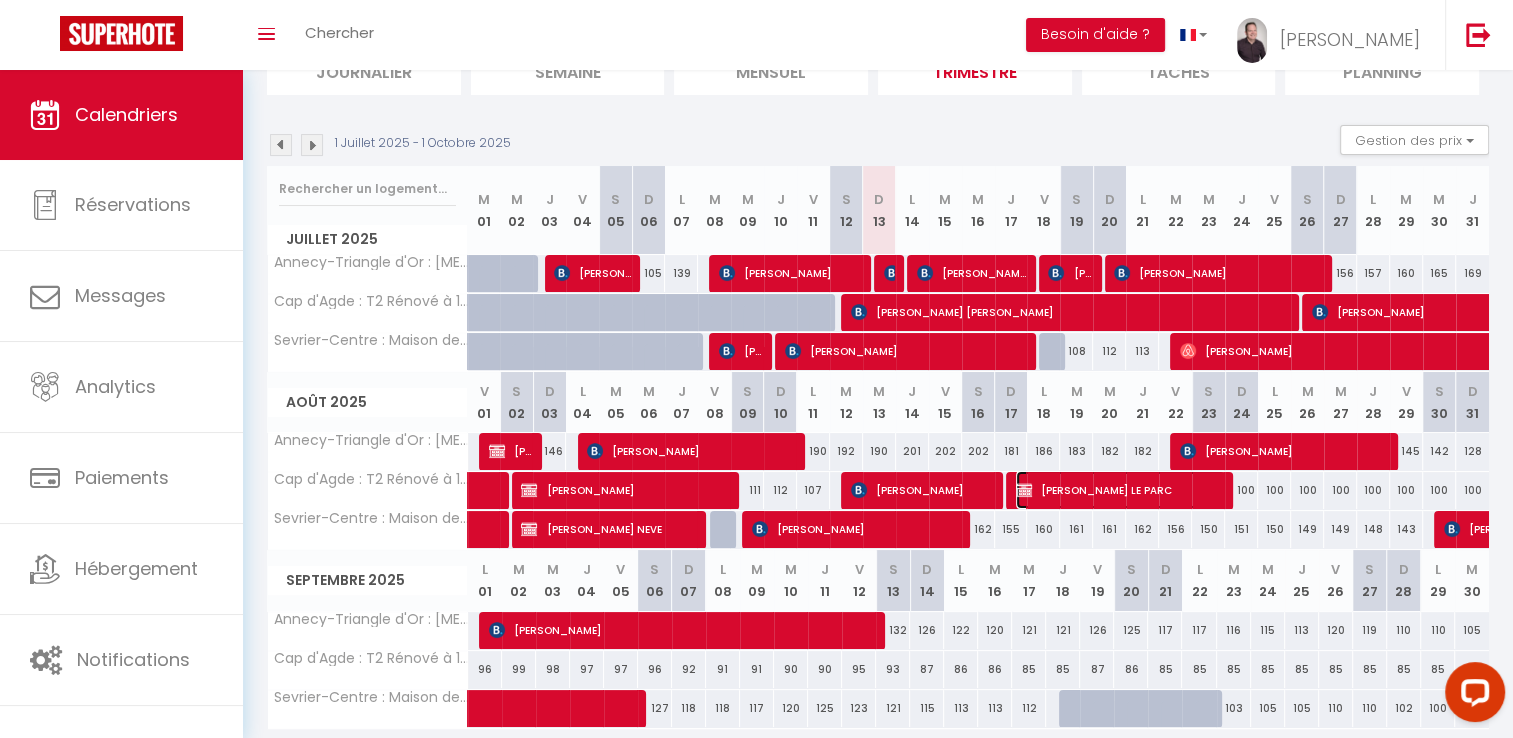 click on "[PERSON_NAME] LE PARC" at bounding box center (1120, 490) 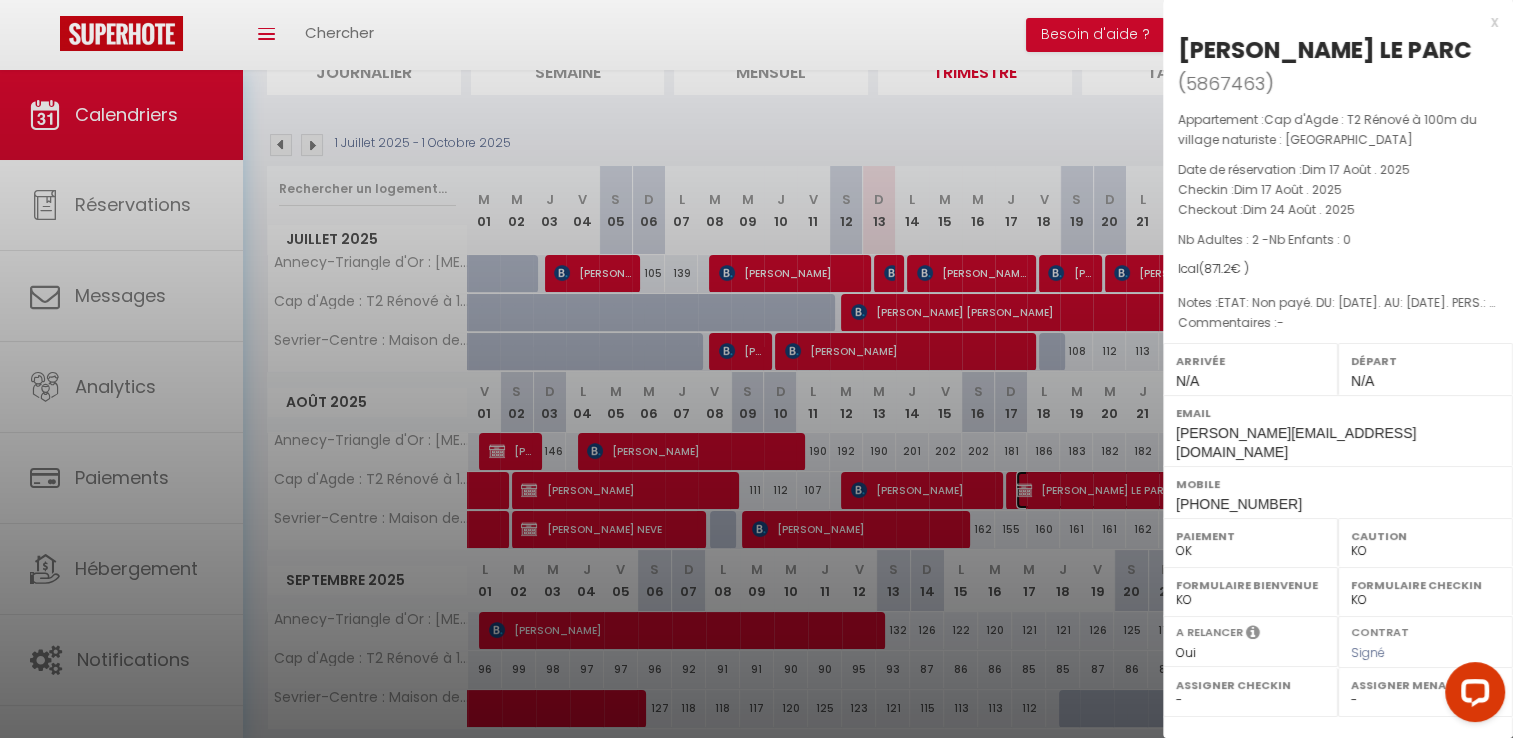 scroll, scrollTop: 210, scrollLeft: 0, axis: vertical 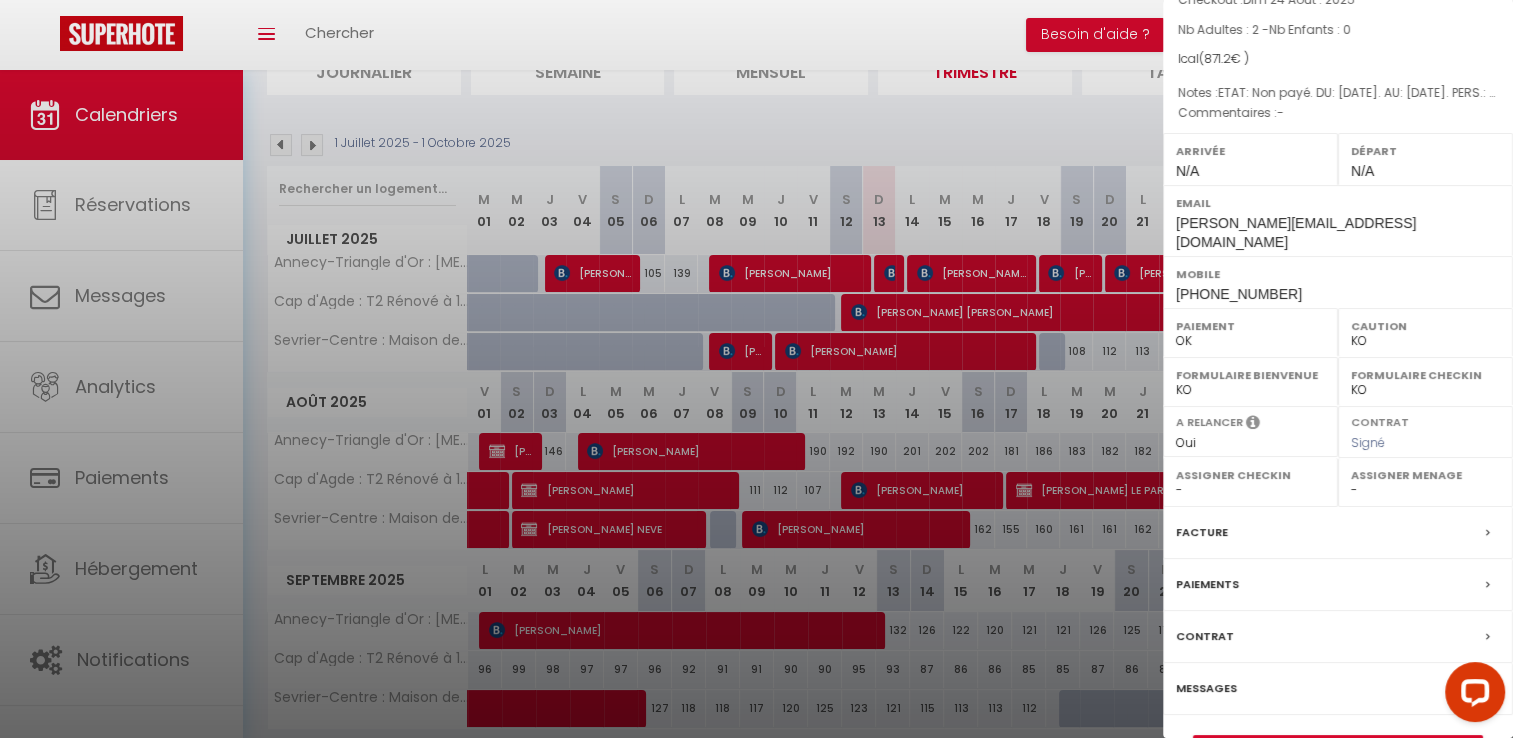 click on "Messages" at bounding box center [1206, 688] 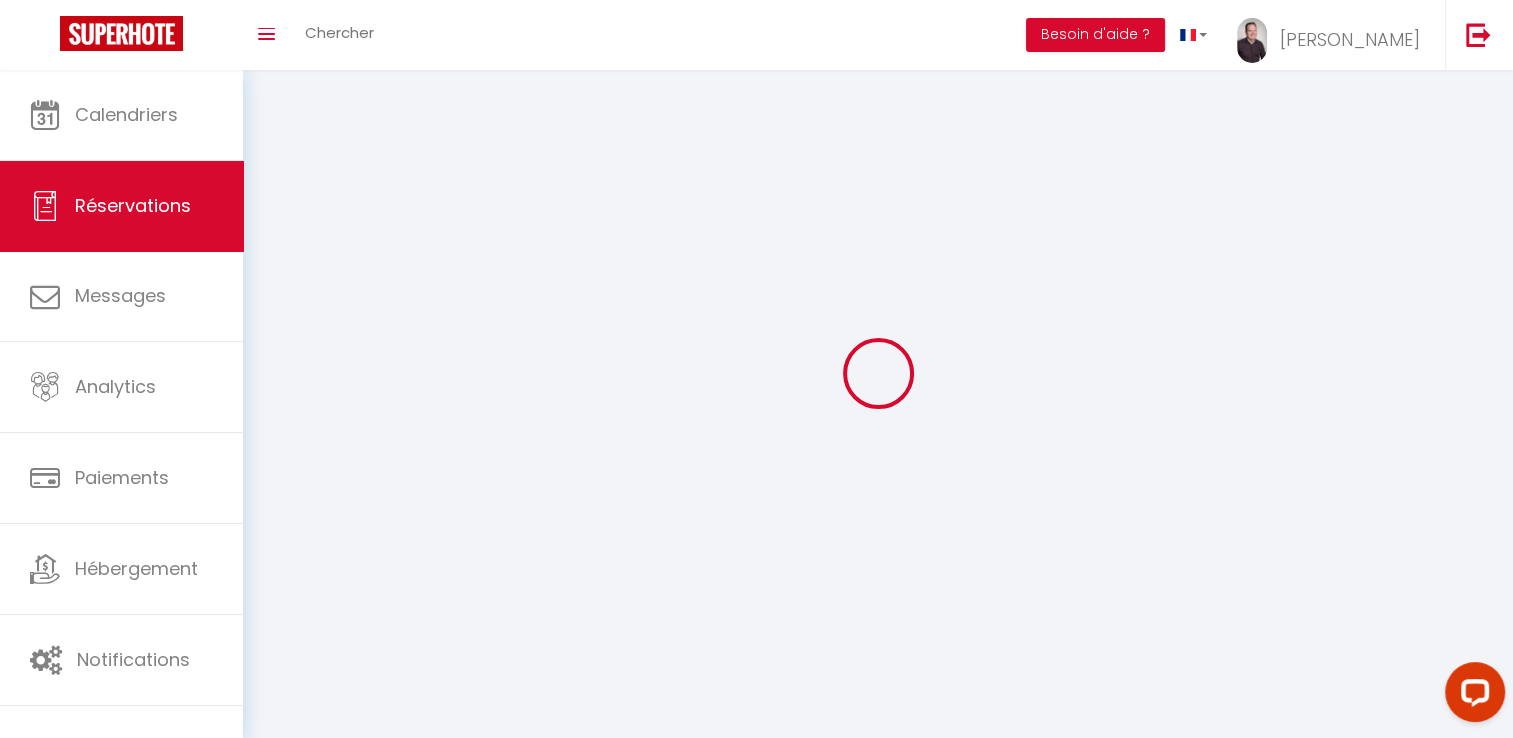 select 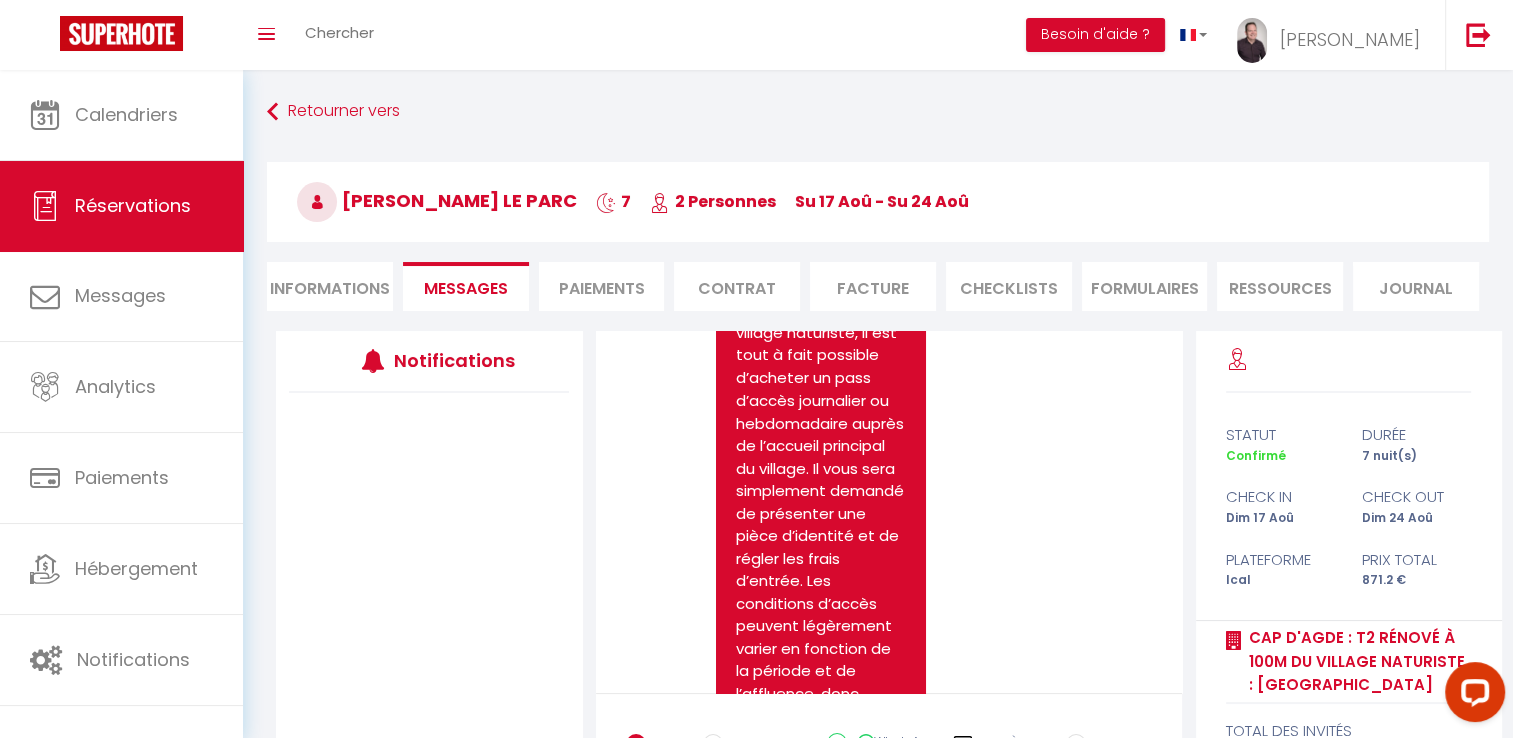 scroll, scrollTop: 4256, scrollLeft: 0, axis: vertical 